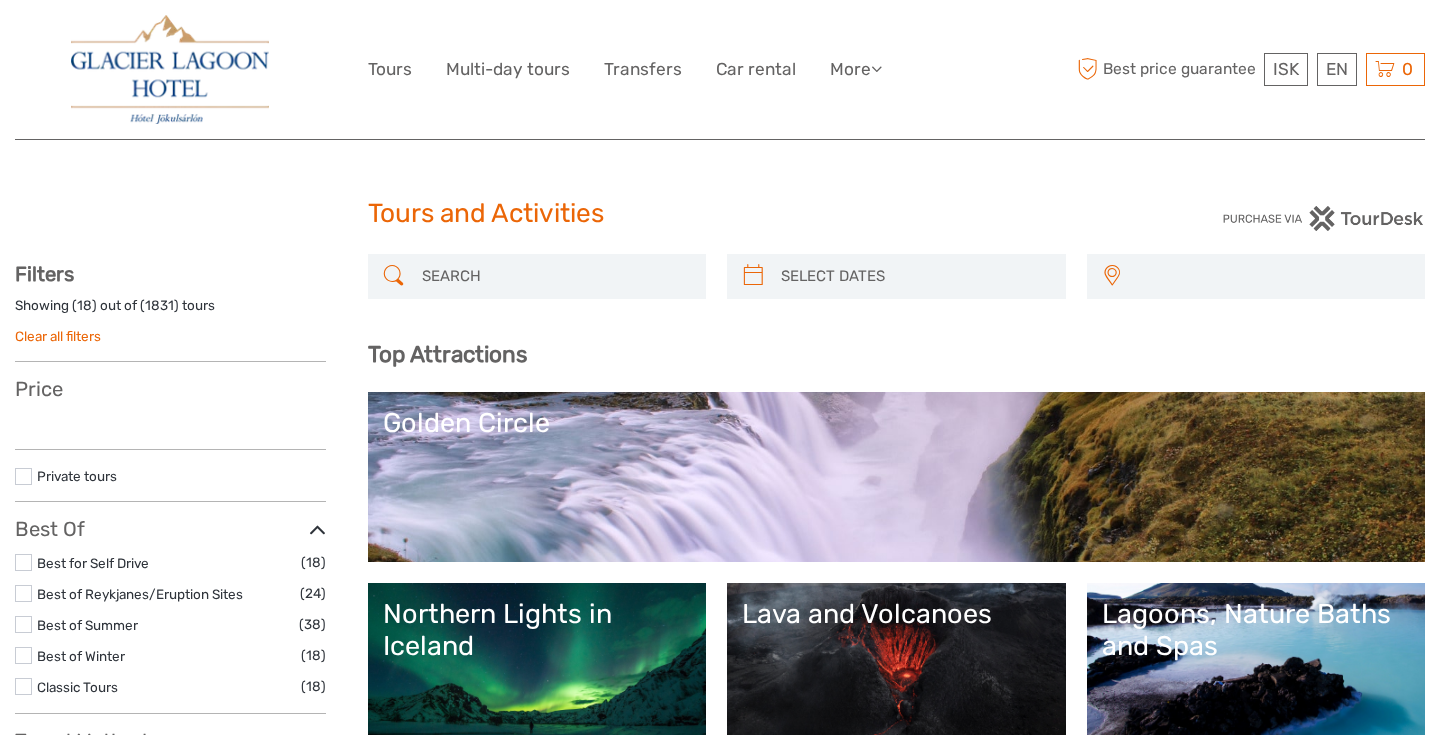 select 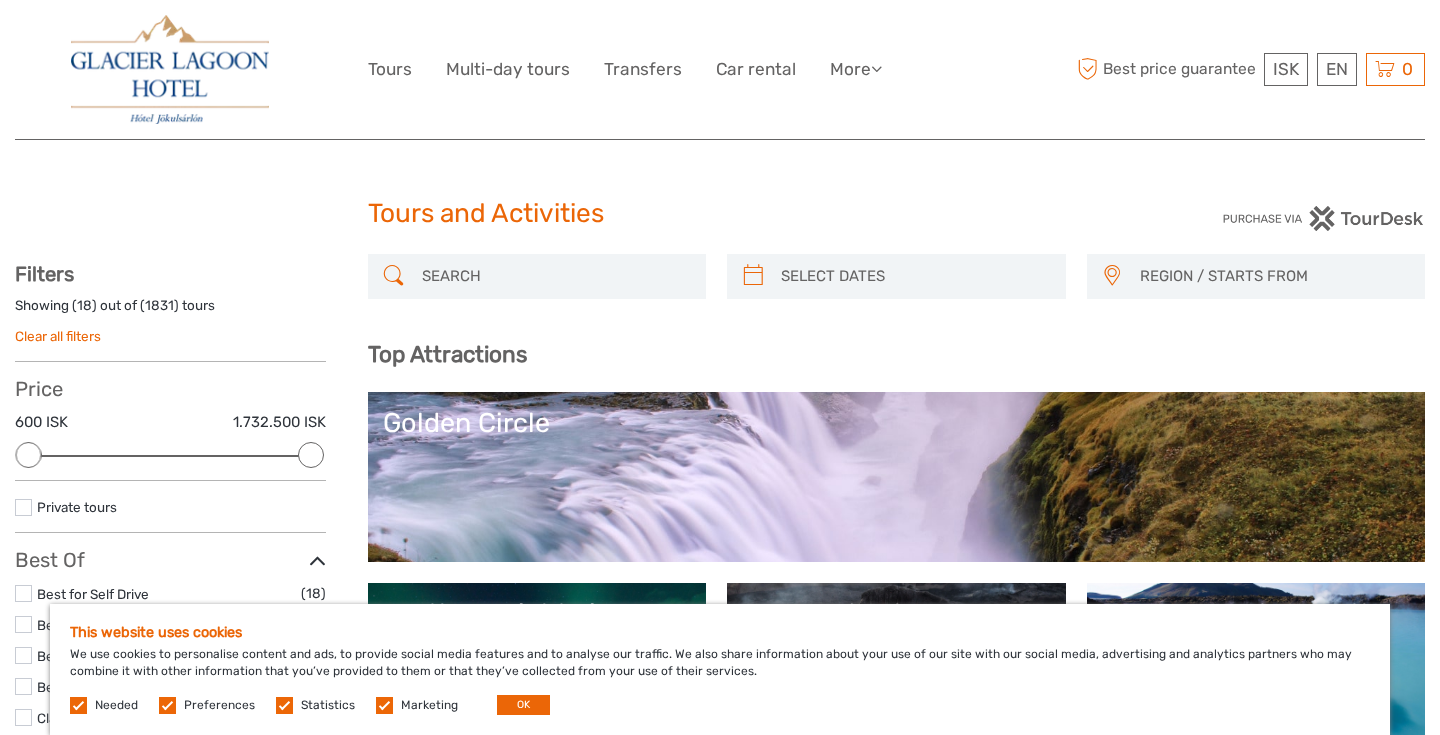 scroll, scrollTop: 0, scrollLeft: 0, axis: both 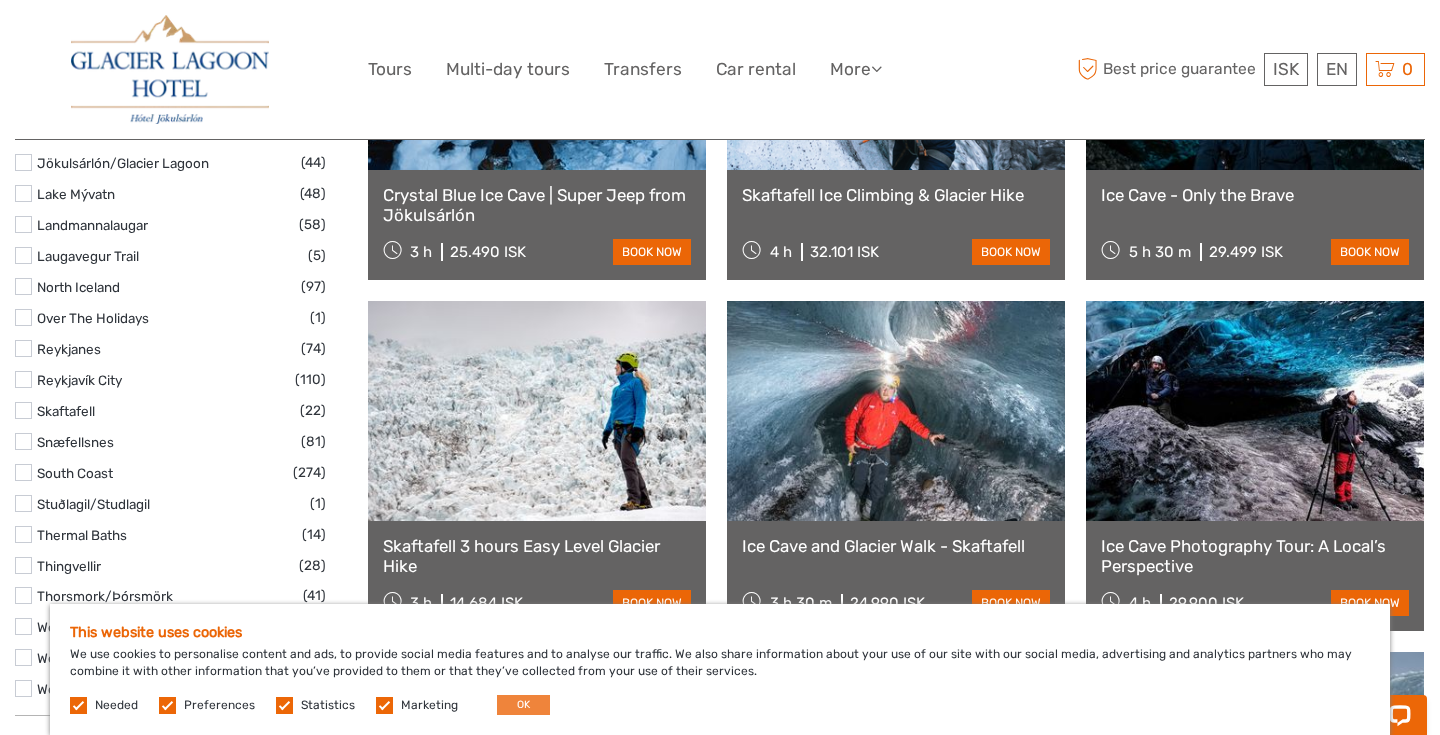 click on "OK" at bounding box center [523, 705] 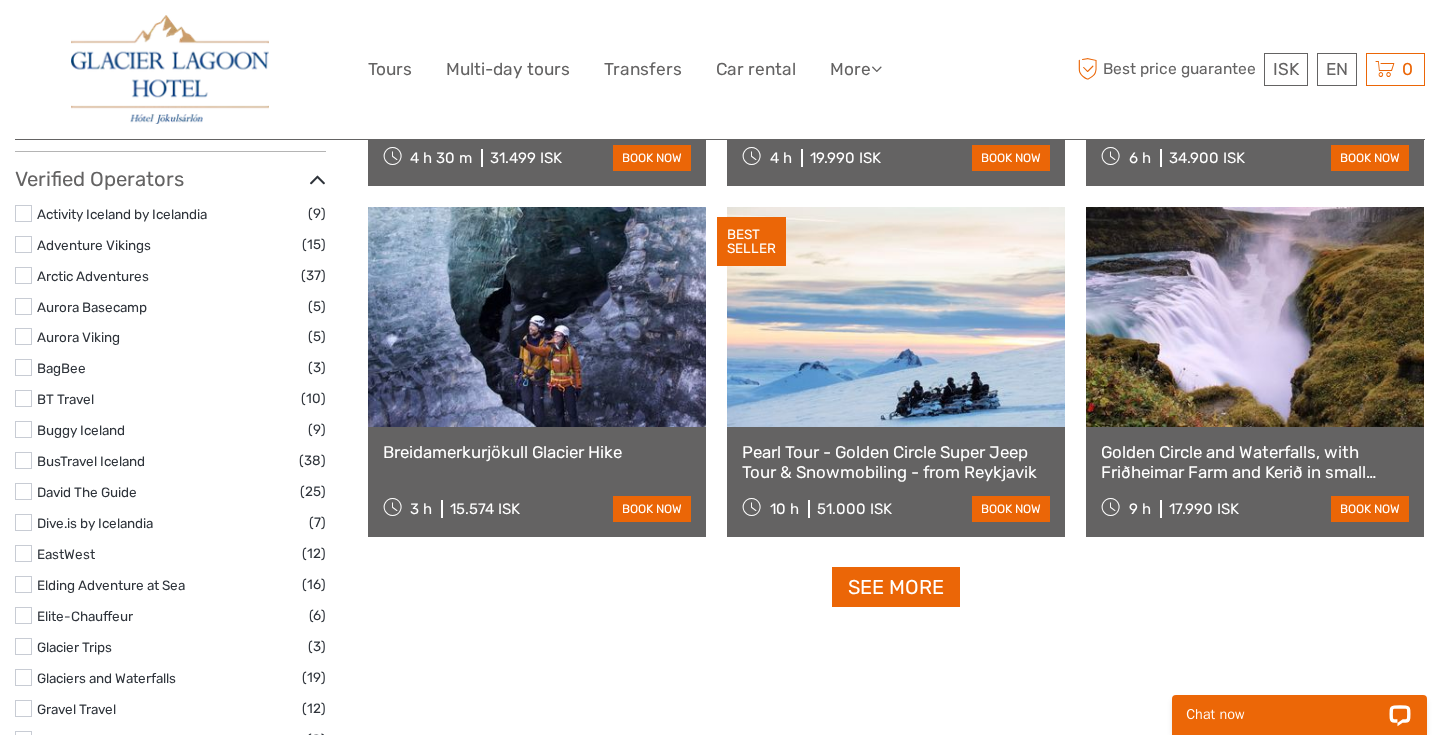 scroll, scrollTop: 2376, scrollLeft: 0, axis: vertical 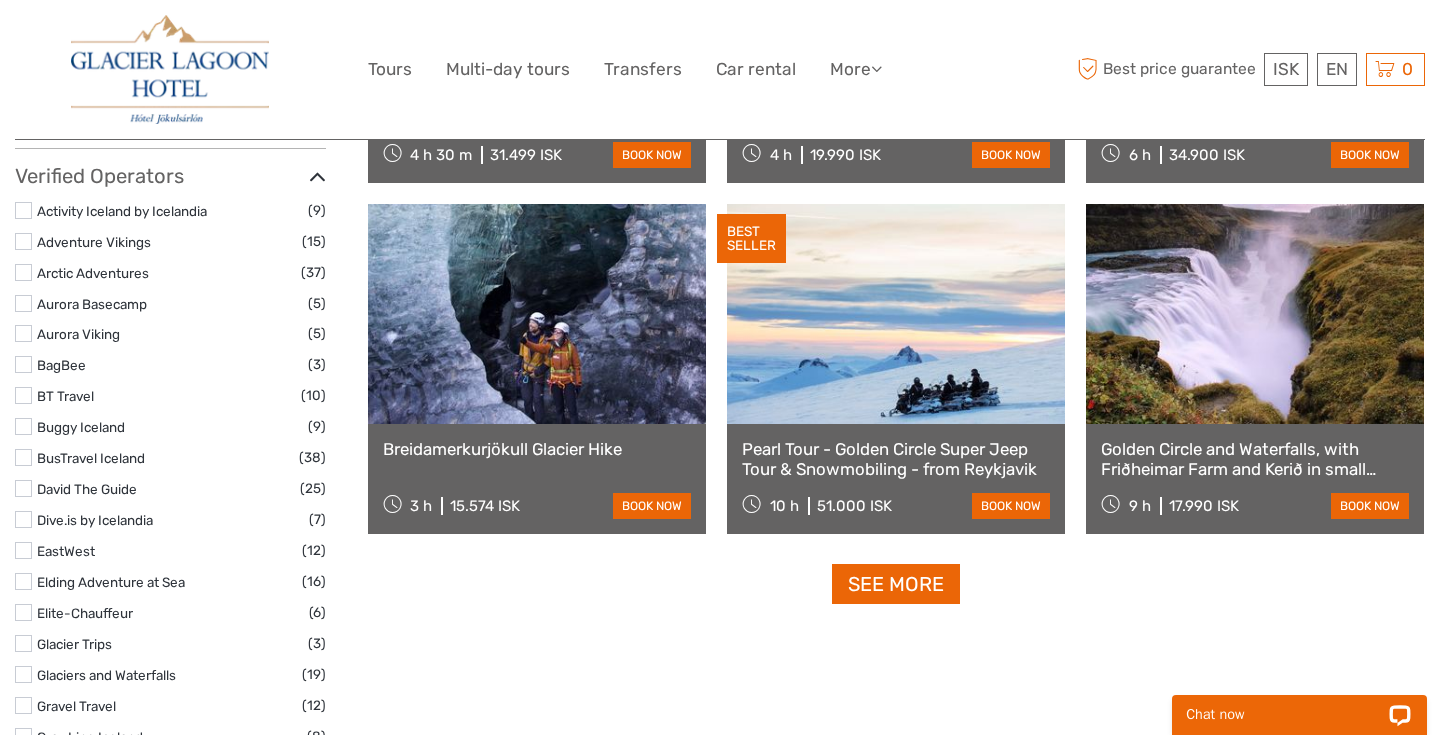 click on "REGION / STARTS FROM
Capital Region
East
North
Northeast
Reykjanes / Keflavík
South
Southeast
West
Westfjords
Capital Region
East
North
Northeast
Reykjanes / Keflavík
South
Southeast
West
Westfjords
Top Attractions
Lagoons, Nature Baths and Spas
Lava and Volcanoes
Northern Lights in Iceland
Golden Circle
Lava and Volcanoes
Golden Circle" at bounding box center (897, -314) 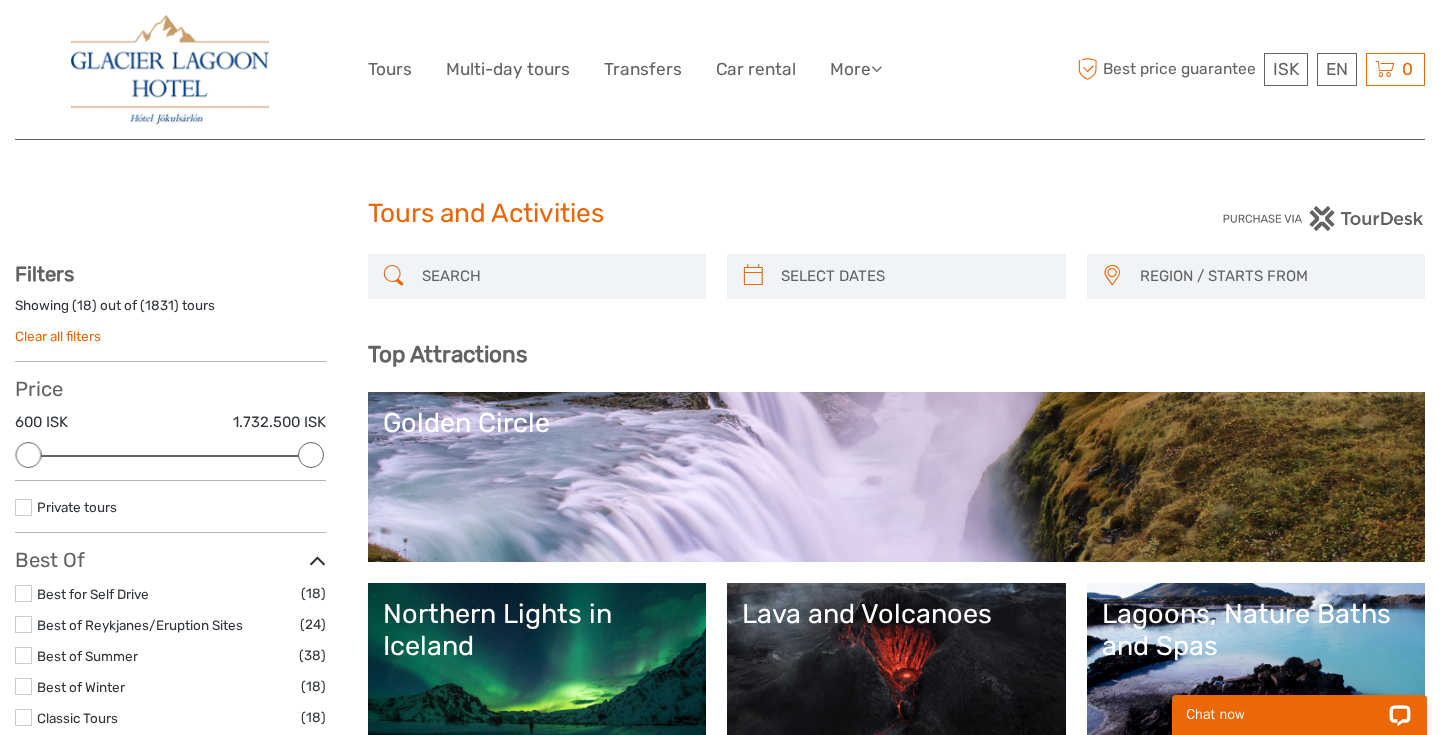 scroll, scrollTop: 0, scrollLeft: 0, axis: both 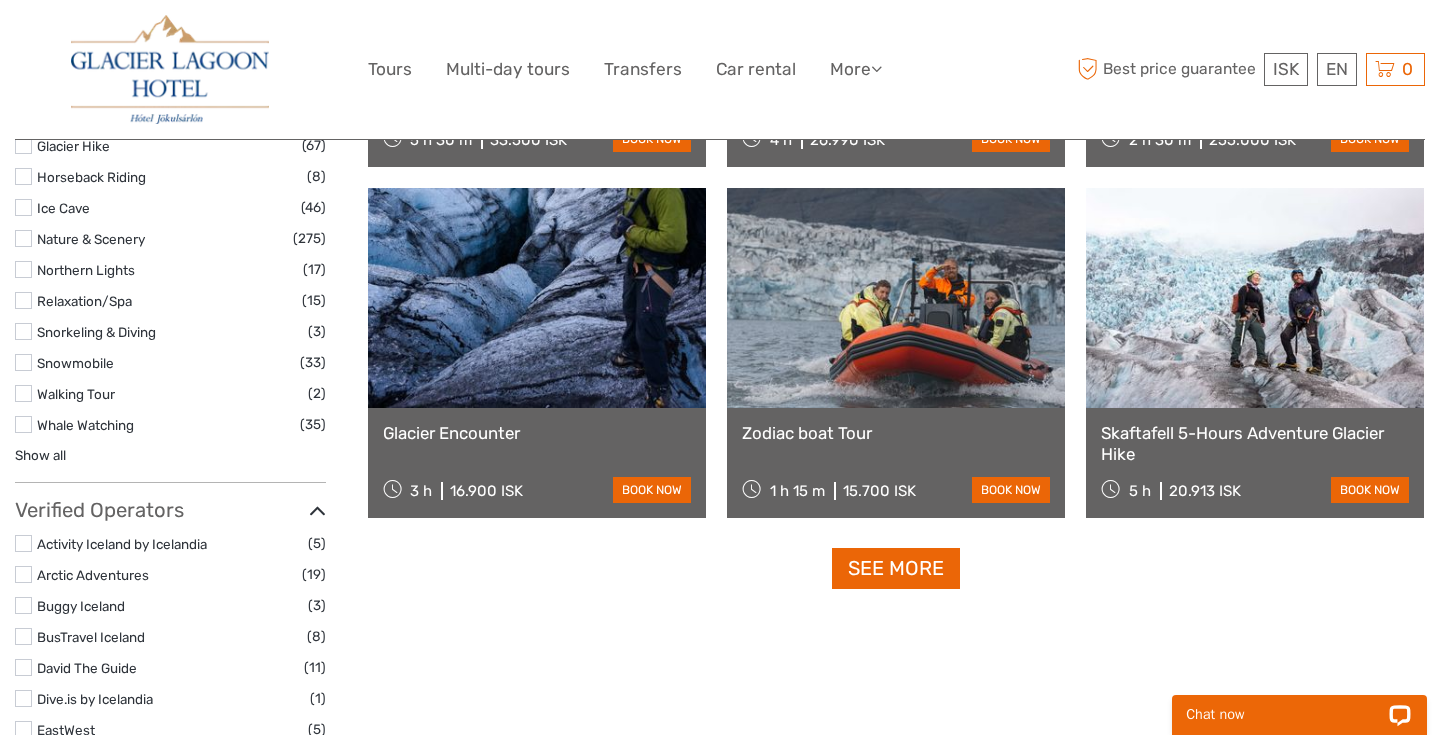 type on "glacier boat" 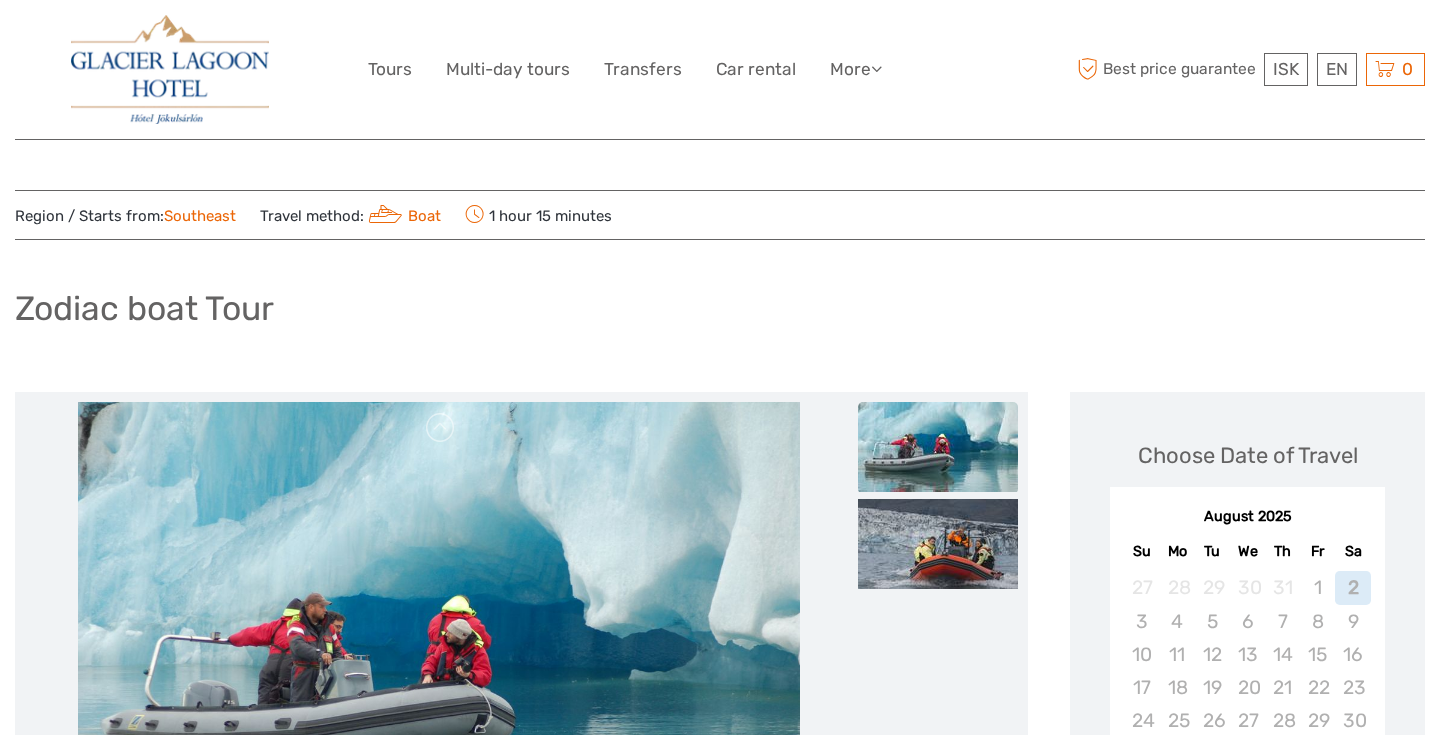 scroll, scrollTop: 0, scrollLeft: 0, axis: both 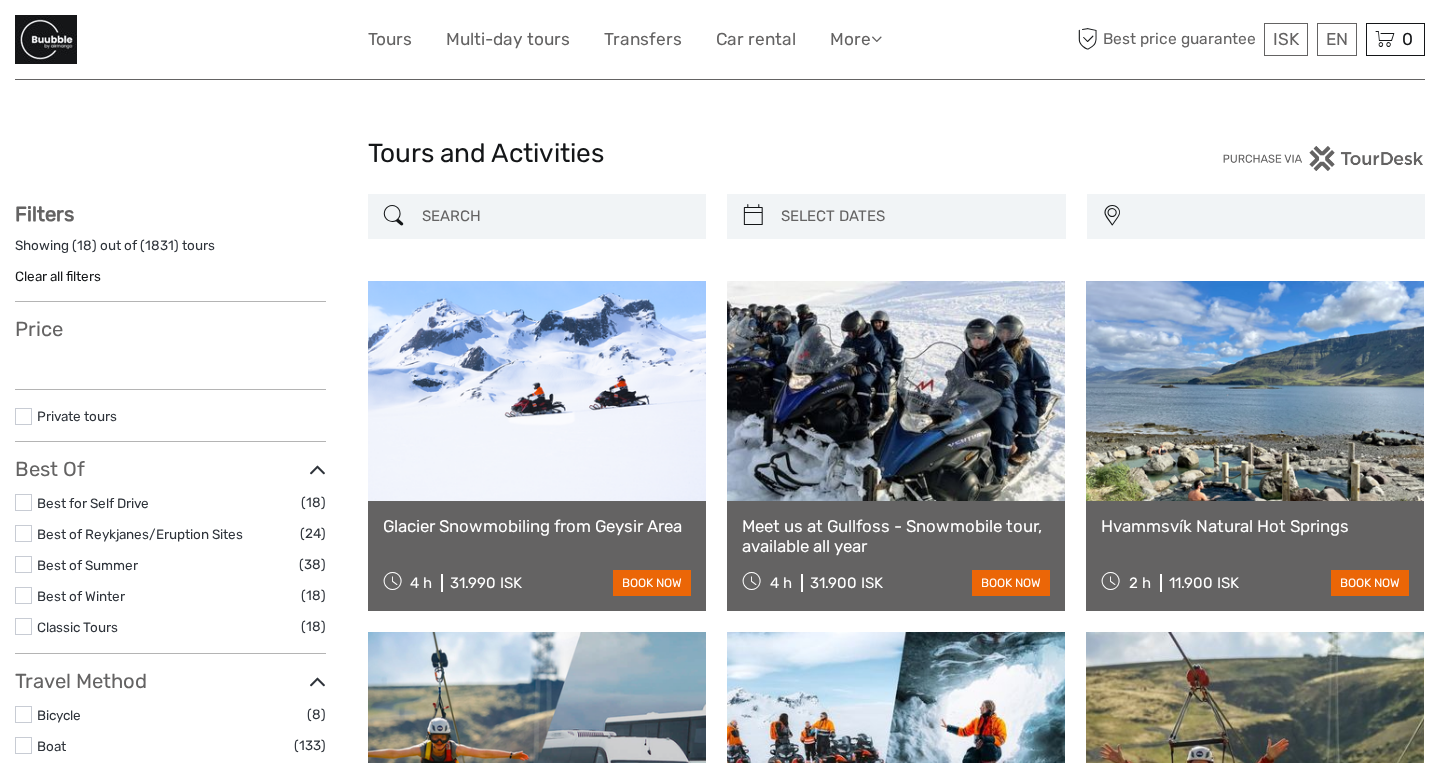 select 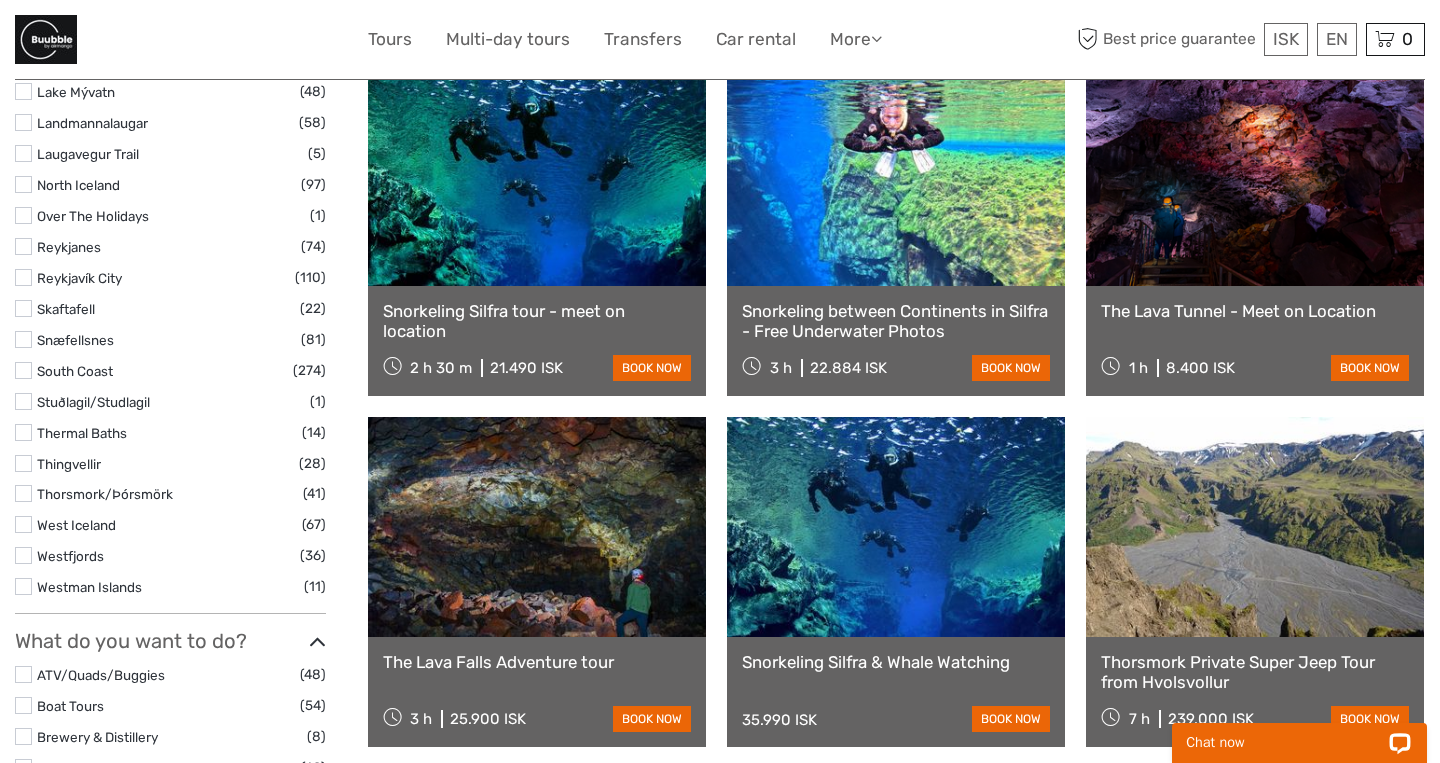 scroll, scrollTop: 1268, scrollLeft: 0, axis: vertical 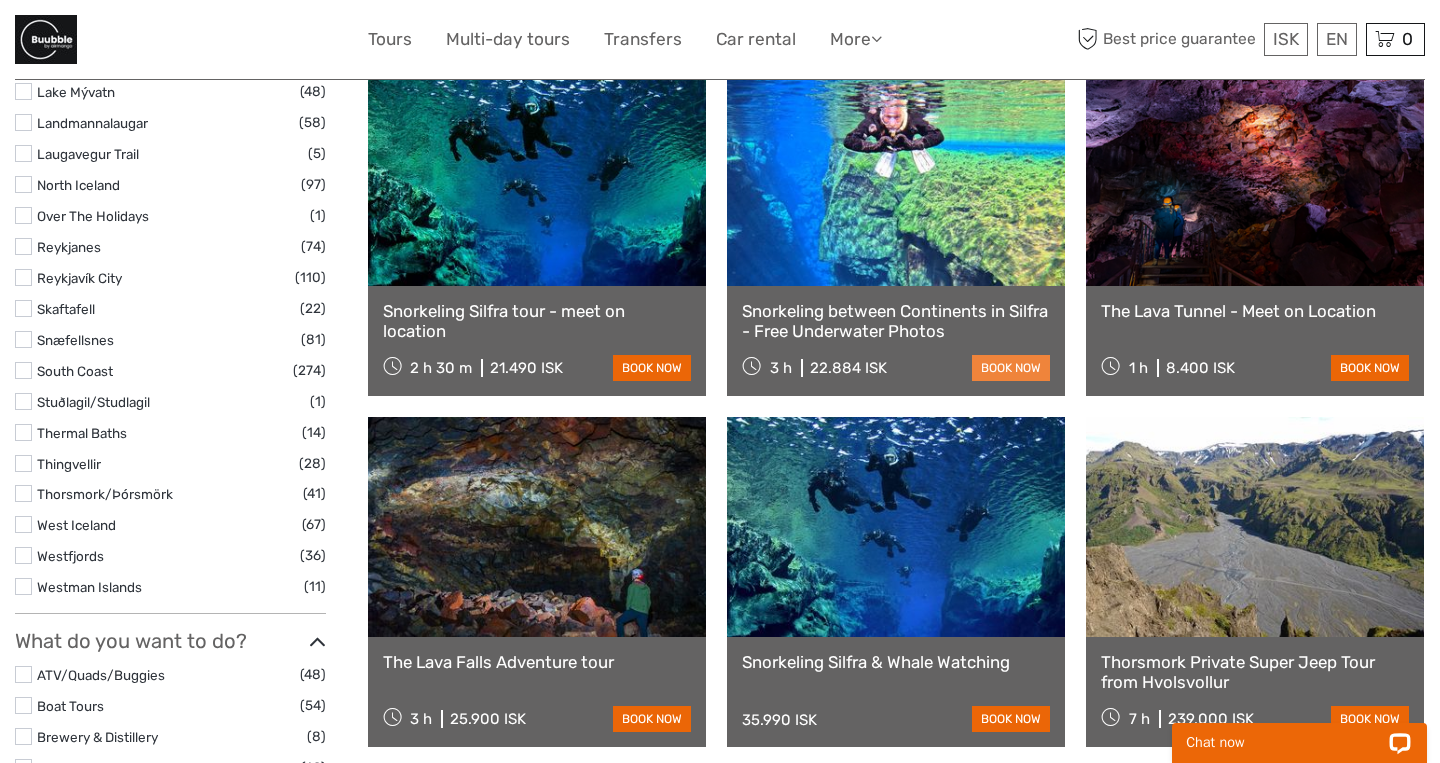 click on "book now" at bounding box center [1011, 368] 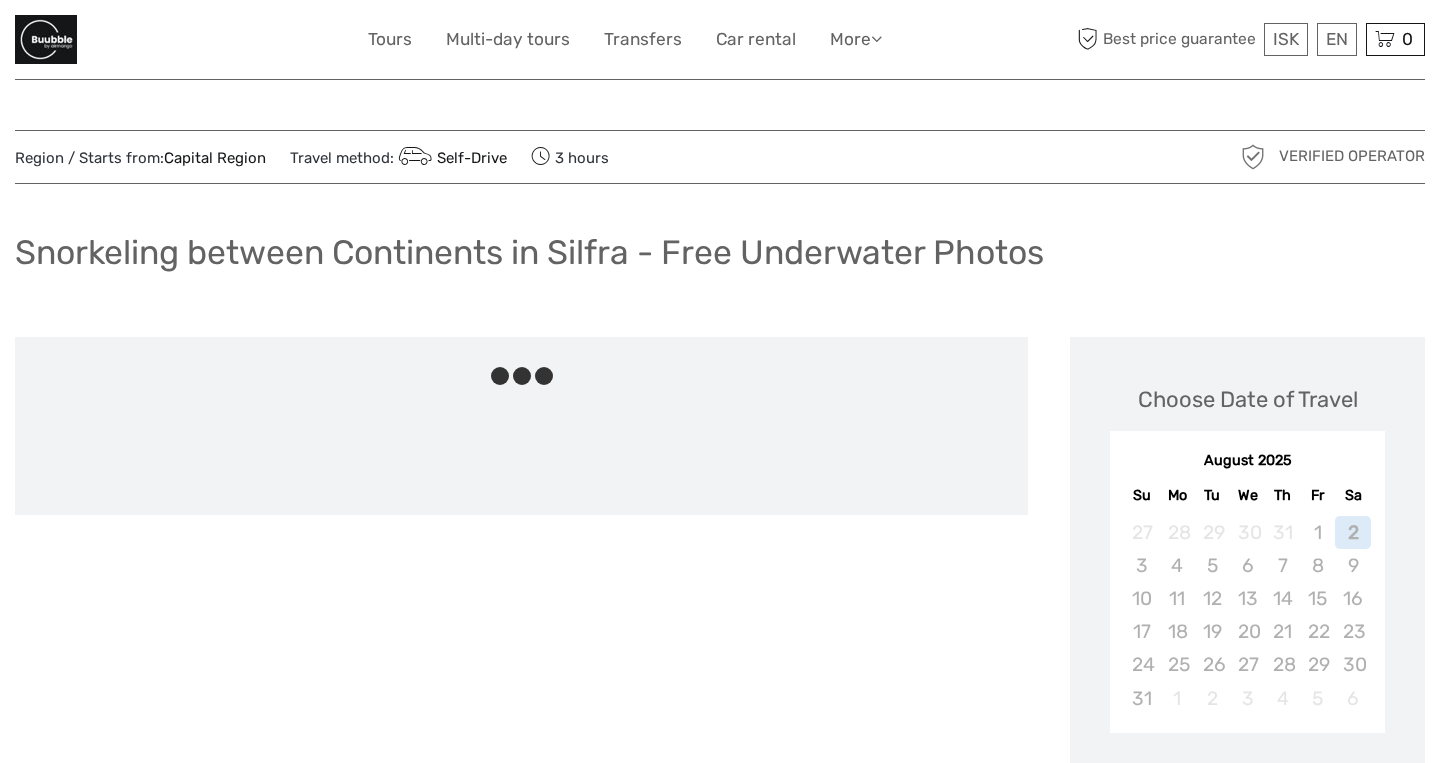 scroll, scrollTop: 0, scrollLeft: 0, axis: both 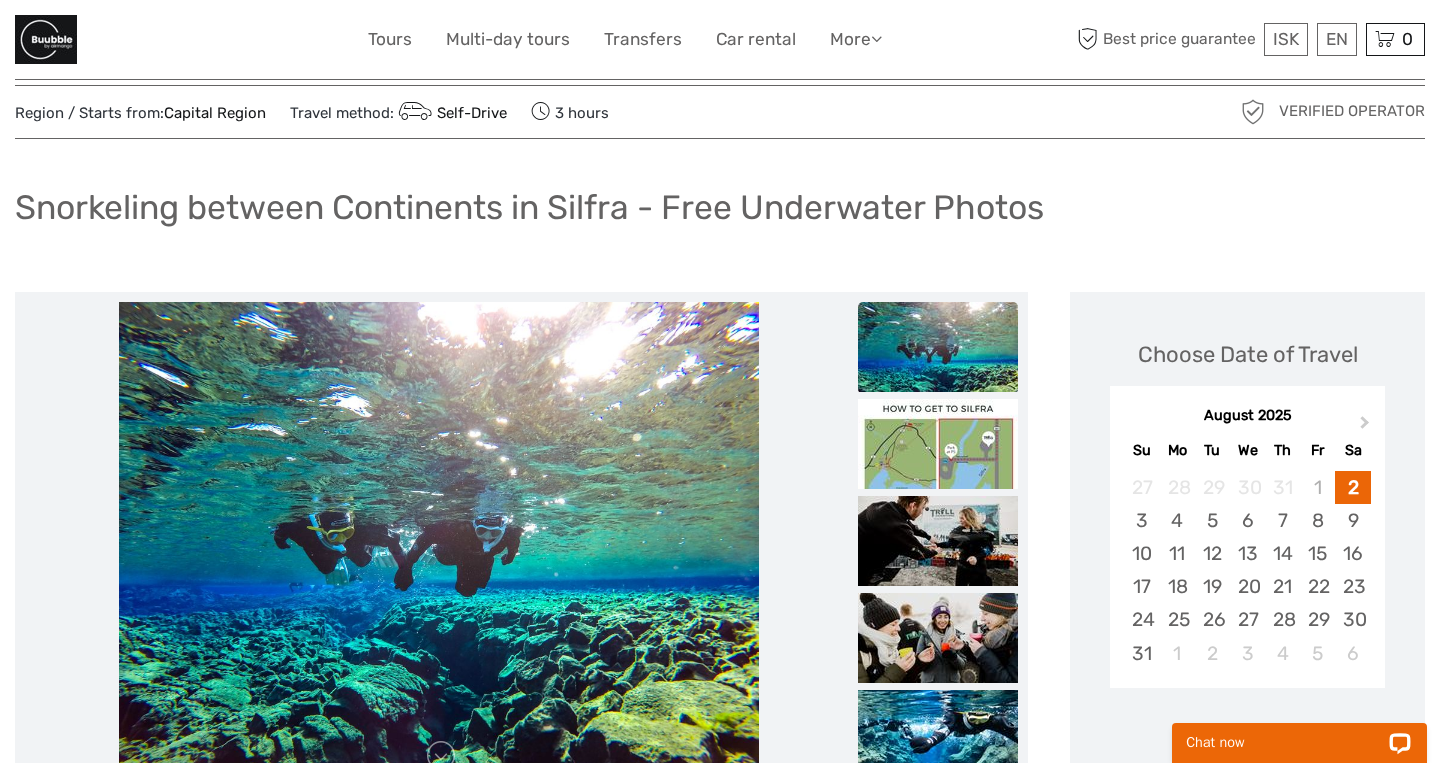 click at bounding box center [938, 347] 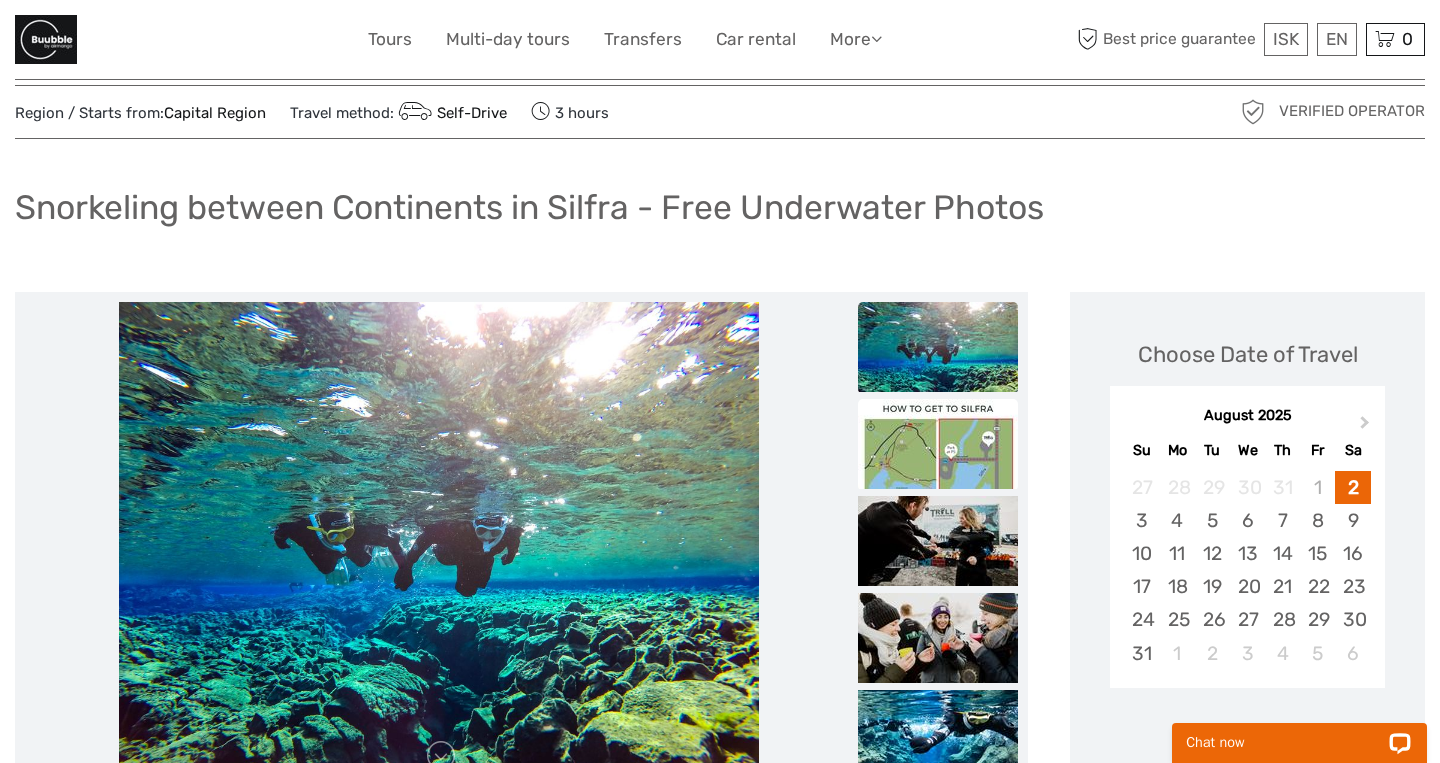 click at bounding box center (938, 444) 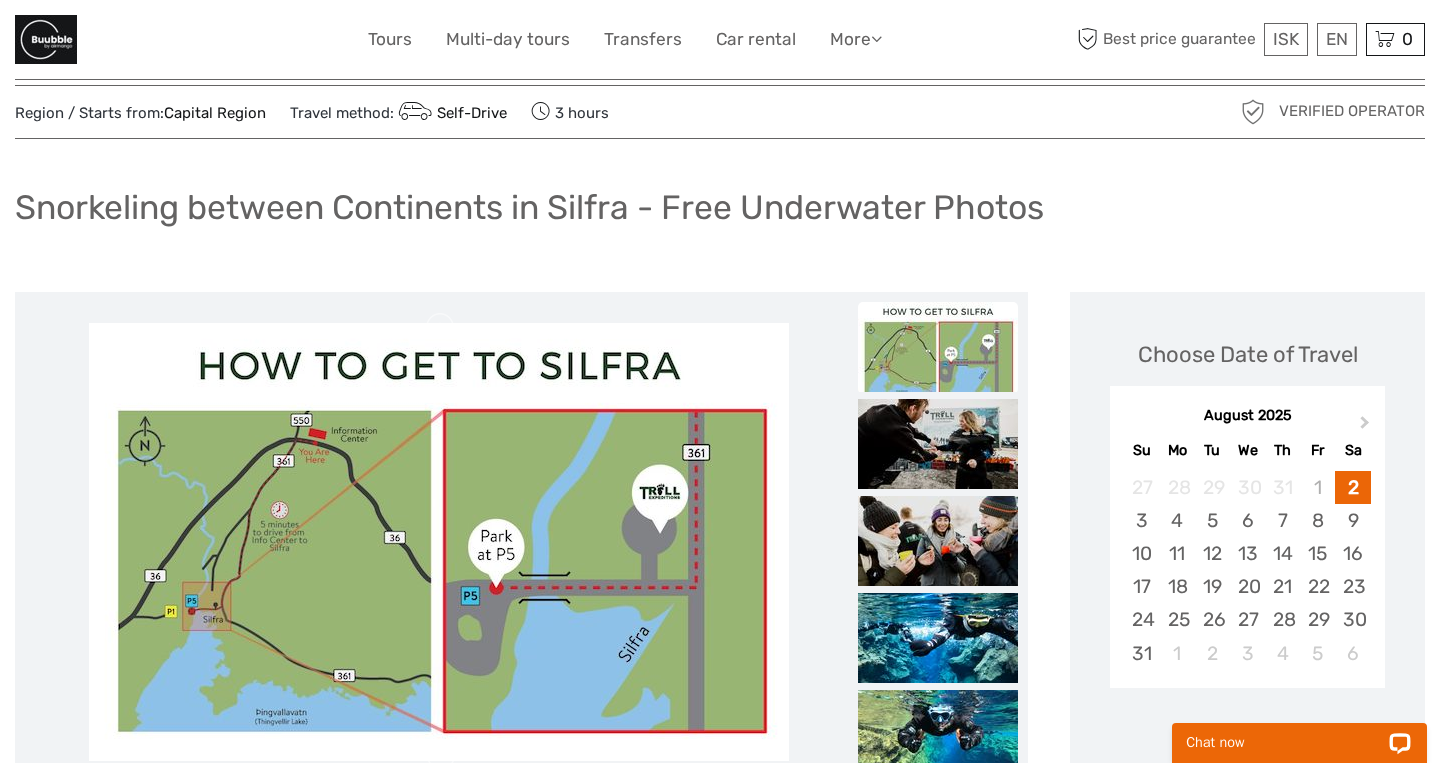 click at bounding box center [938, 444] 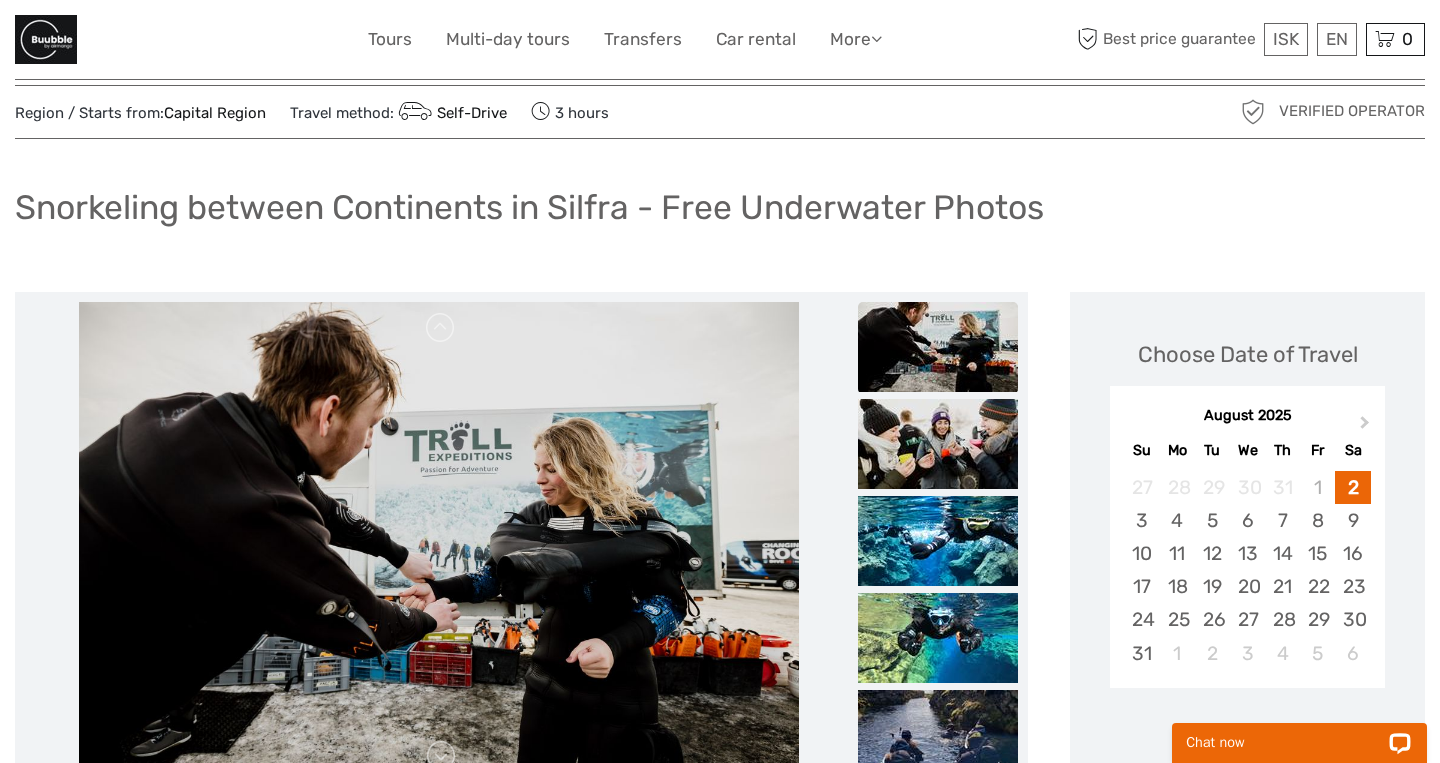 click at bounding box center [938, 444] 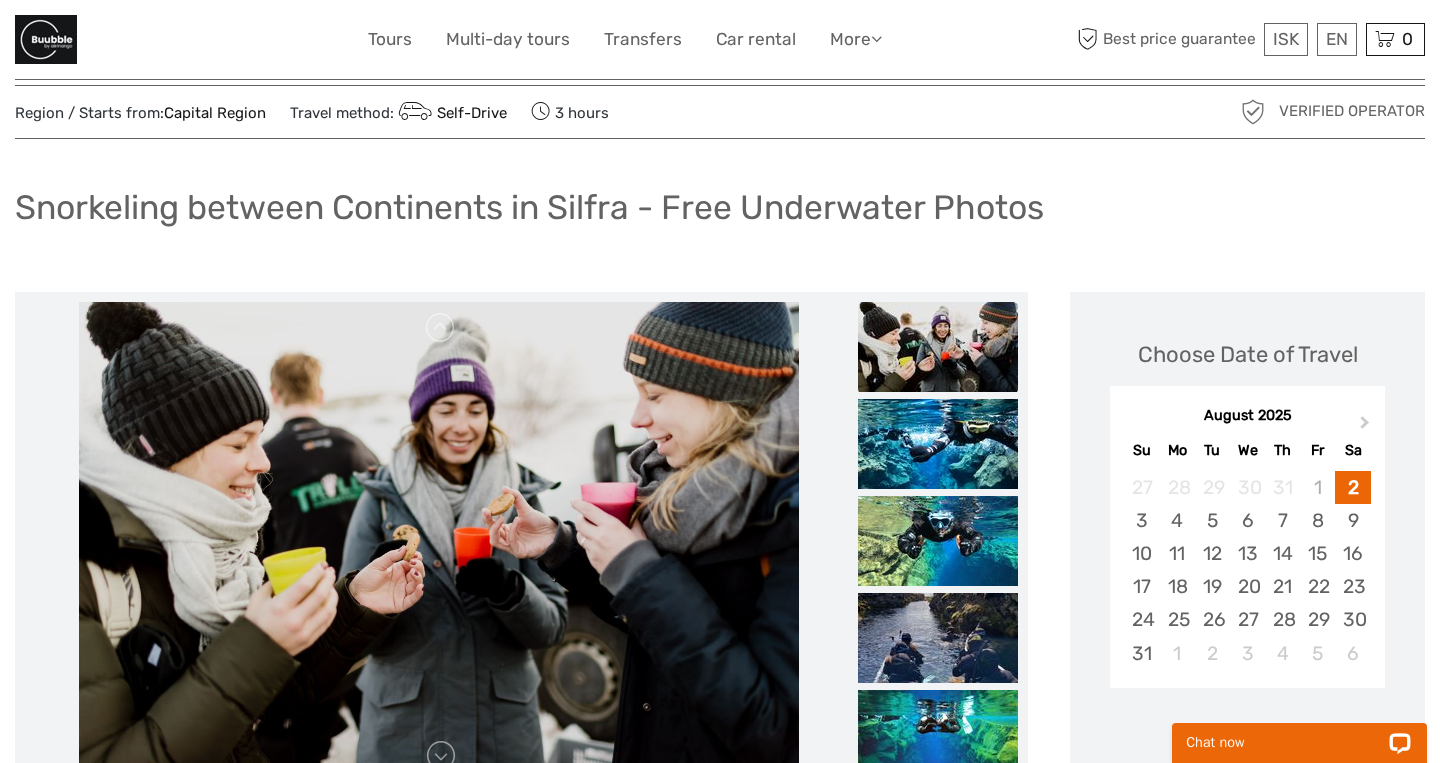 click at bounding box center (938, 444) 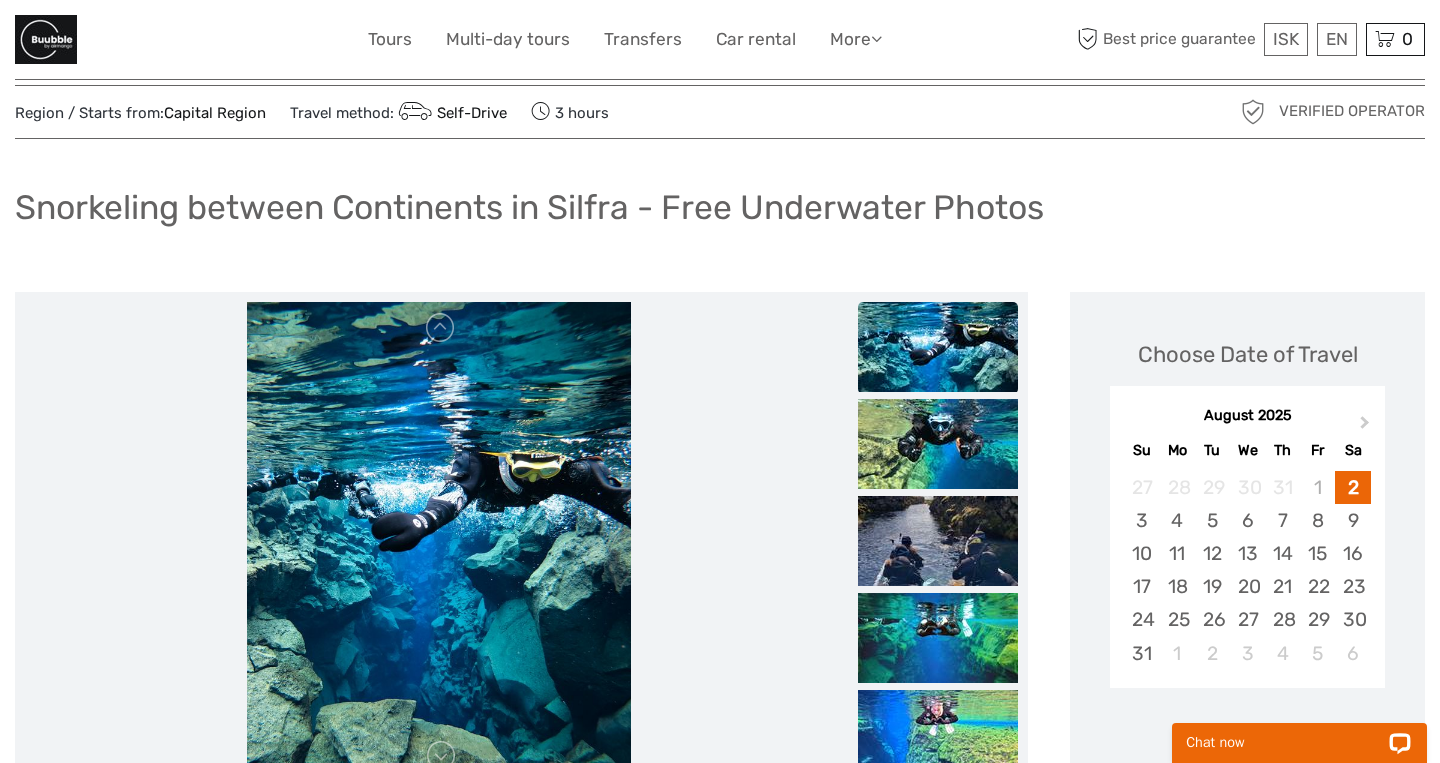 click at bounding box center [938, 444] 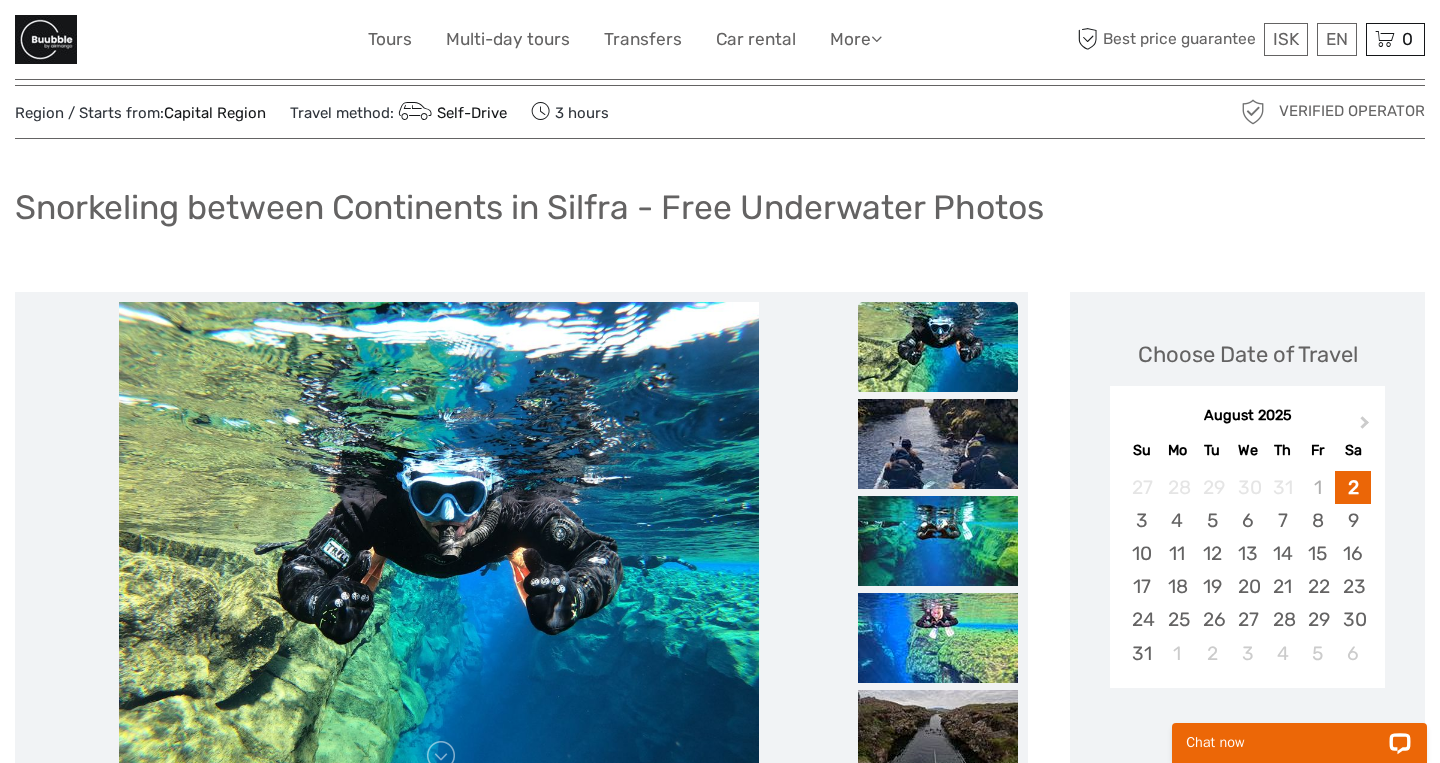 click at bounding box center (938, 444) 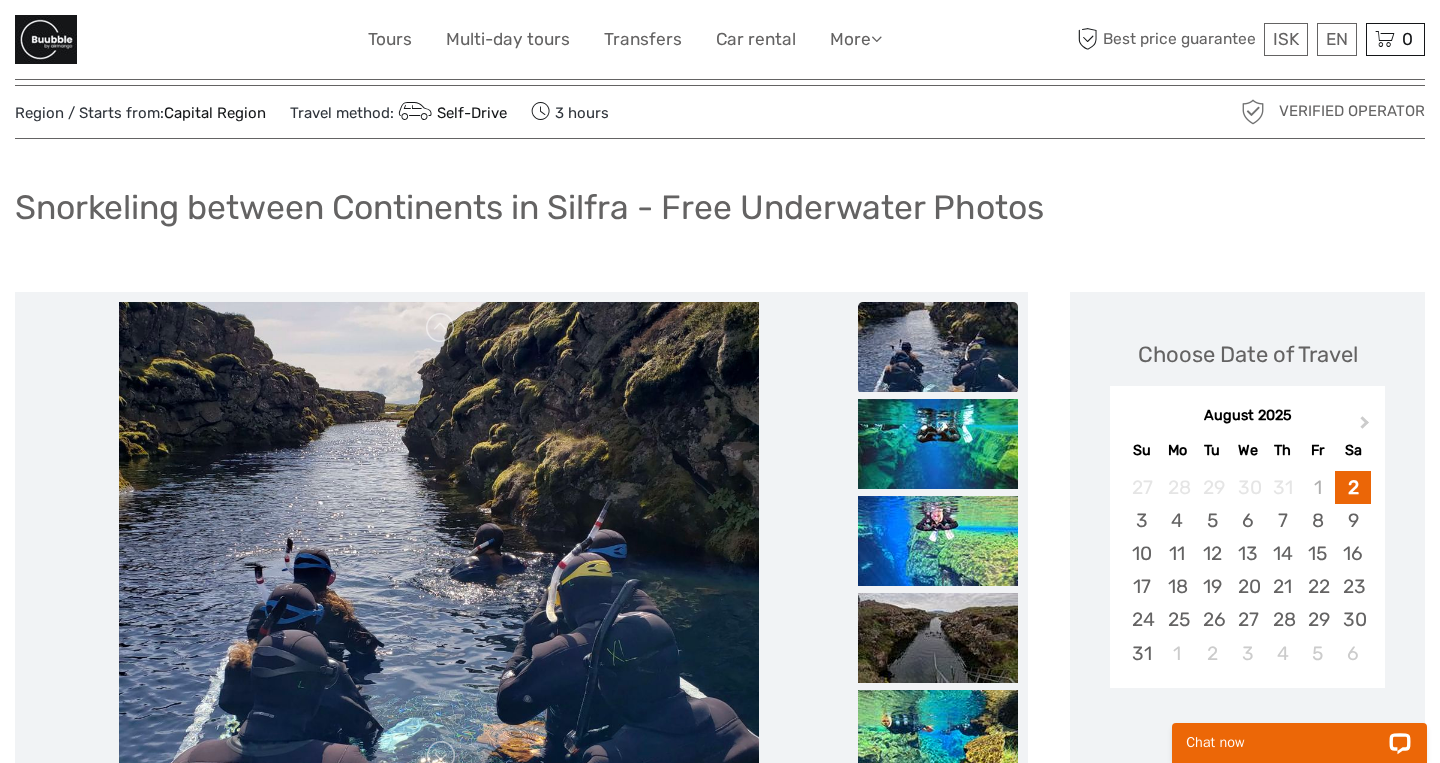 click at bounding box center (938, 444) 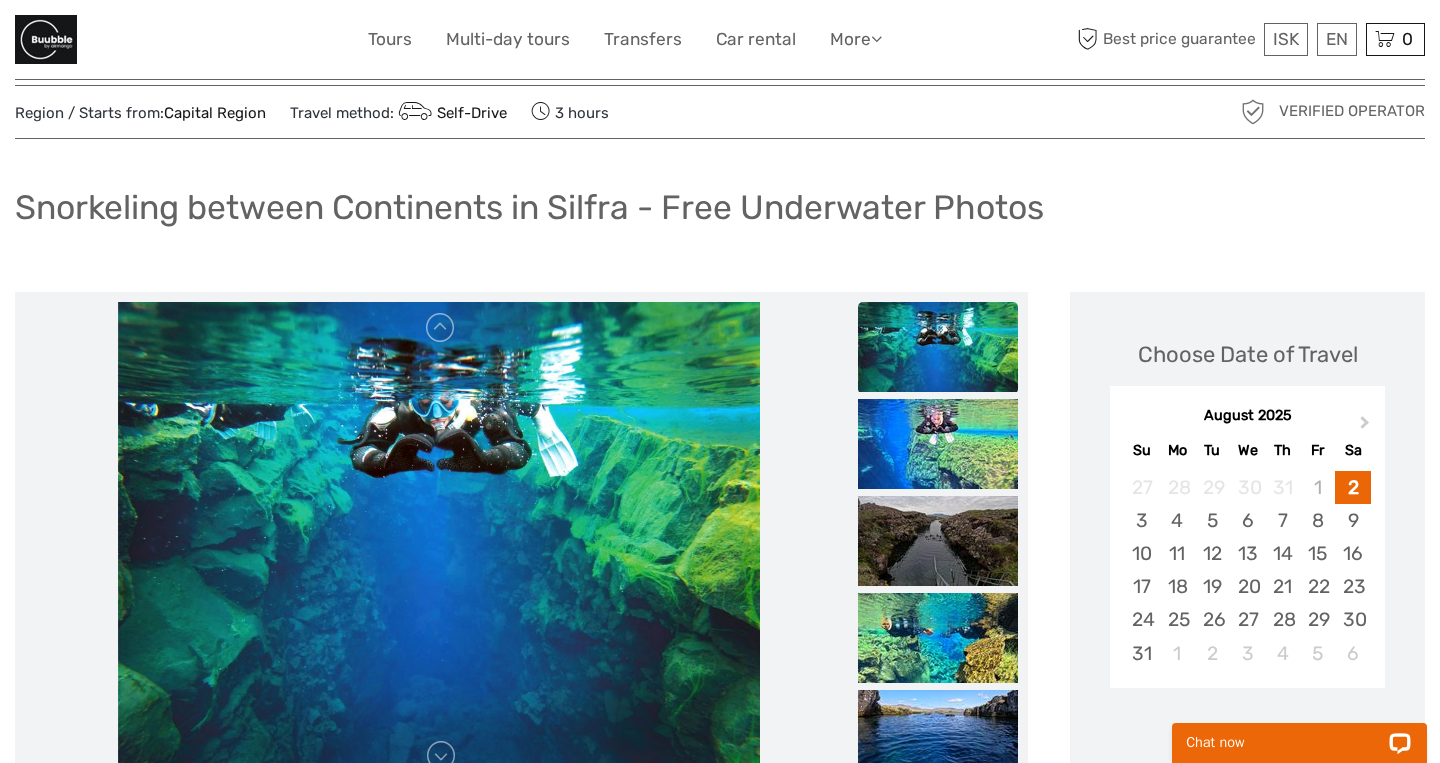 click at bounding box center (938, 444) 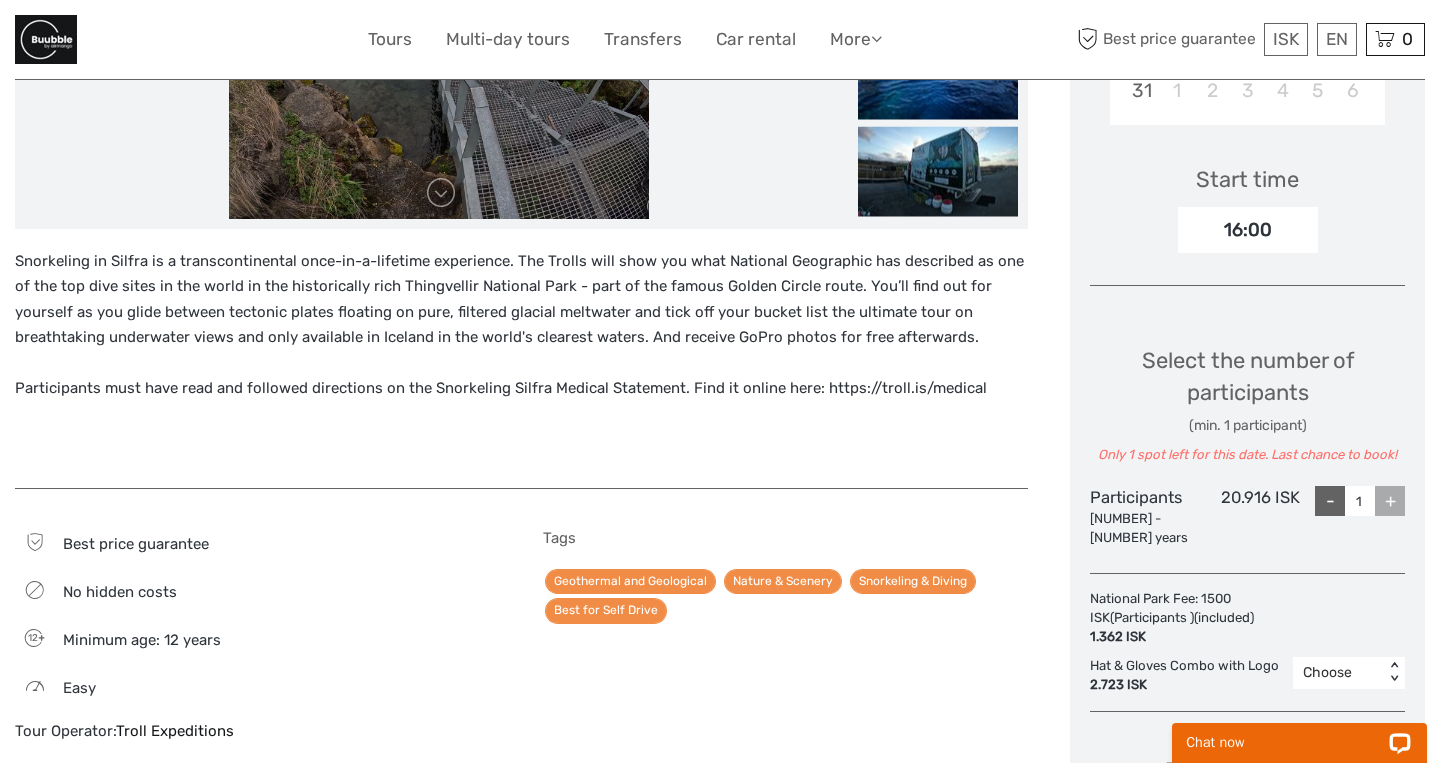 scroll, scrollTop: 608, scrollLeft: 0, axis: vertical 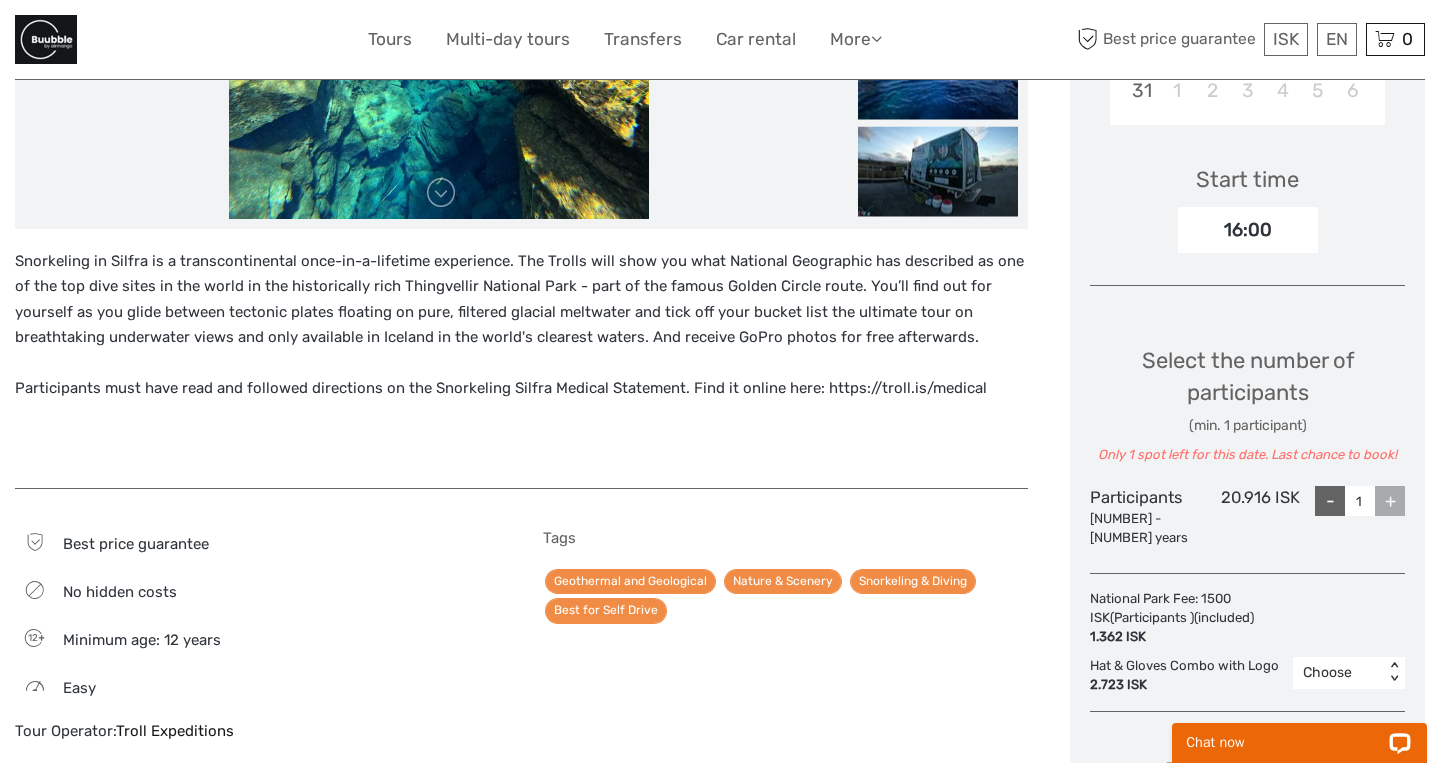 click on "+" at bounding box center [1390, 501] 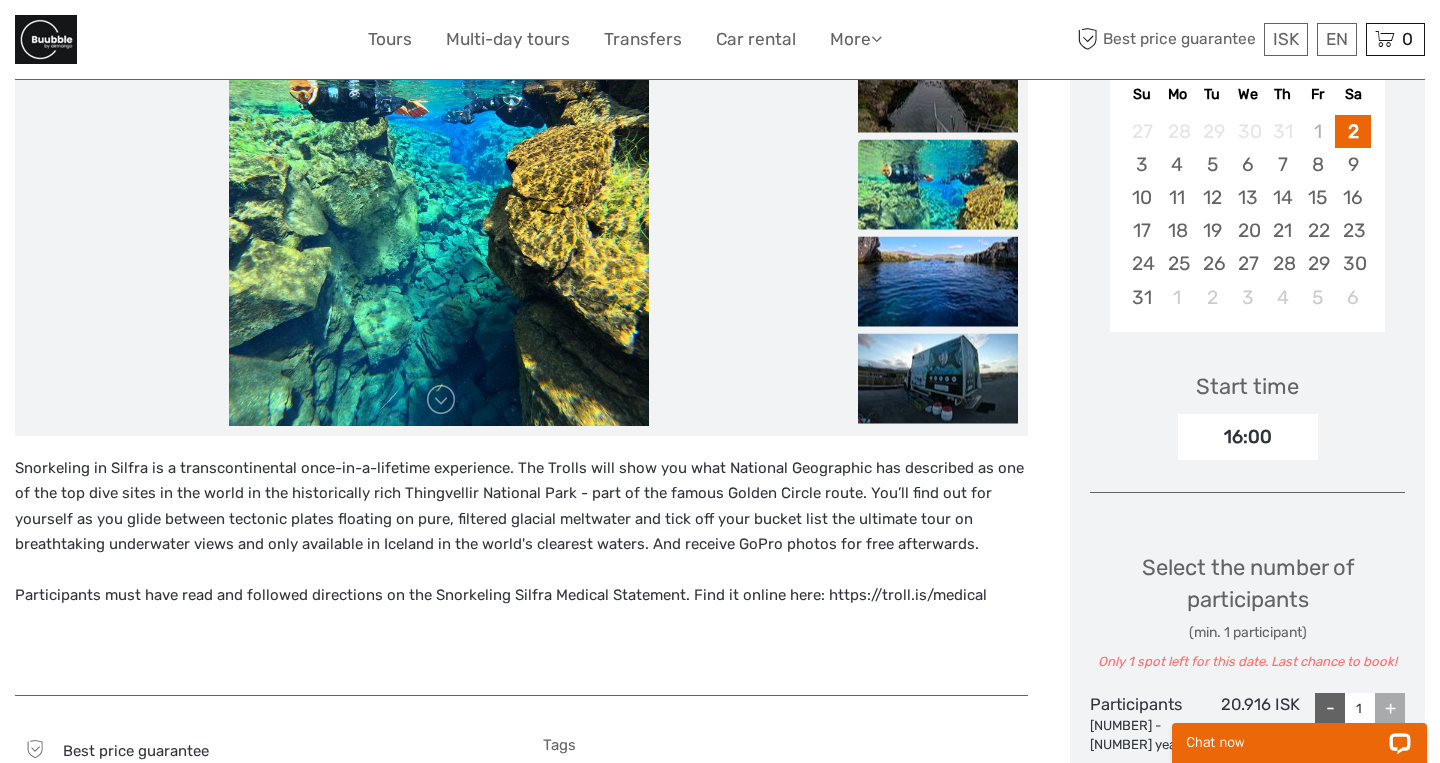 scroll, scrollTop: 273, scrollLeft: 0, axis: vertical 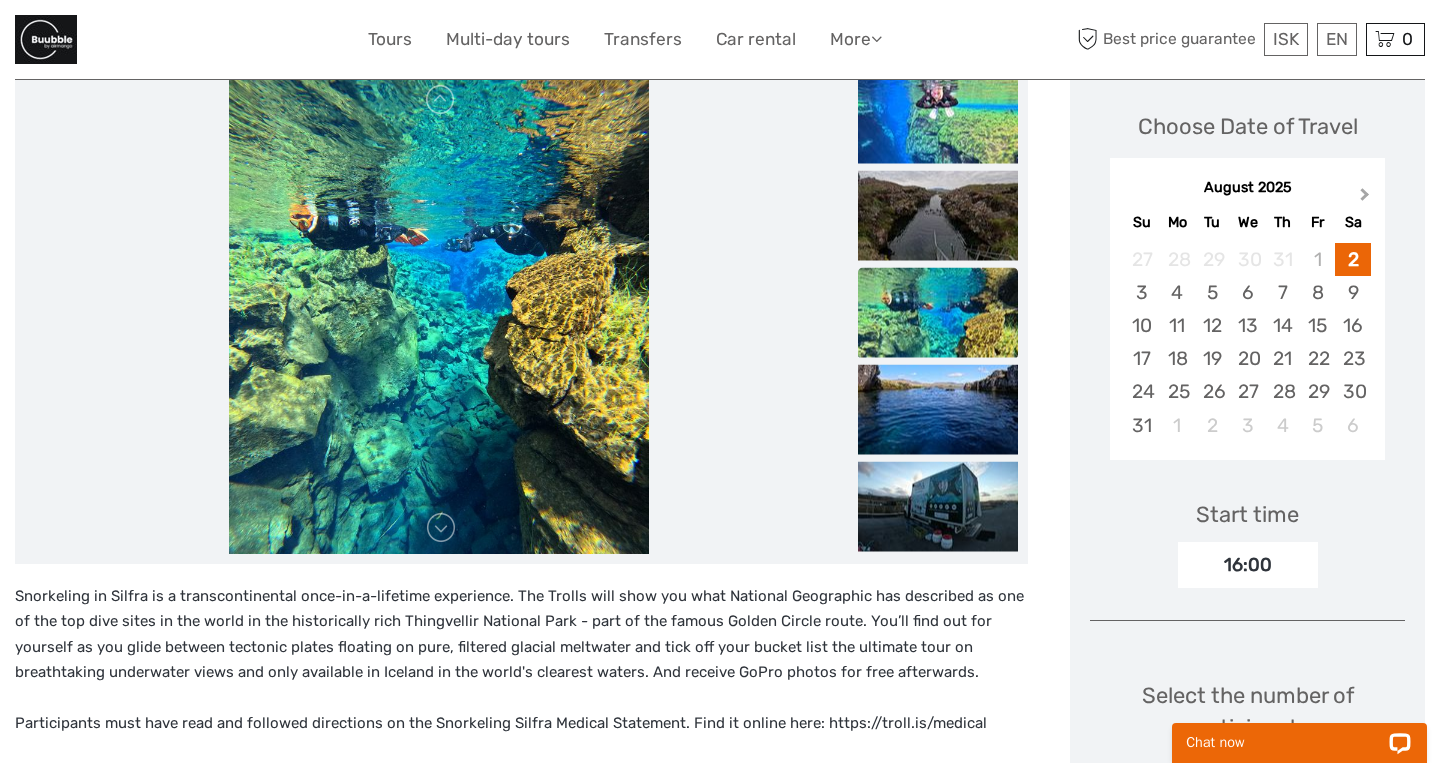 click on "Next Month" at bounding box center (1367, 199) 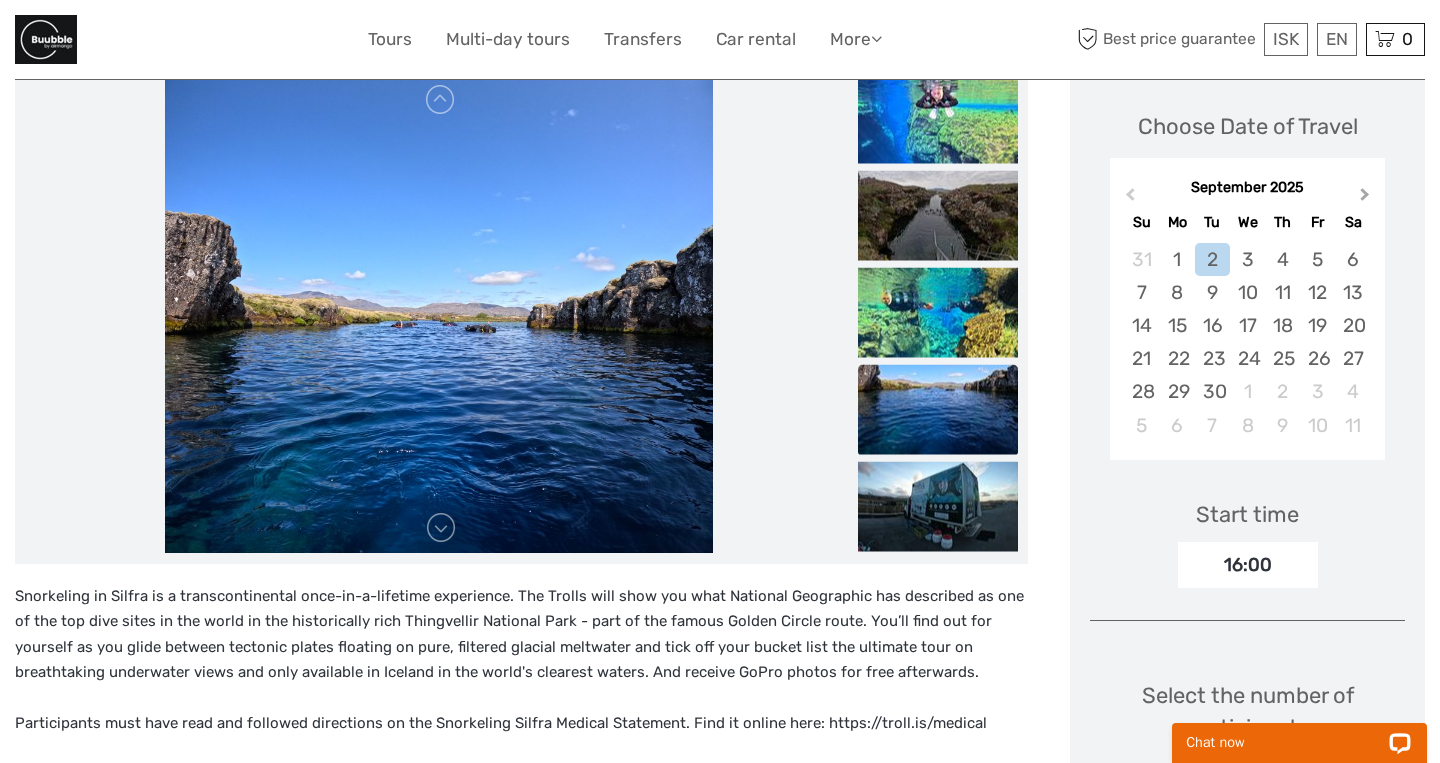 click on "Next Month" at bounding box center (1367, 199) 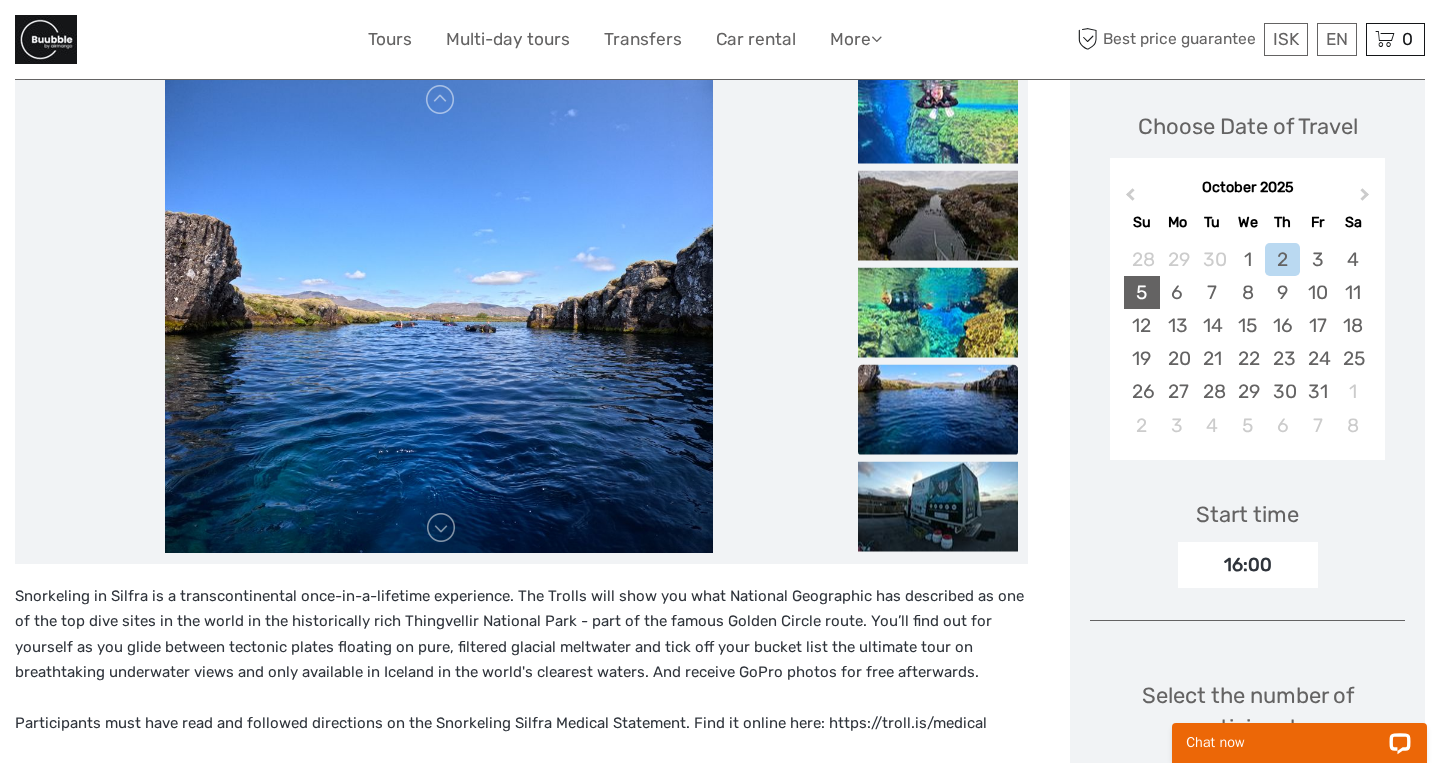 click on "5" at bounding box center (1141, 292) 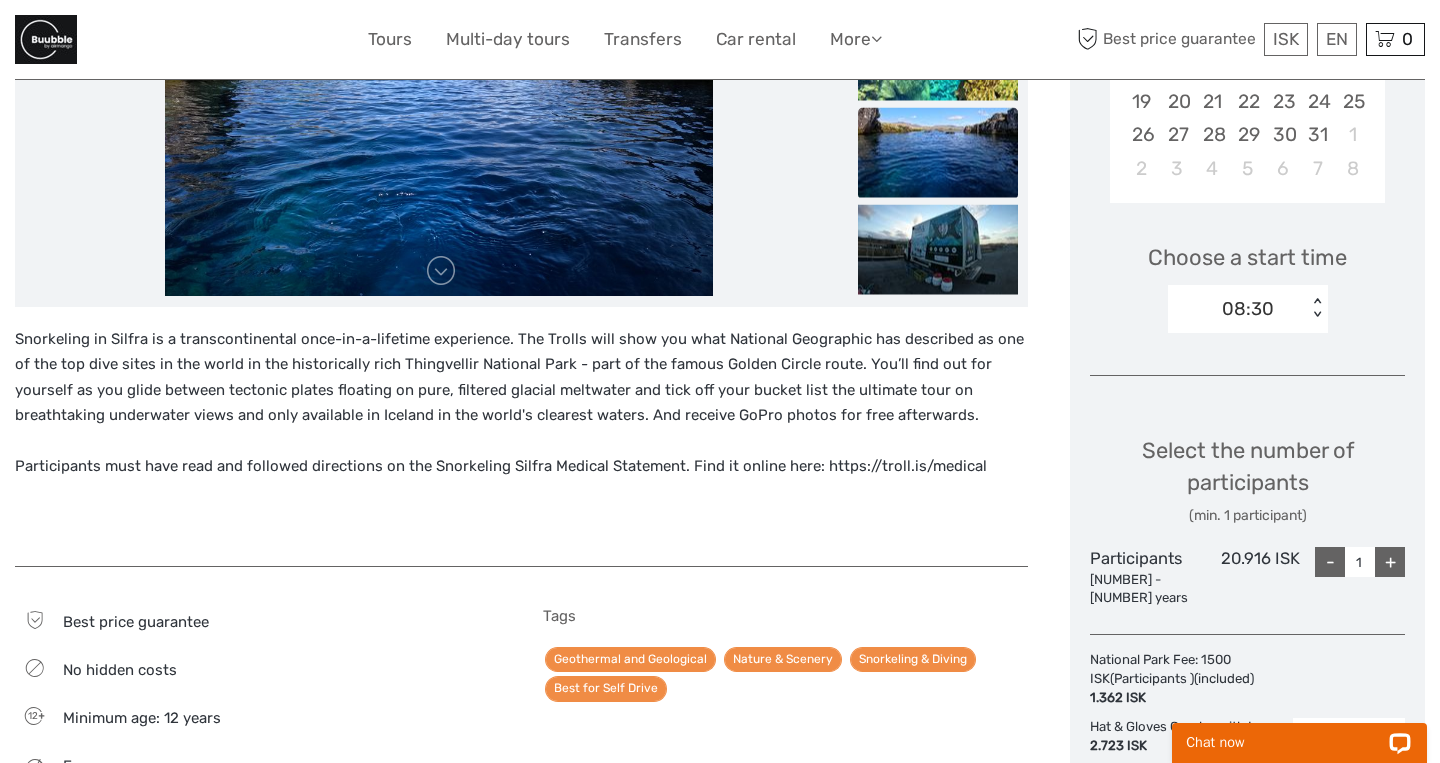 scroll, scrollTop: 567, scrollLeft: 0, axis: vertical 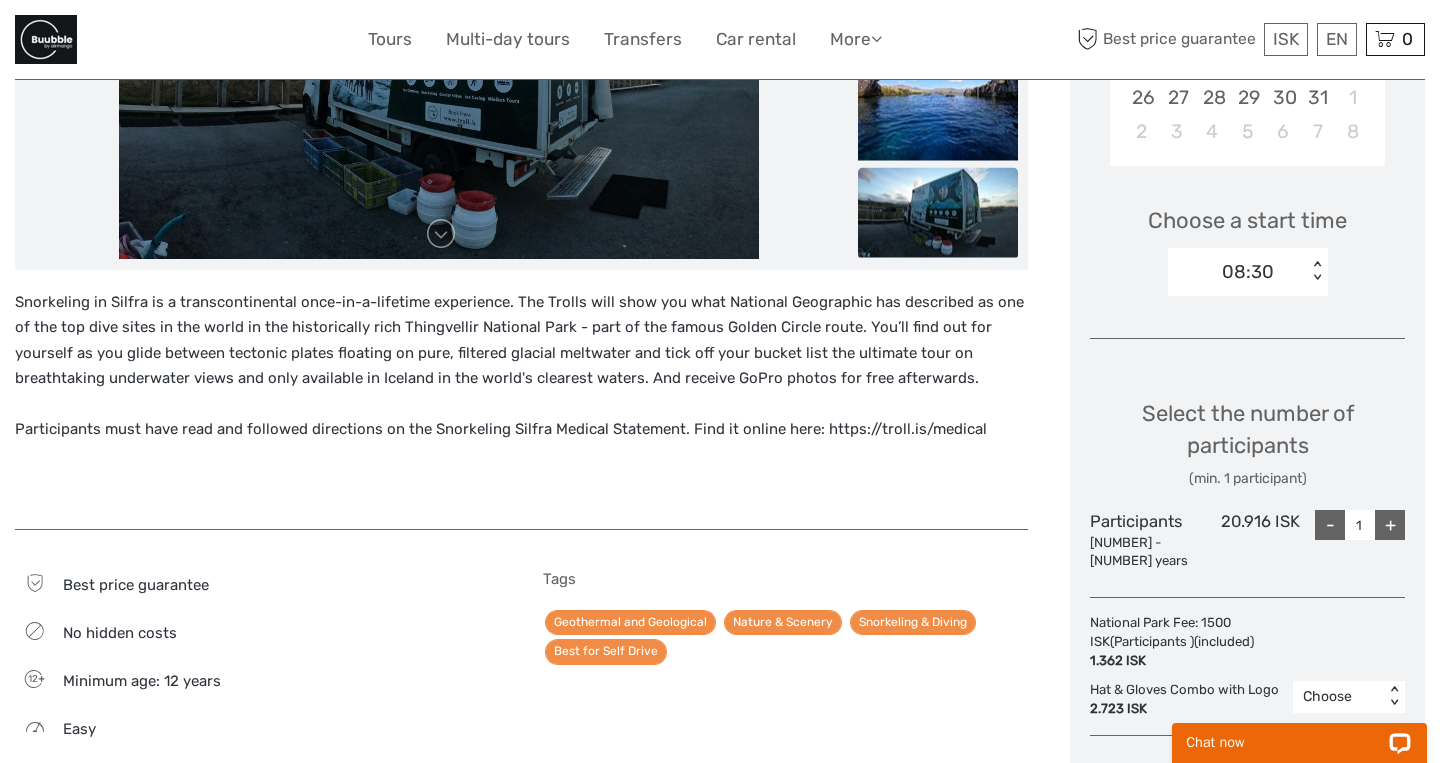 click on "+" at bounding box center (1390, 525) 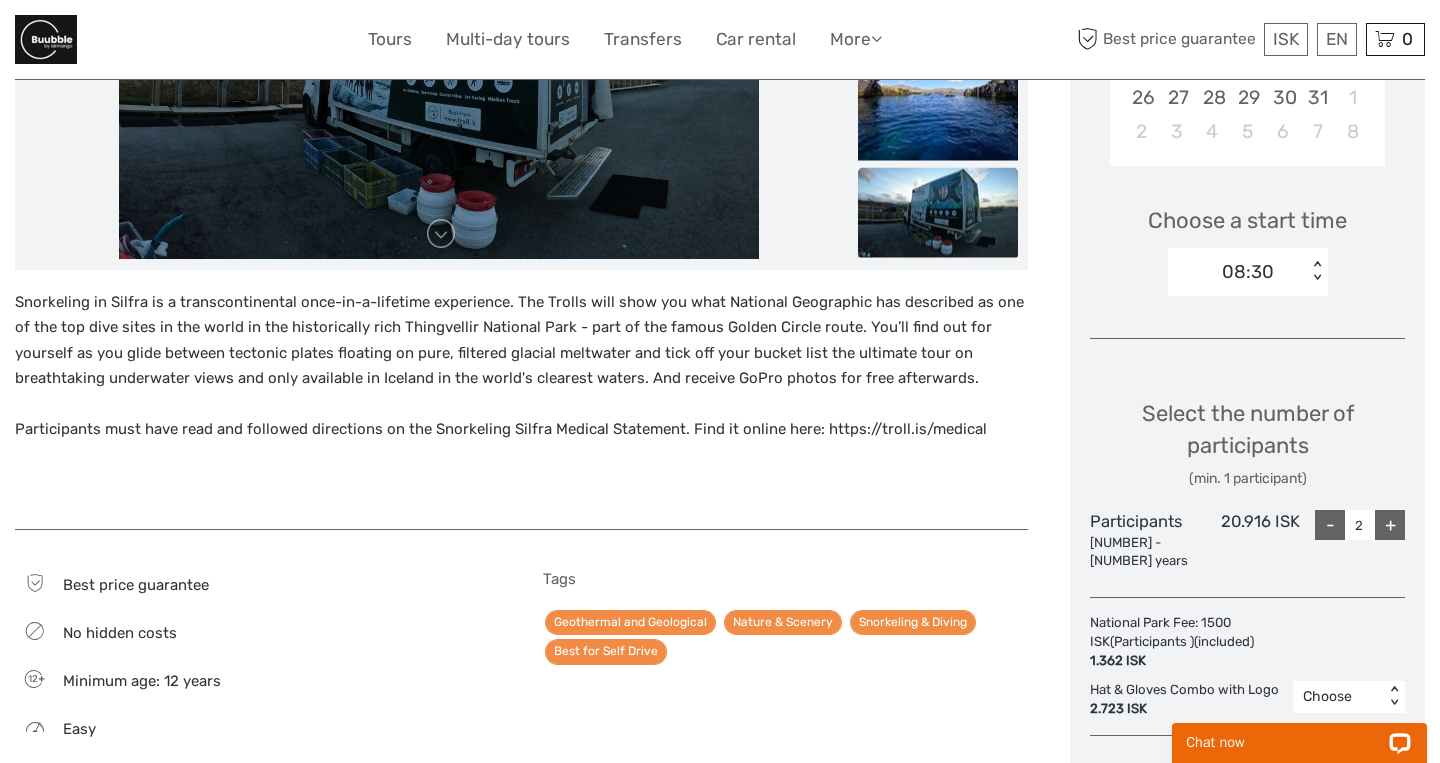 click on "+" at bounding box center [1390, 525] 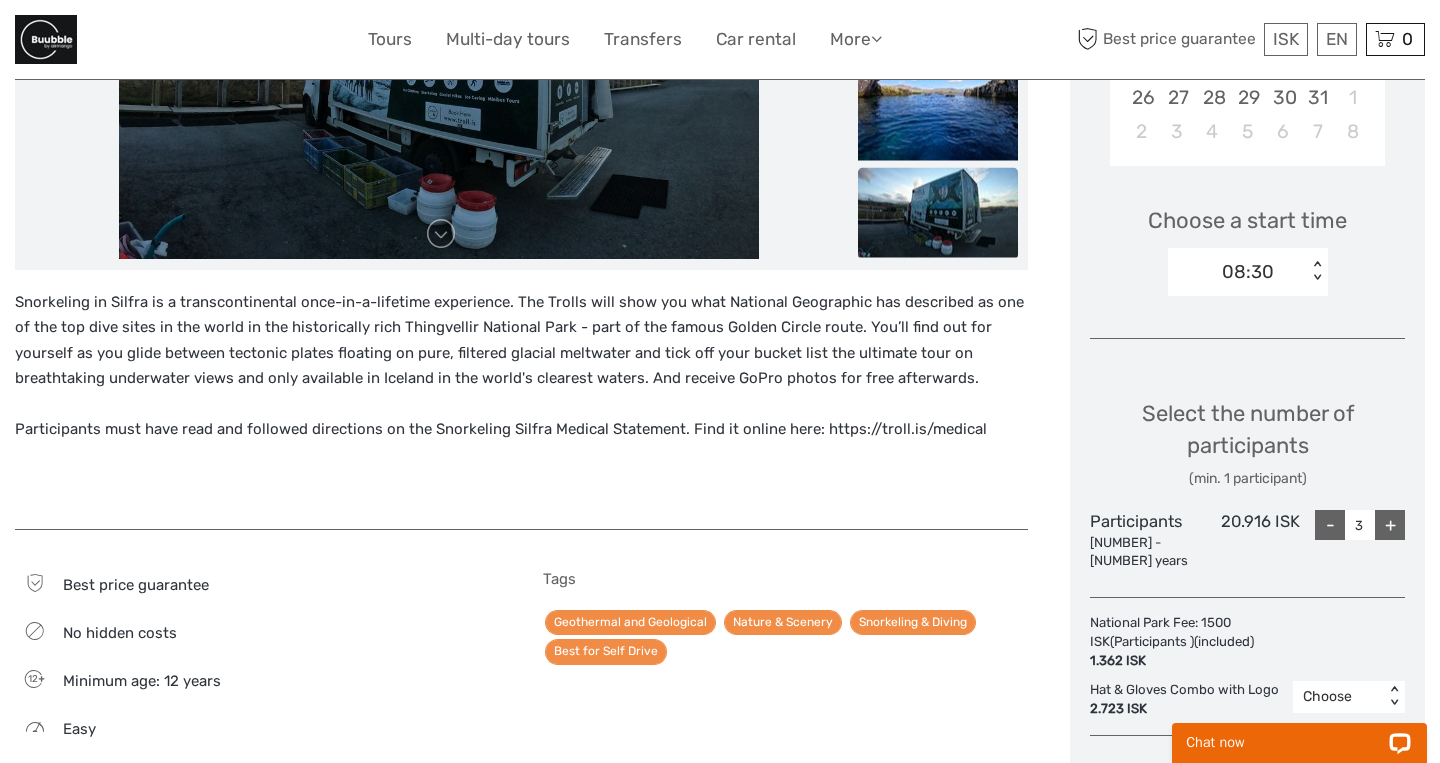 click on "+" at bounding box center (1390, 525) 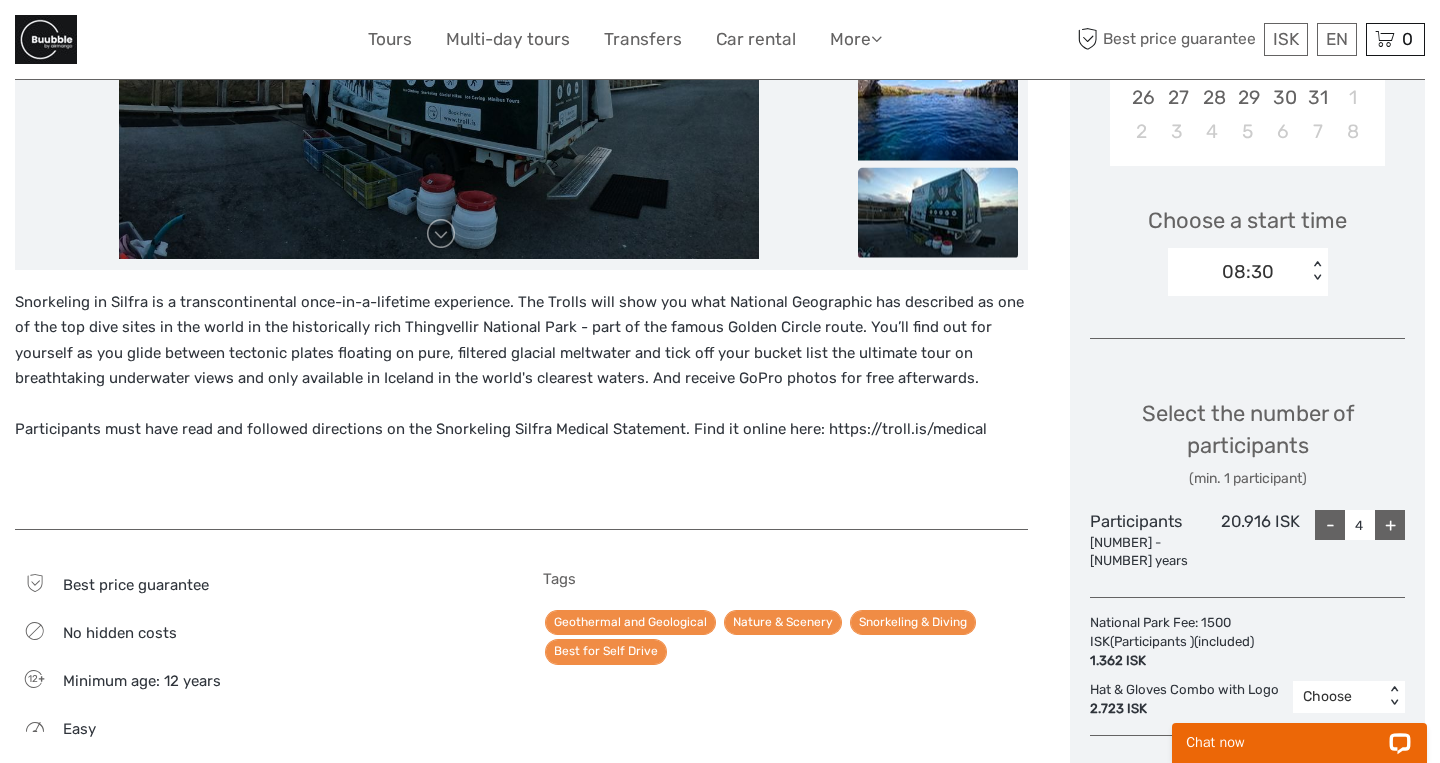 click on "+" at bounding box center (1390, 525) 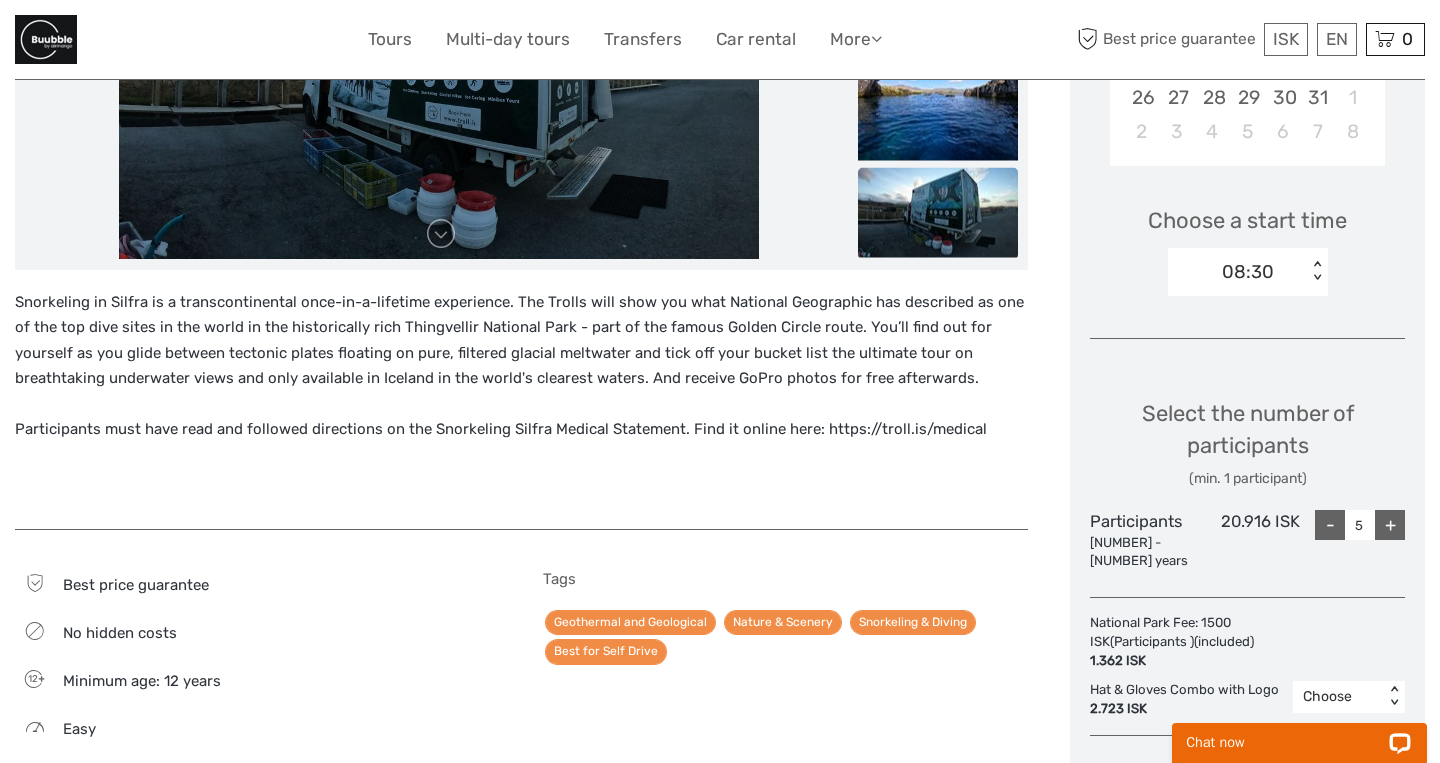 click on "+" at bounding box center (1390, 525) 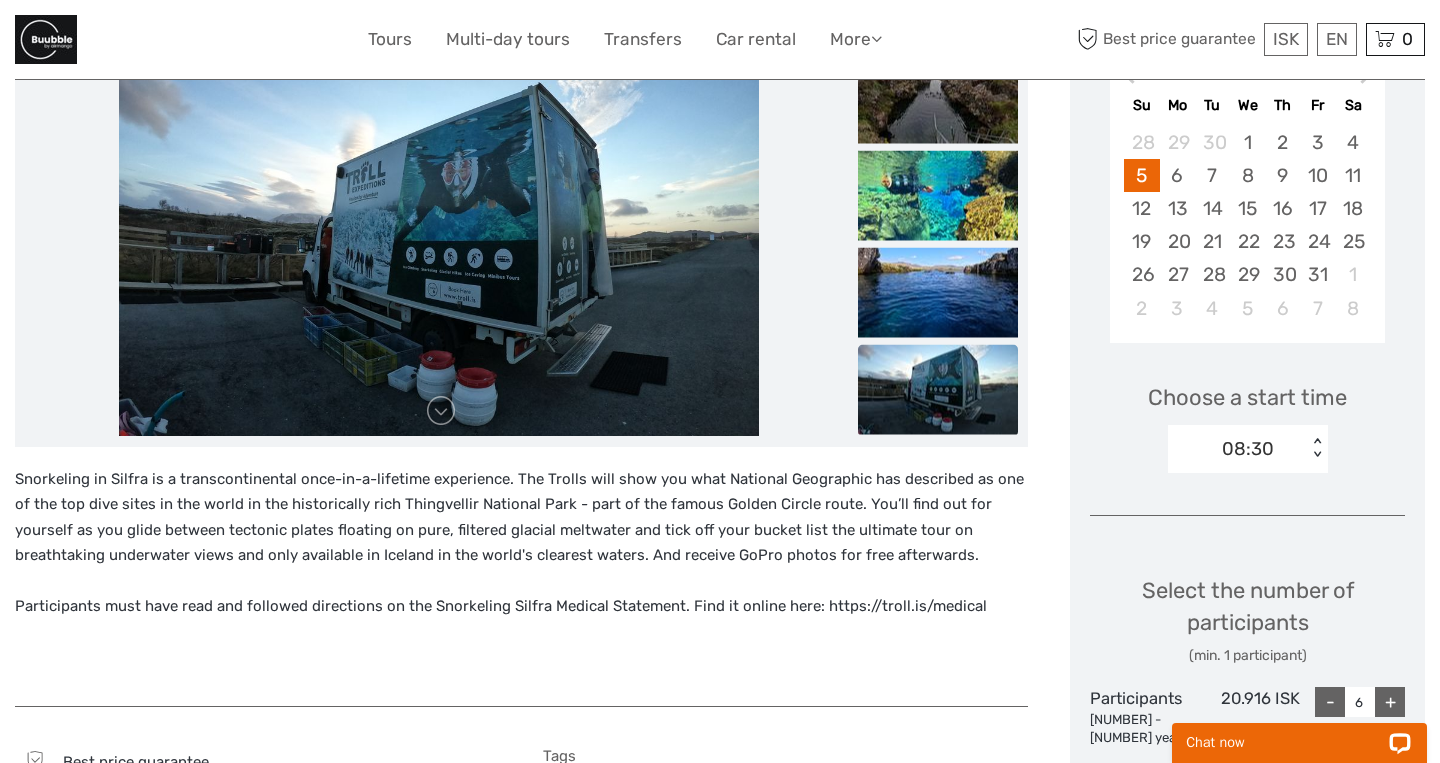 scroll, scrollTop: 390, scrollLeft: 0, axis: vertical 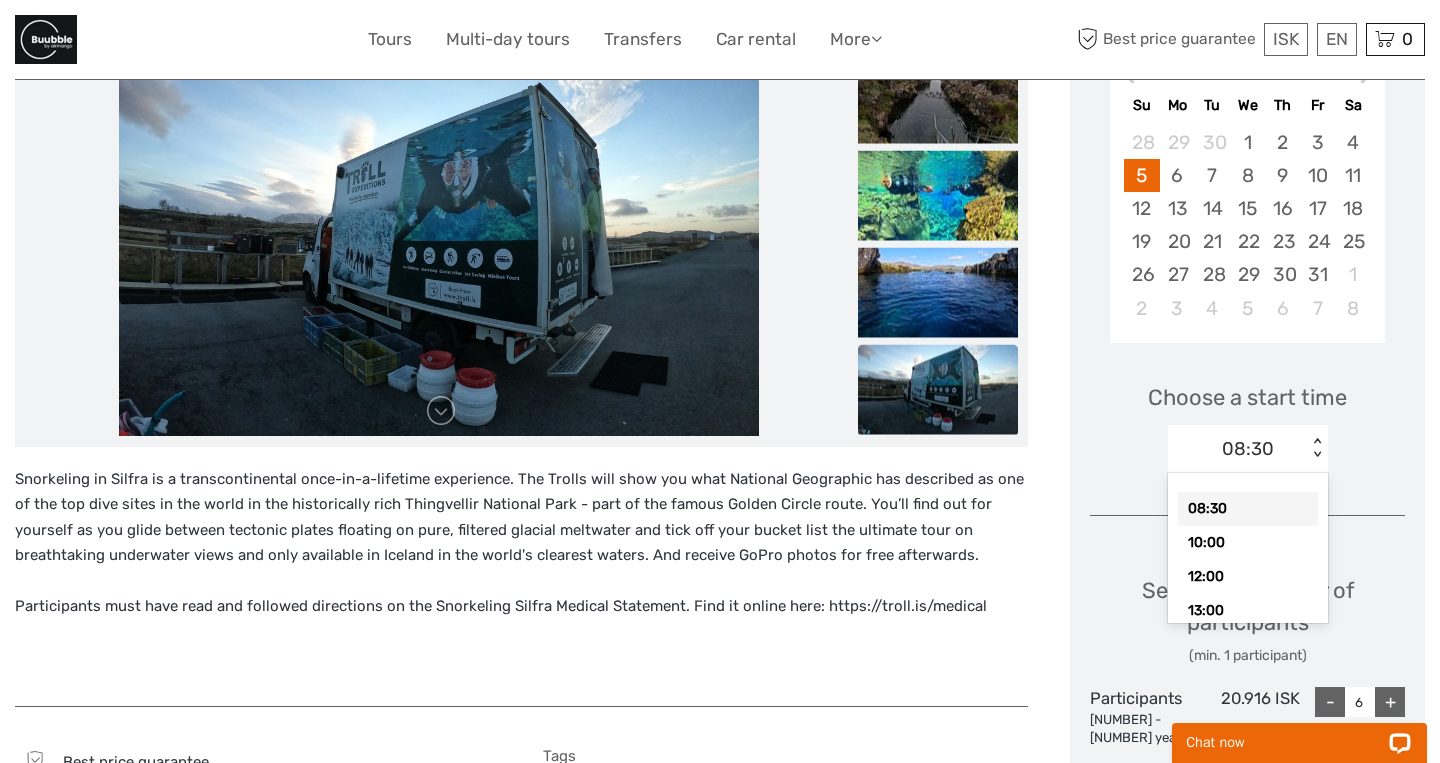 click on "08:30" at bounding box center (1248, 509) 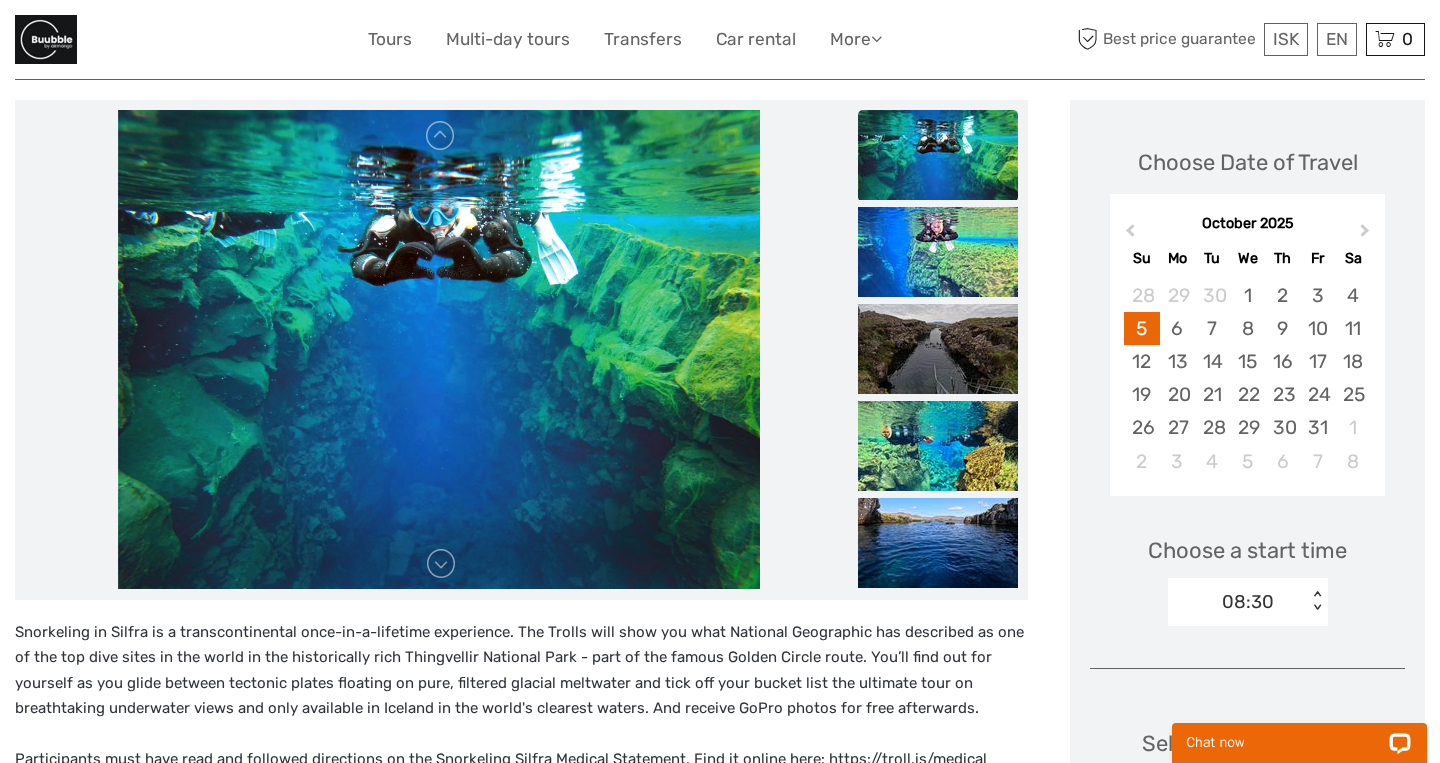 scroll, scrollTop: 276, scrollLeft: 0, axis: vertical 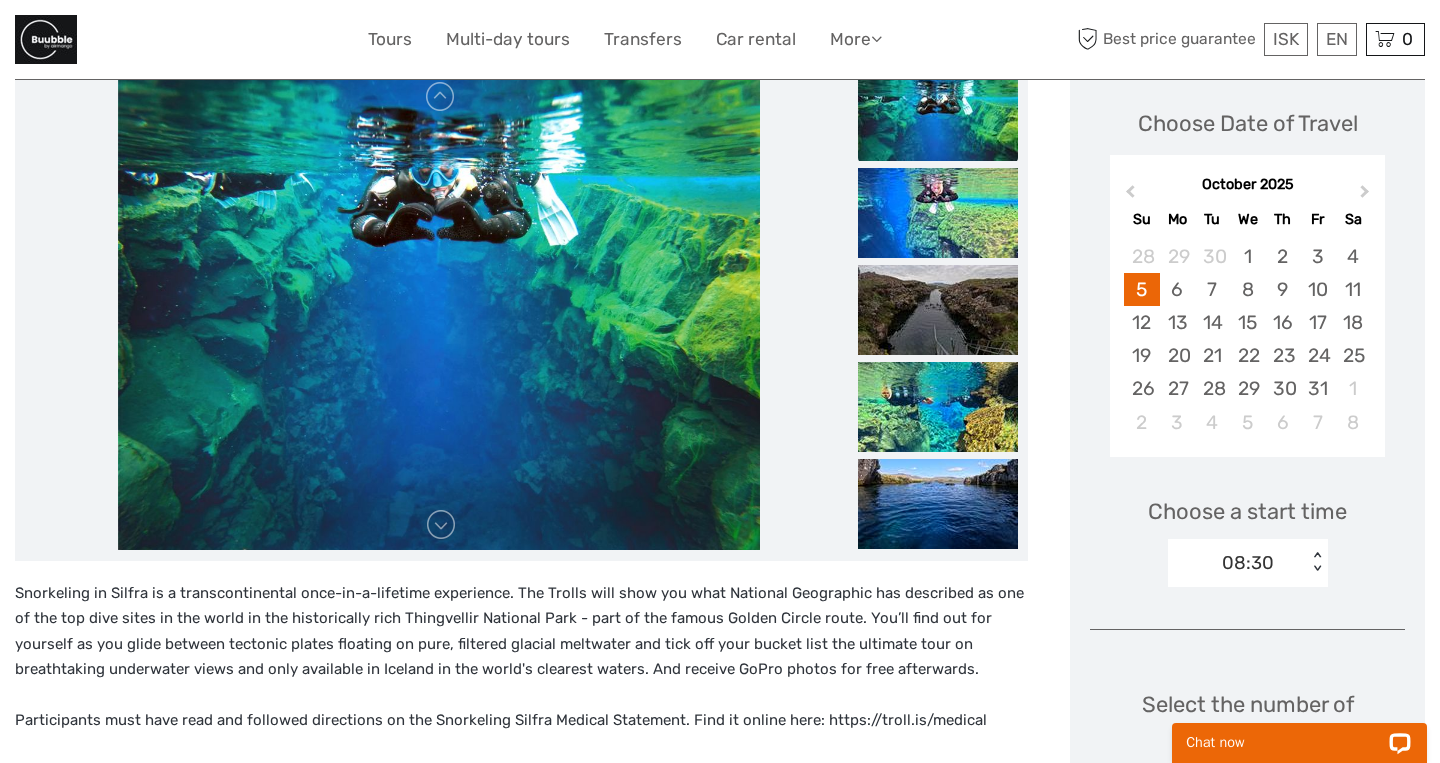 click on "08:30" at bounding box center [1237, 563] 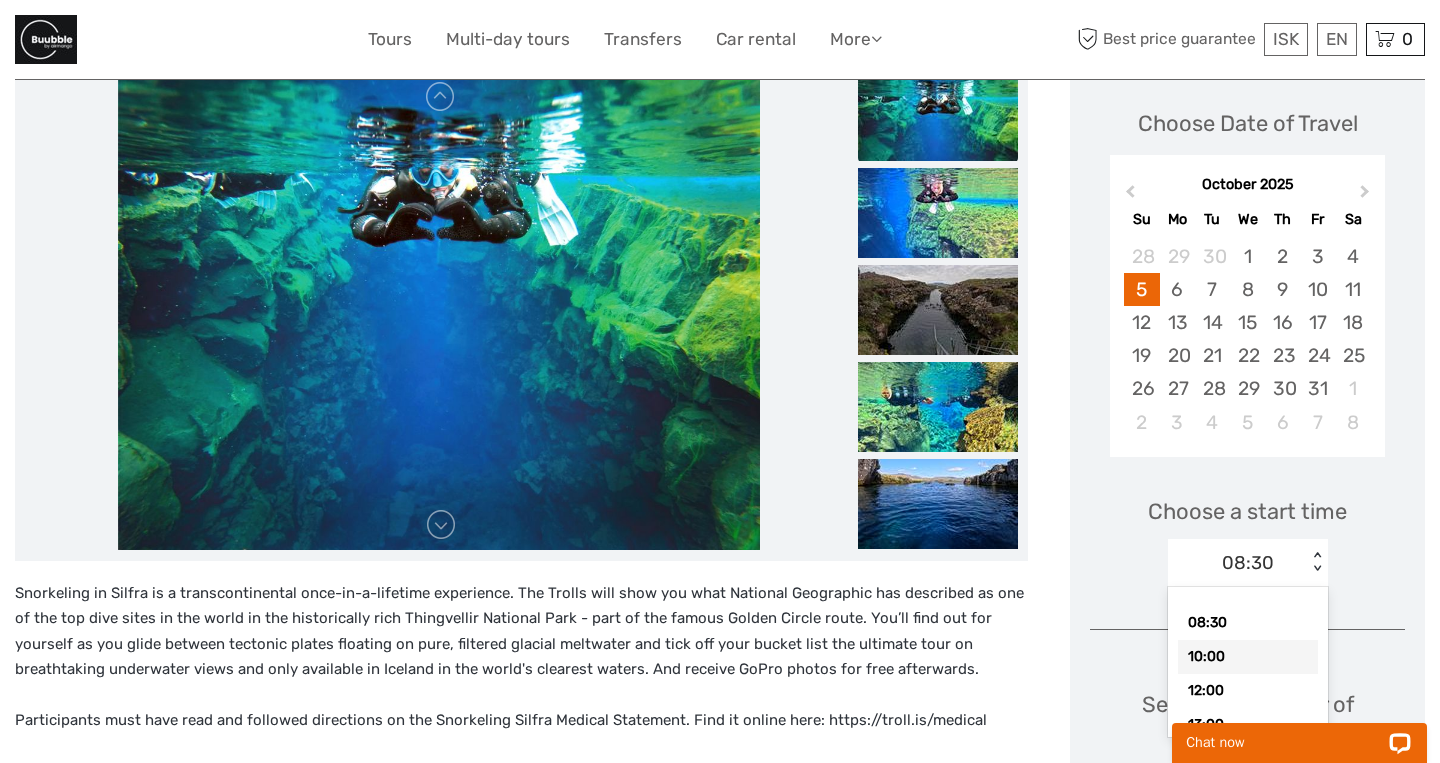 click on "10:00" at bounding box center (1248, 657) 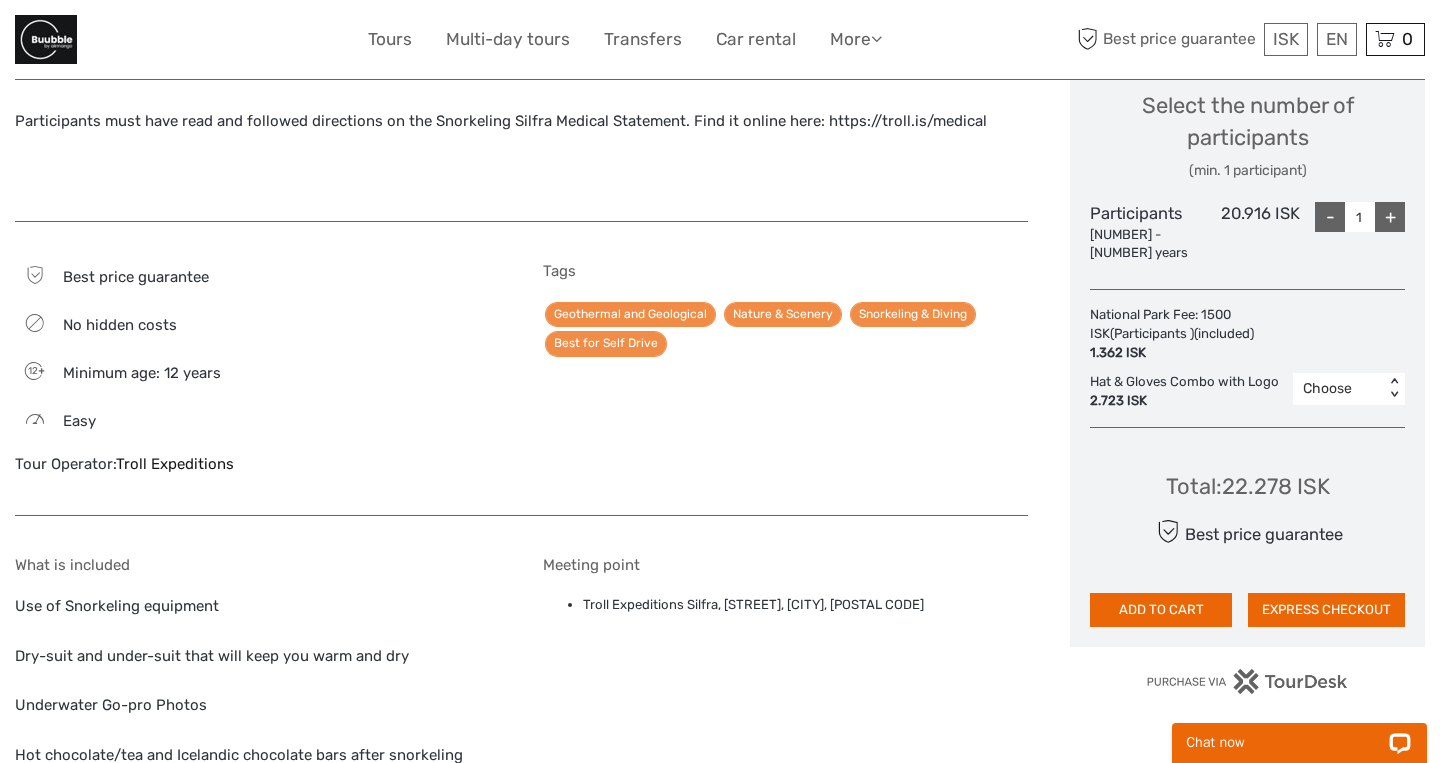scroll, scrollTop: 874, scrollLeft: 0, axis: vertical 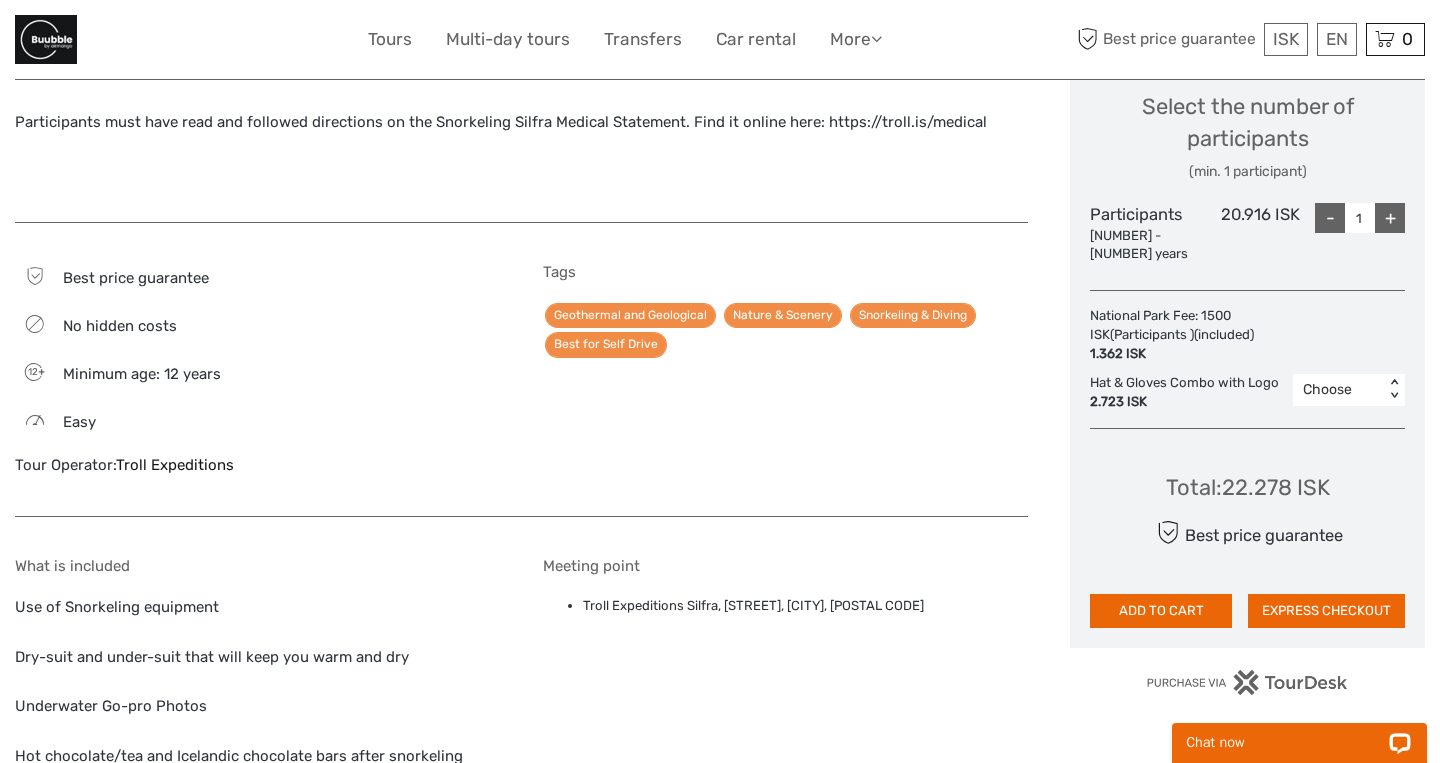 click on "Choose" at bounding box center (1338, 390) 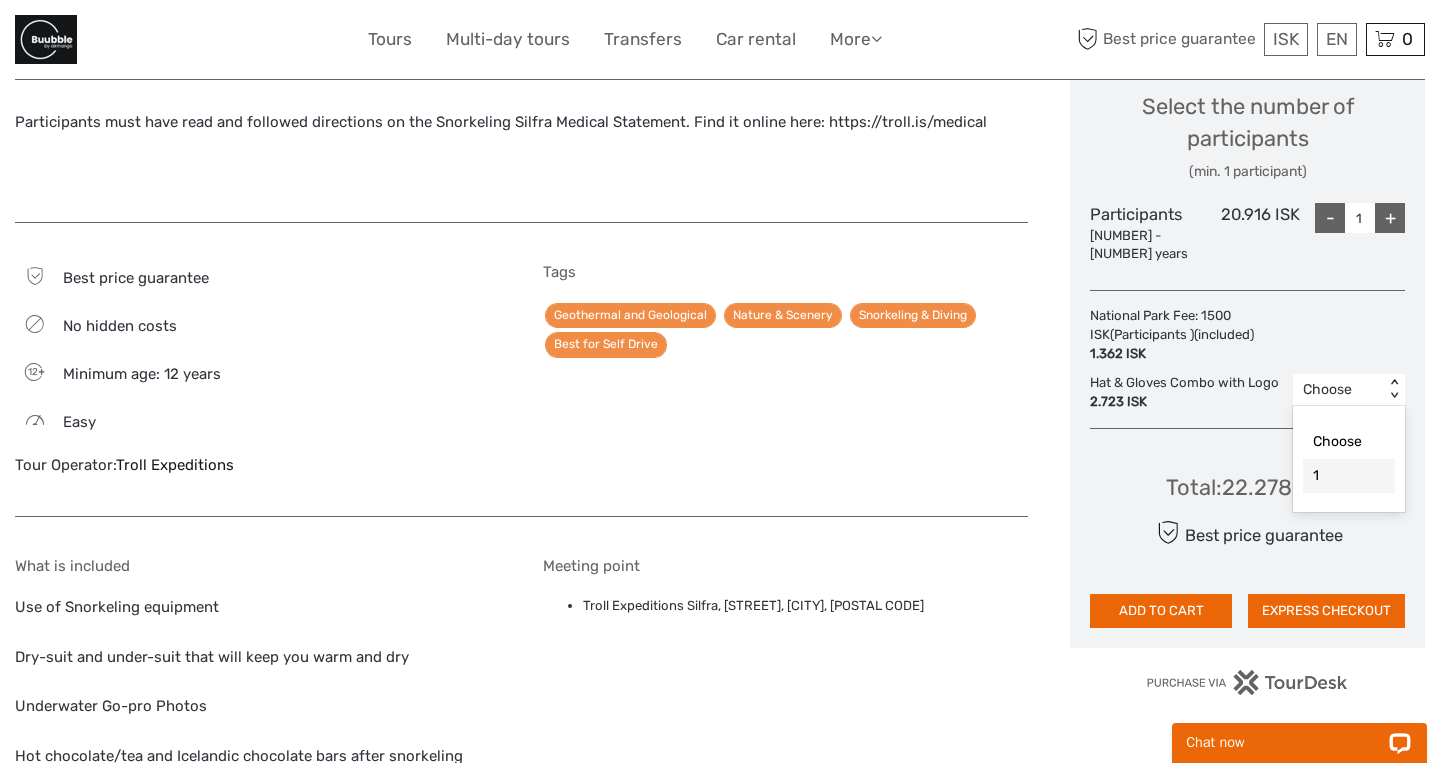 click on "Tags
Geothermal and Geological
Nature & Scenery
Snorkeling & Diving
Best for Self Drive" at bounding box center (786, 379) 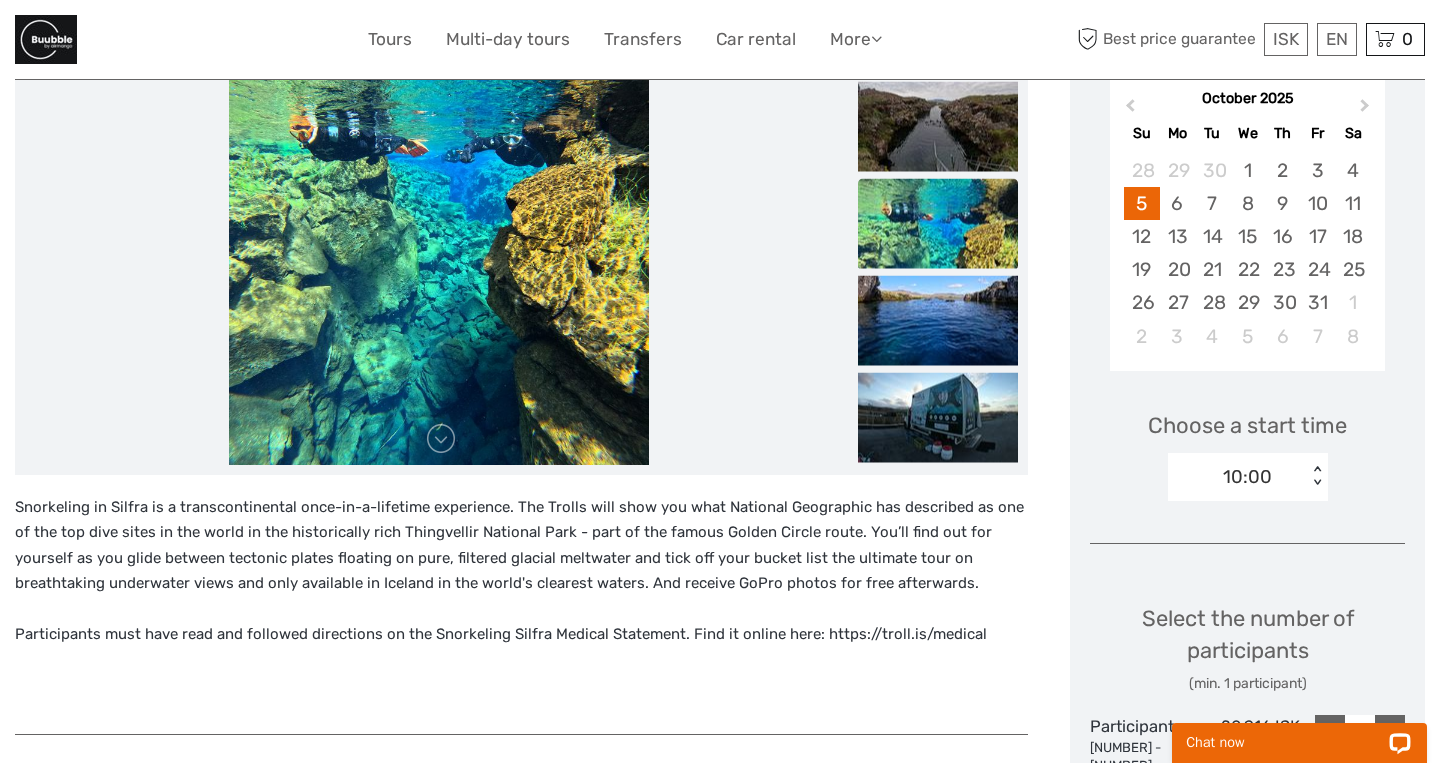 scroll, scrollTop: 364, scrollLeft: 0, axis: vertical 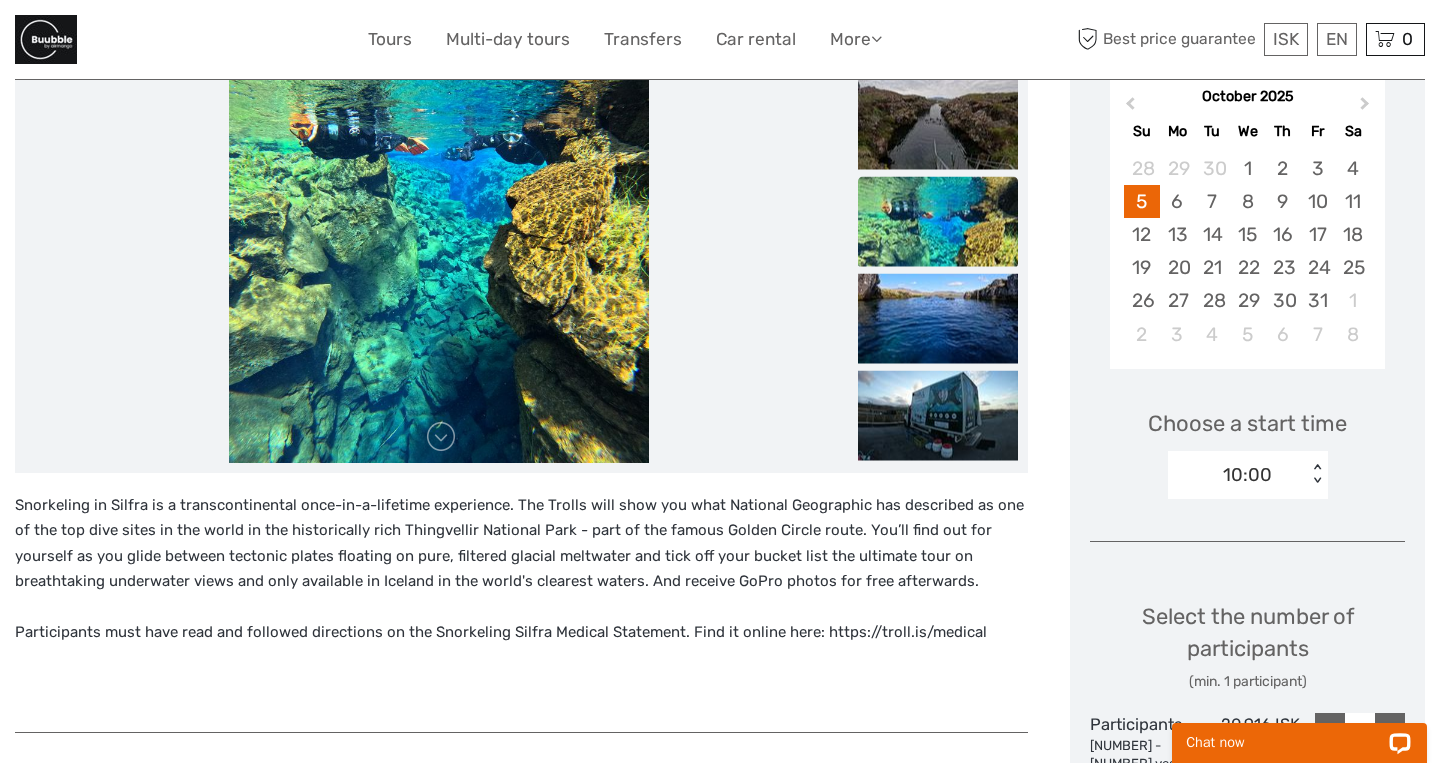 click on "10:00 < >" at bounding box center (1248, 475) 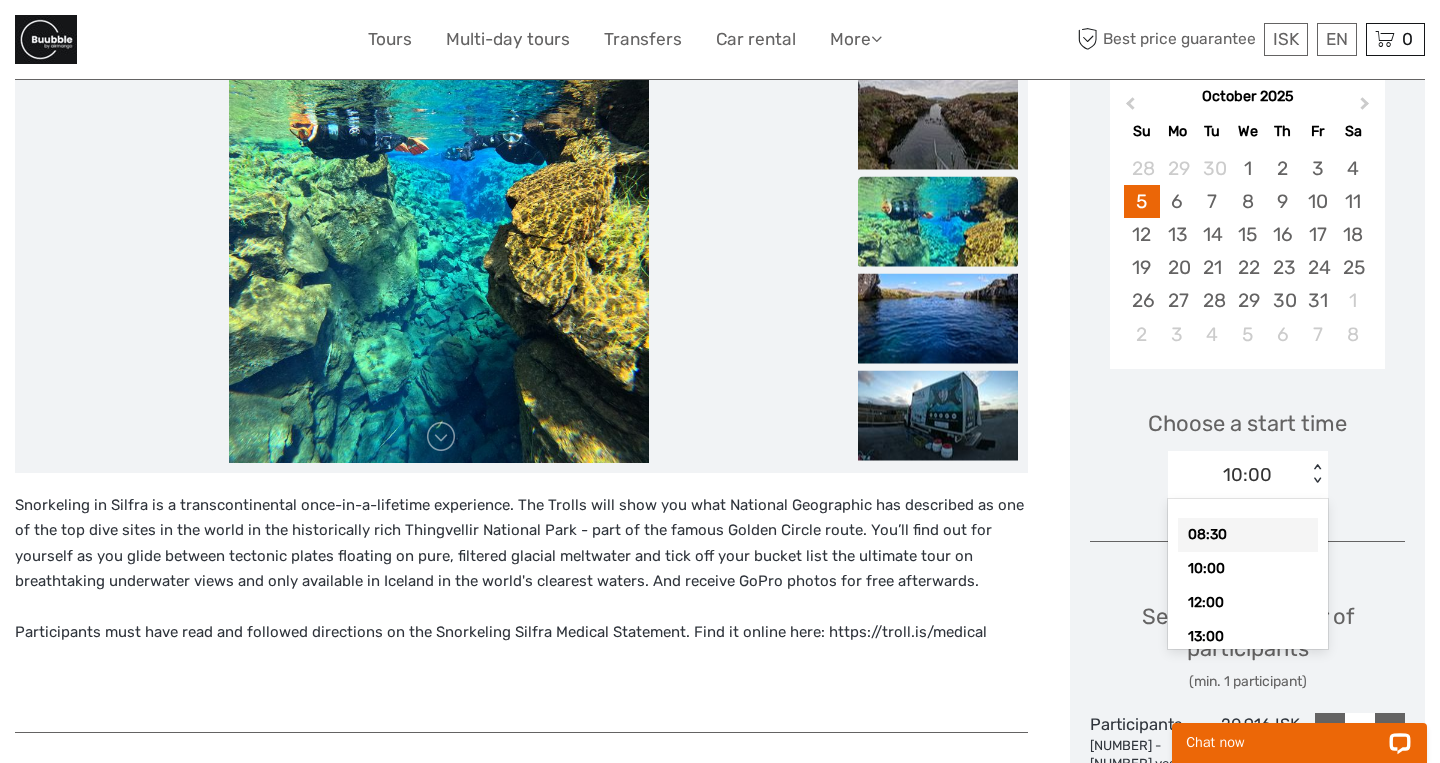 click on "08:30" at bounding box center (1248, 535) 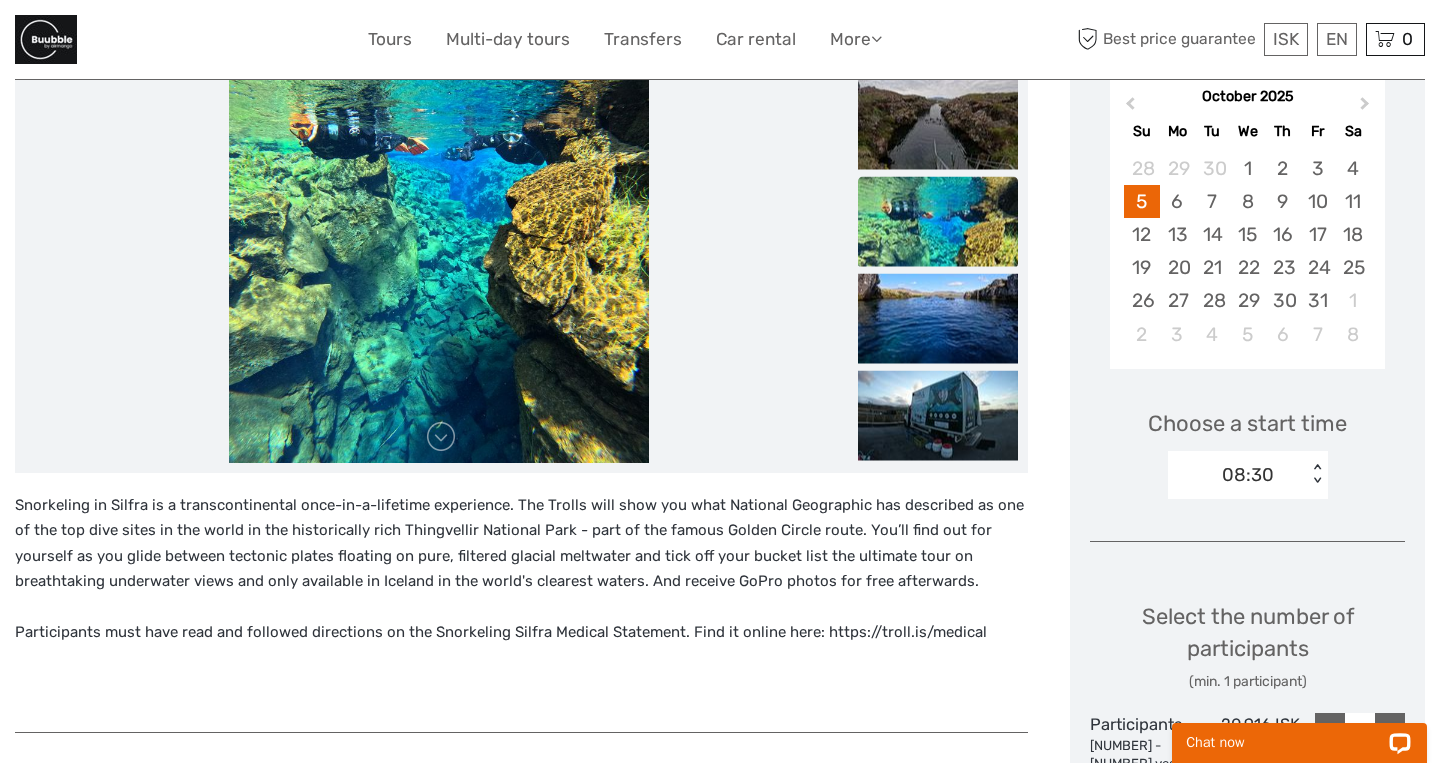 click on "Participants must have read and followed directions on the Snorkeling Silfra Medical Statement. Find it online here: https://troll.is/medical
Best price guarantee
No hidden costs
12
Easy" at bounding box center (542, 1059) 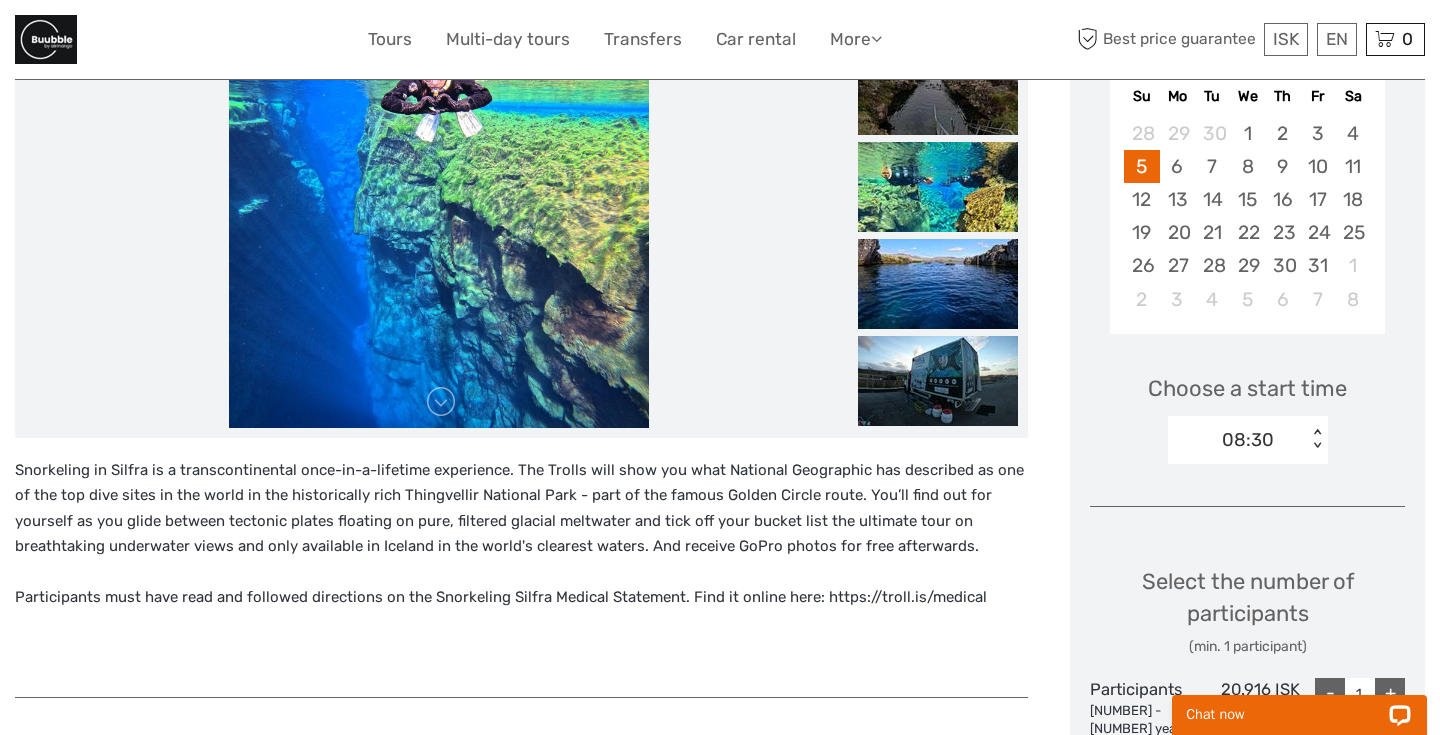 scroll, scrollTop: 552, scrollLeft: 0, axis: vertical 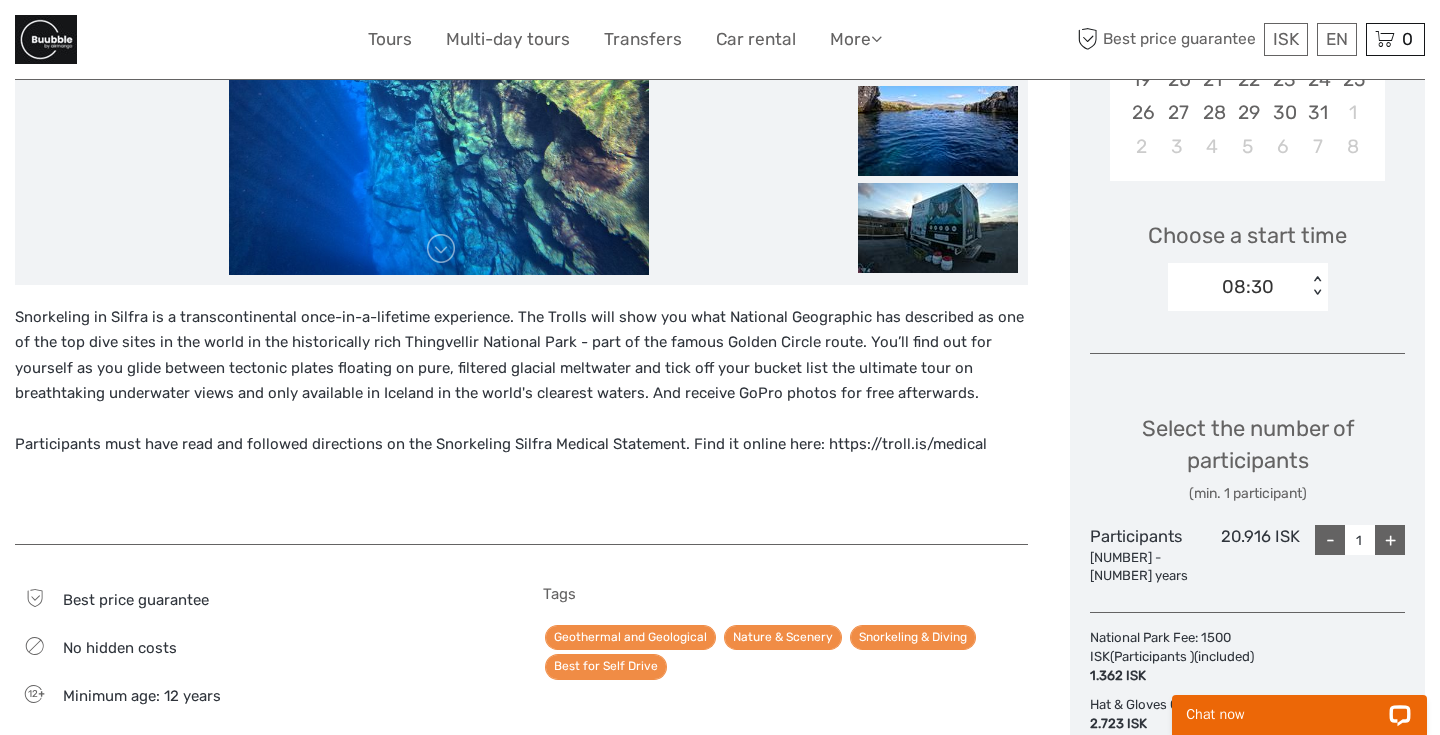 click on "1" at bounding box center [1360, 540] 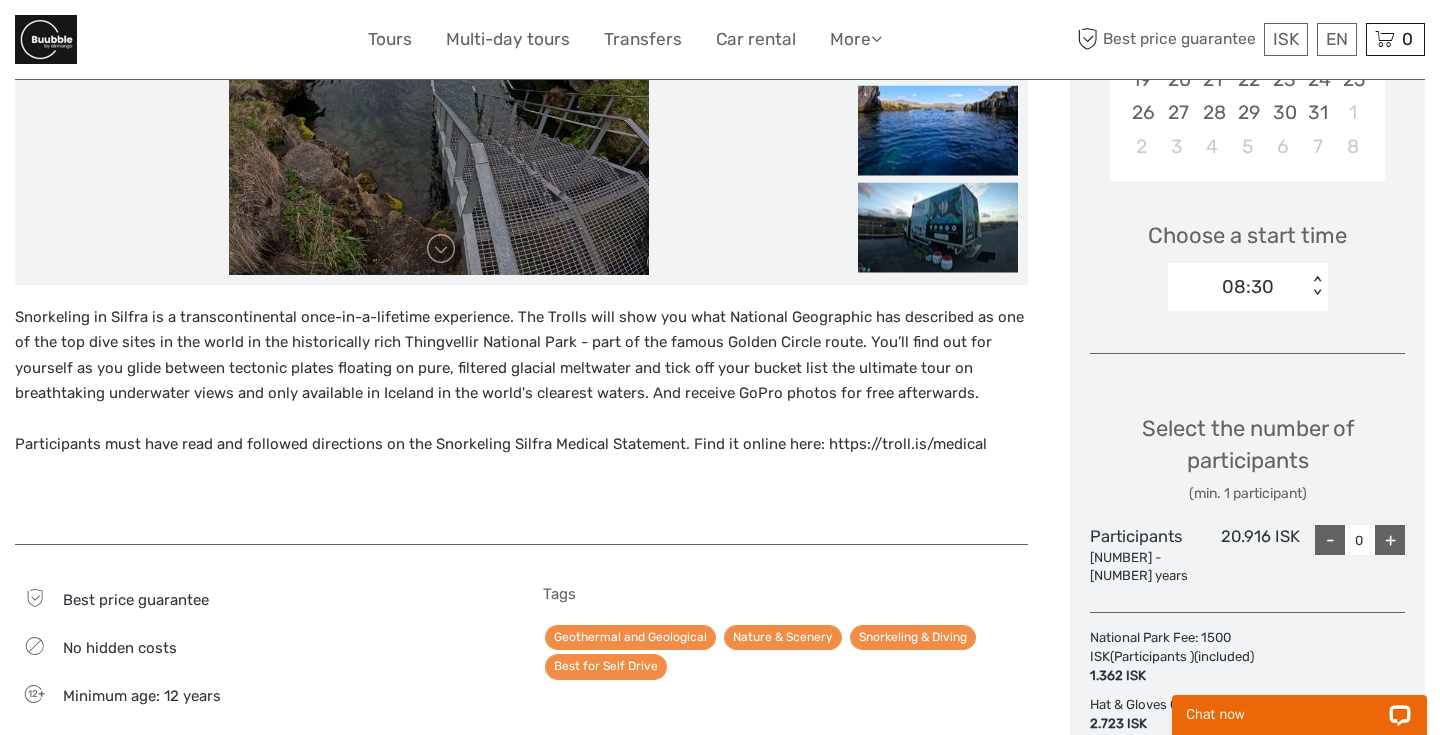 type on "6" 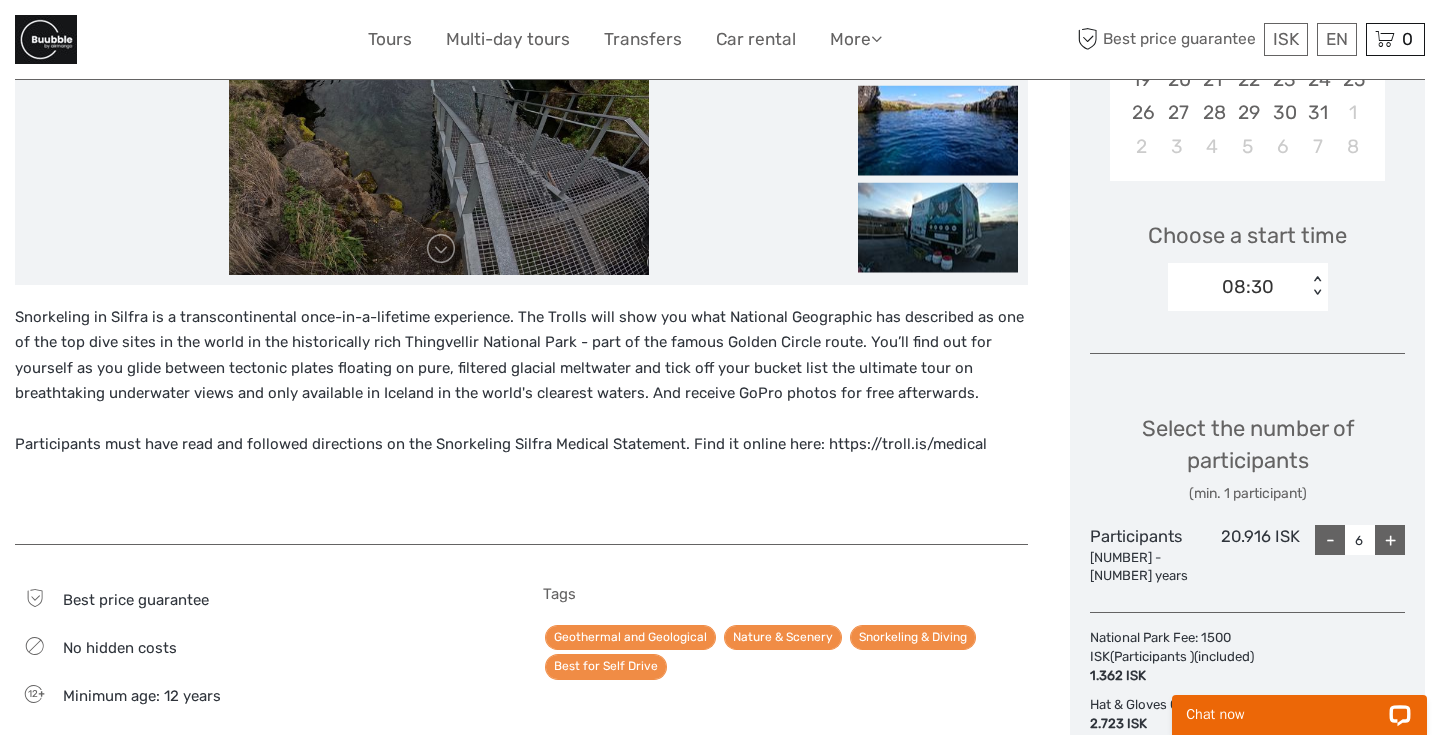 click on "(min. 1 participant)" at bounding box center [1247, 494] 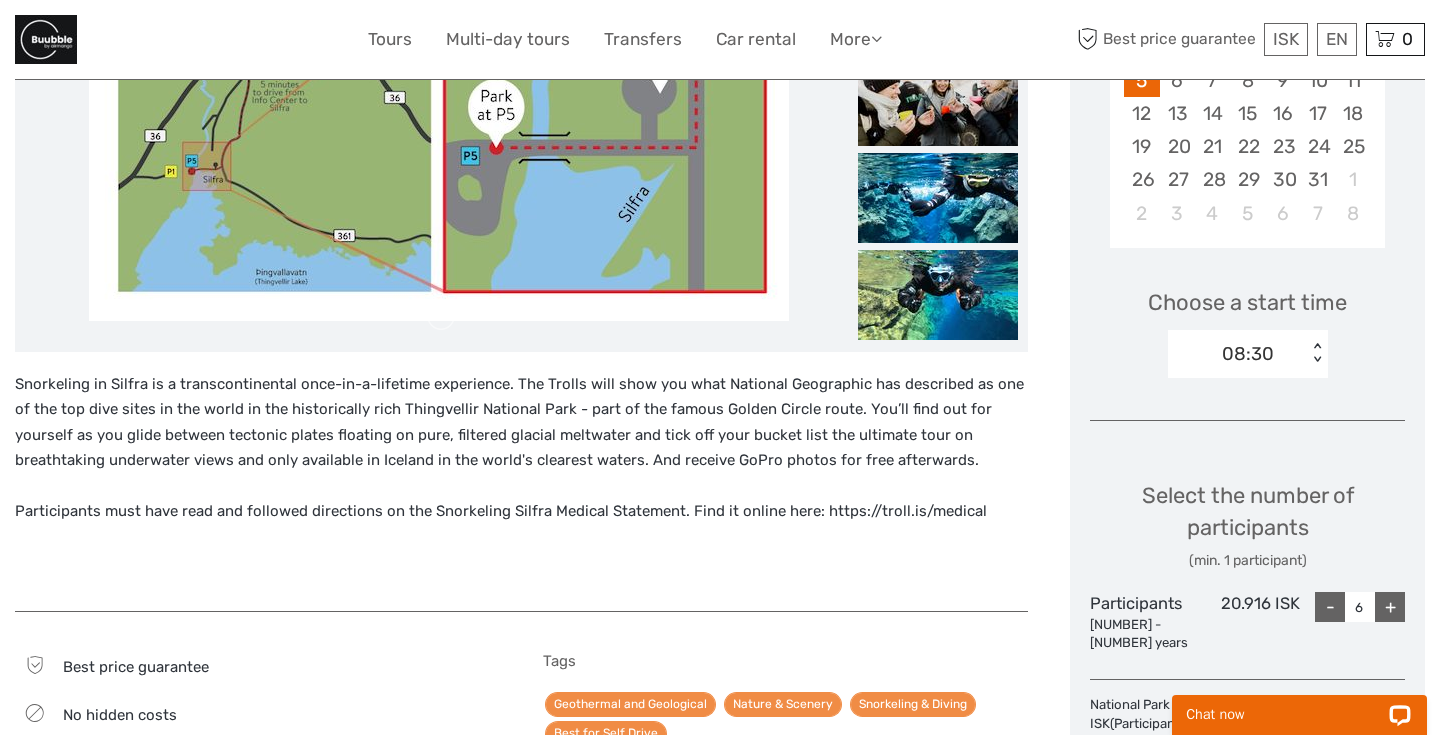 scroll, scrollTop: 494, scrollLeft: 0, axis: vertical 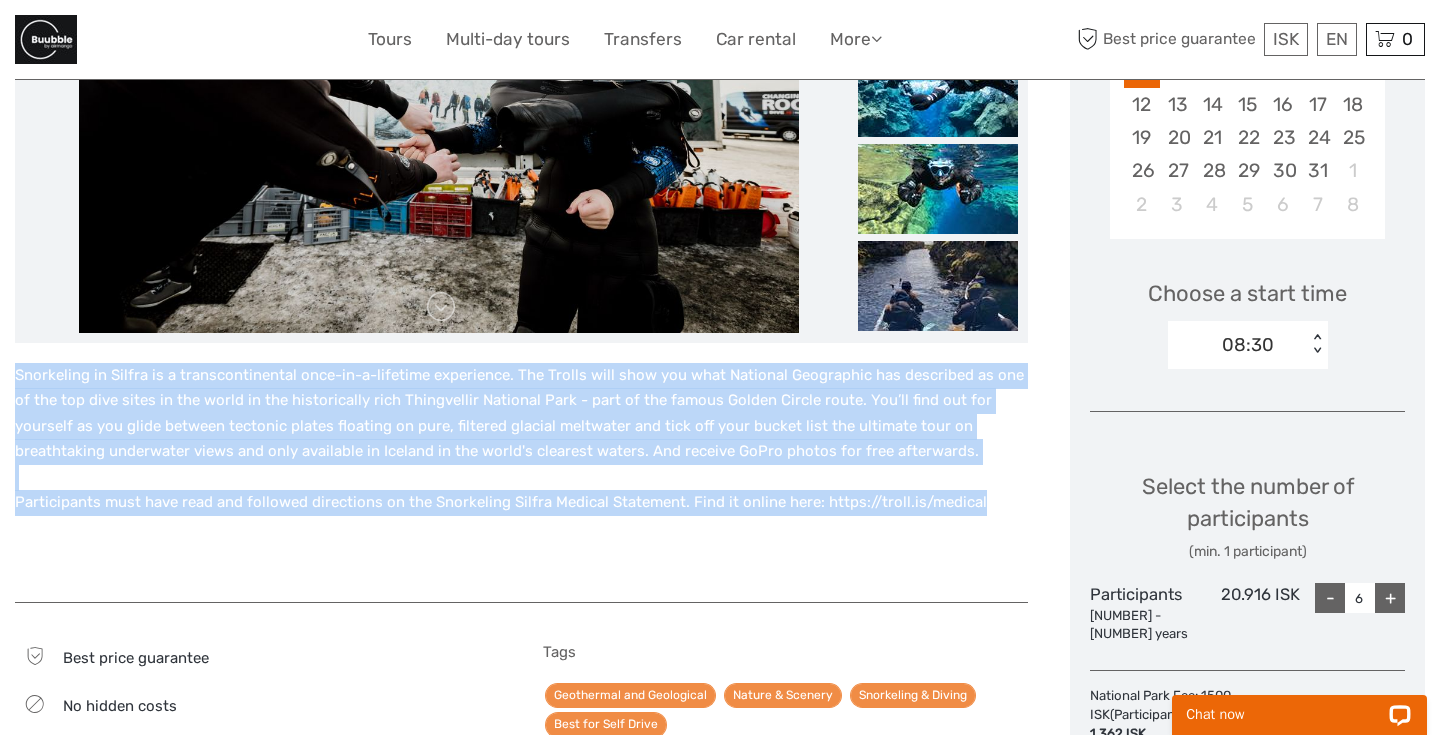 drag, startPoint x: 993, startPoint y: 494, endPoint x: 702, endPoint y: 351, distance: 324.23758 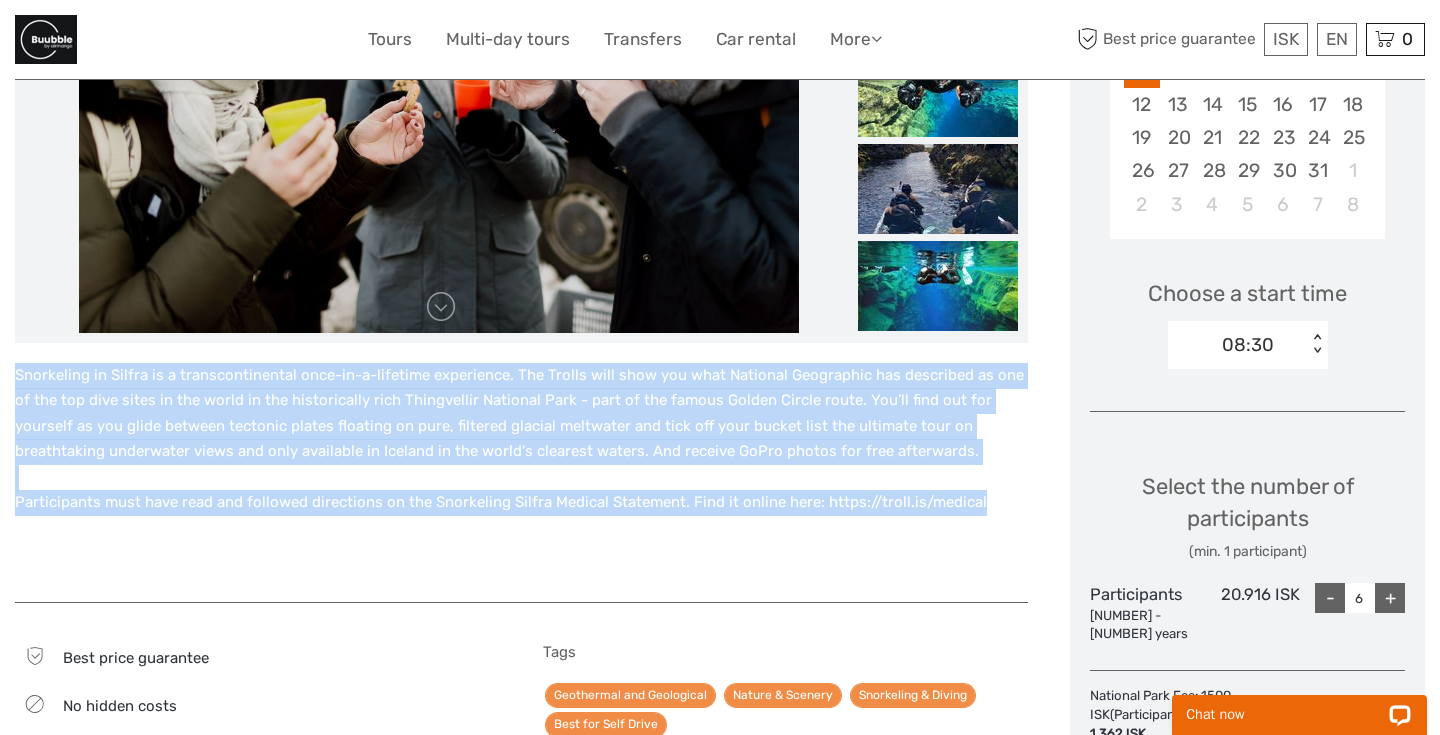 drag, startPoint x: 19, startPoint y: 374, endPoint x: 86, endPoint y: 550, distance: 188.32153 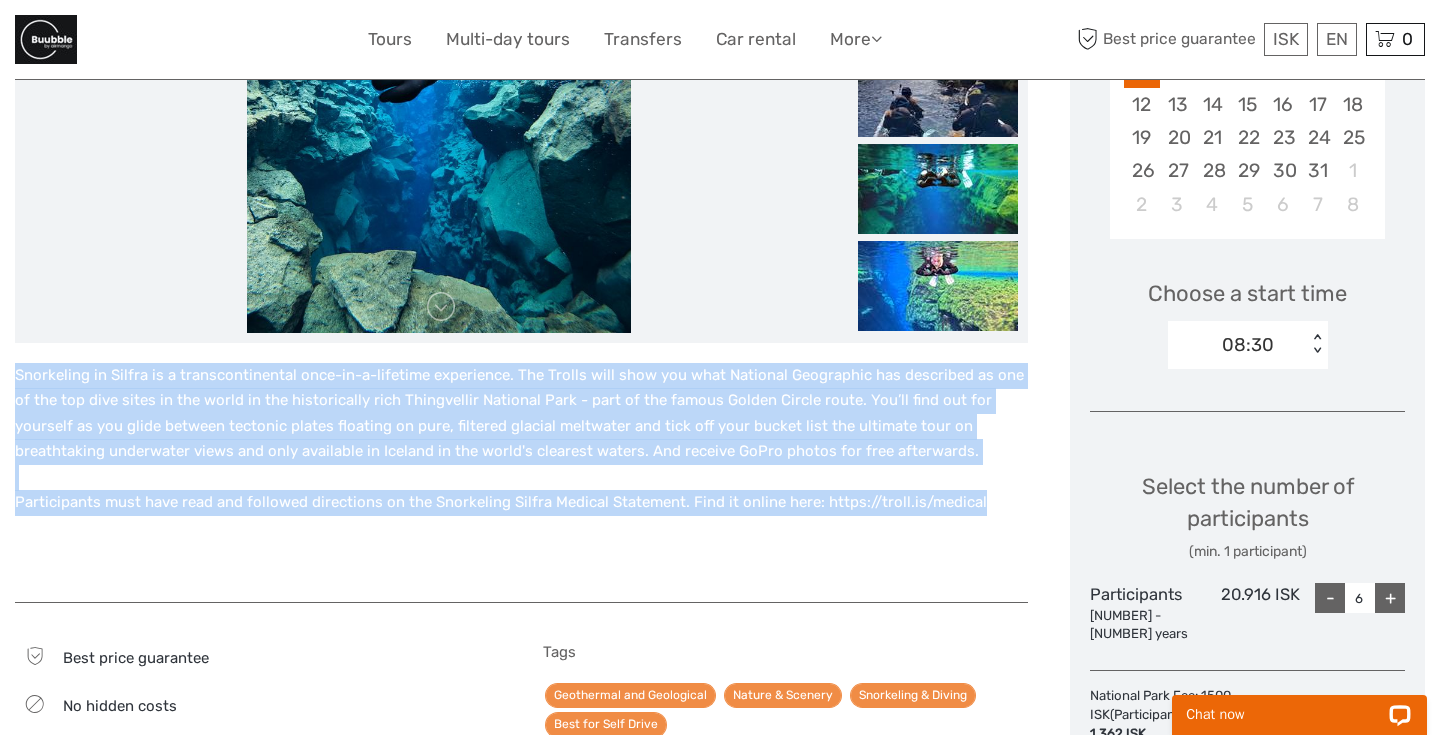 click on "Snorkeling in Silfra is a transcontinental once-in-a-lifetime experience. The Trolls will show you what National Geographic has described as one of the top dive sites in the world in the historically rich Thingvellir National Park - part of the famous Golden Circle route. You’ll find out for yourself as you glide between tectonic plates floating on pure, filtered glacial meltwater and tick off your bucket list the ultimate tour on breathtaking underwater views and only available in Iceland in the world's clearest waters. And receive GoPro photos for free afterwards. Participants must have read and followed directions on the Snorkeling Silfra Medical Statement. Find it online here: https://troll.is/medical" at bounding box center (521, 473) 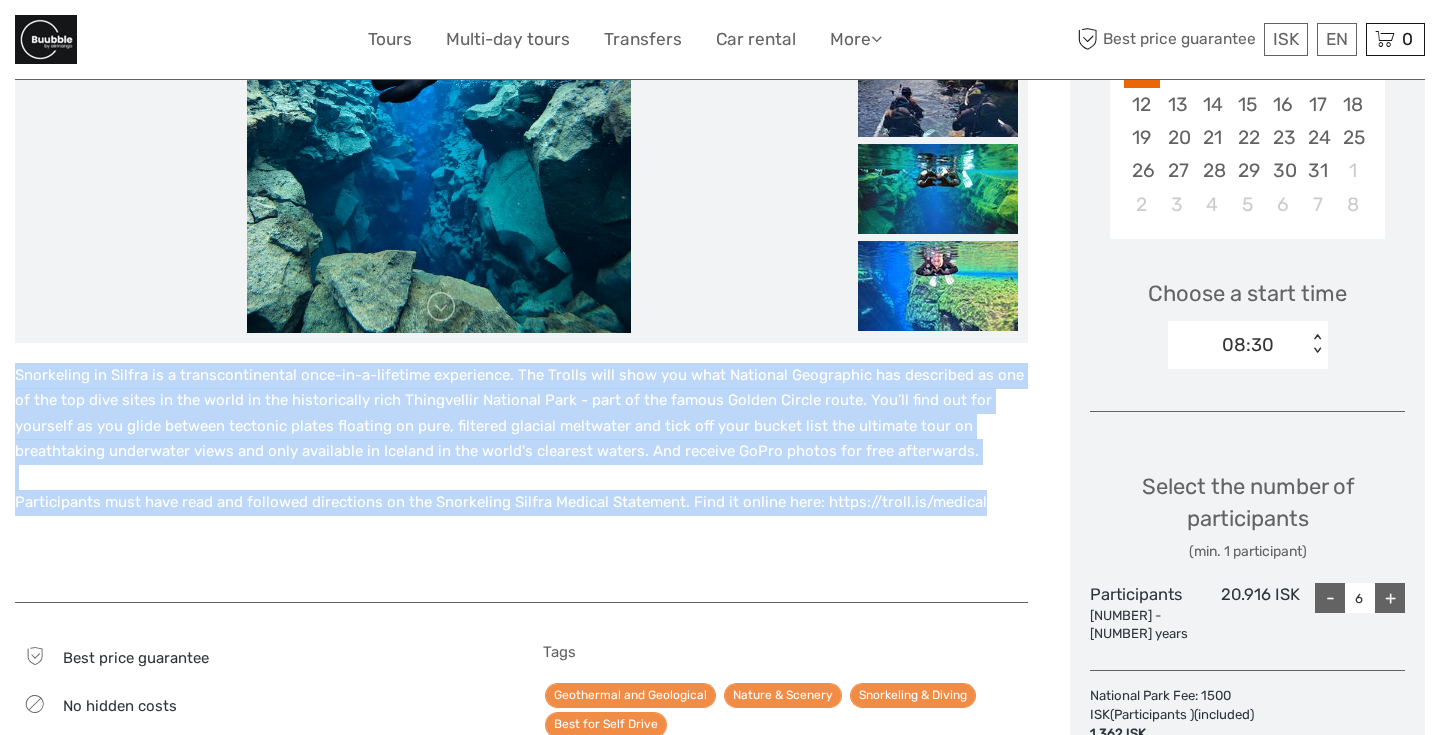 drag, startPoint x: 547, startPoint y: 354, endPoint x: 892, endPoint y: 537, distance: 390.5304 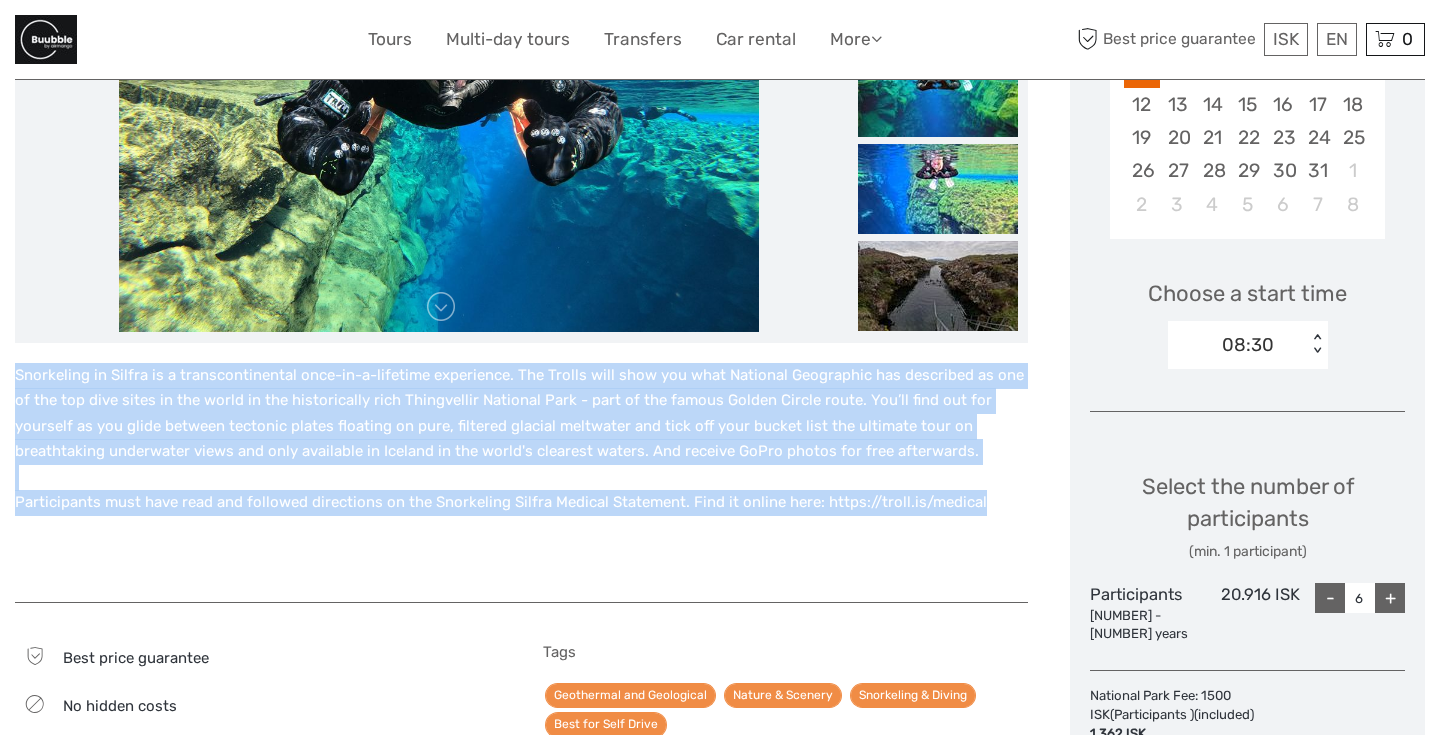drag, startPoint x: 993, startPoint y: 496, endPoint x: 596, endPoint y: 336, distance: 428.0292 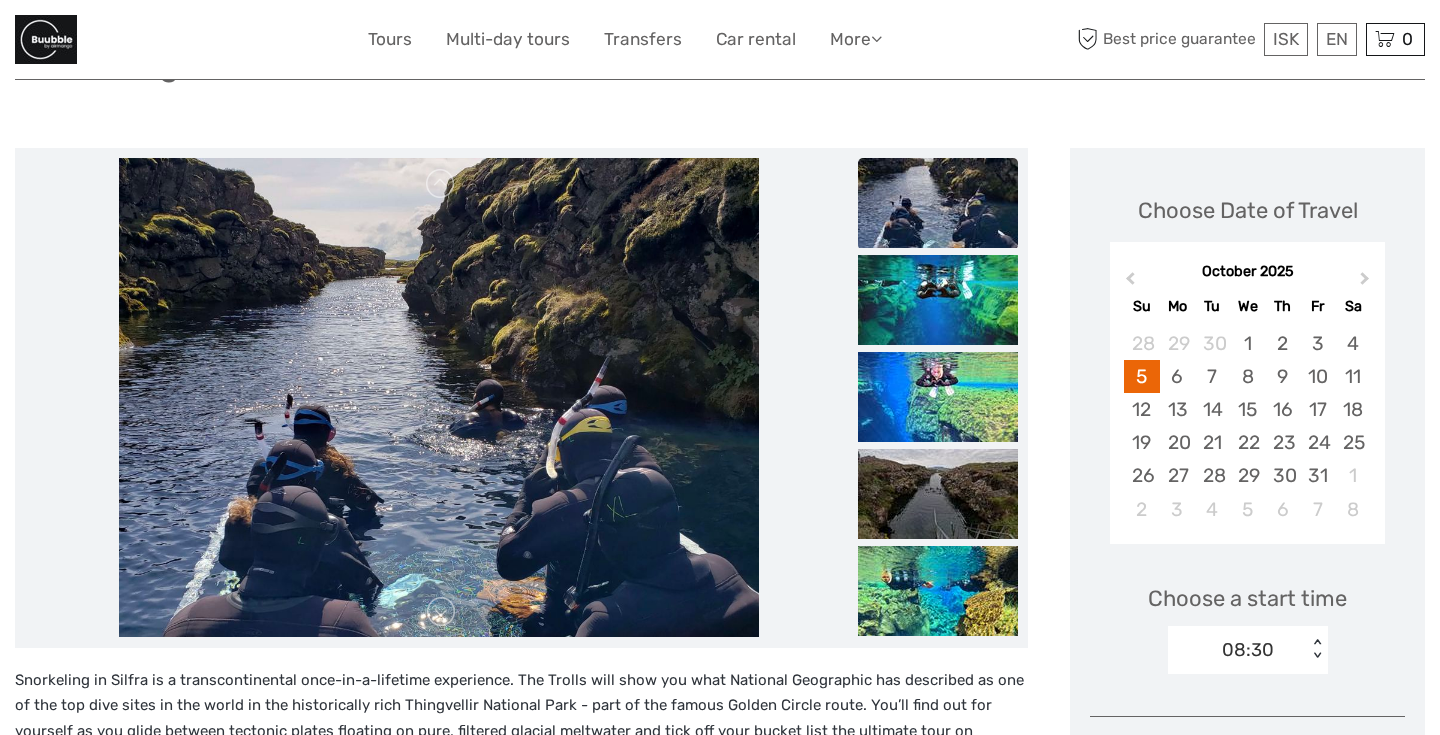 scroll, scrollTop: 188, scrollLeft: 0, axis: vertical 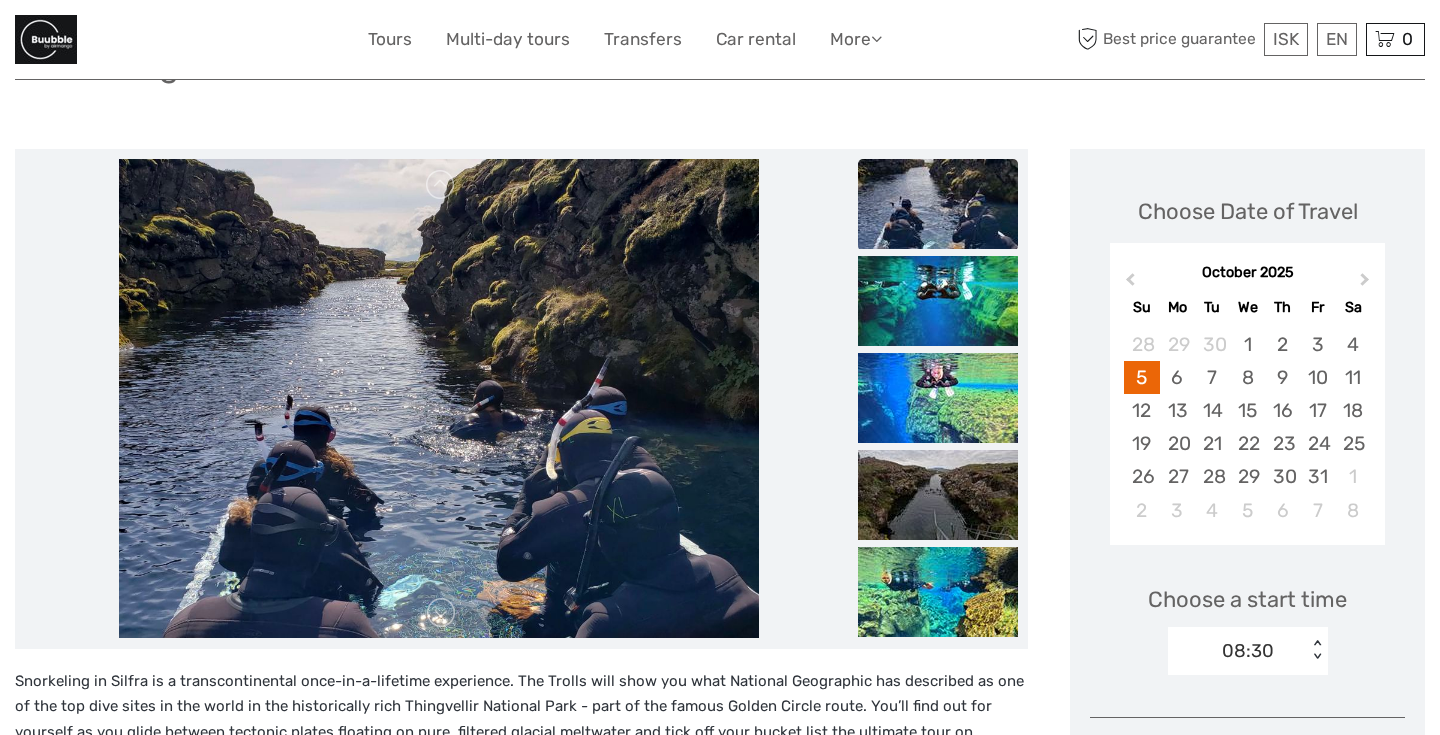 click on "Choose a start time 08:30 < >" at bounding box center [1247, 621] 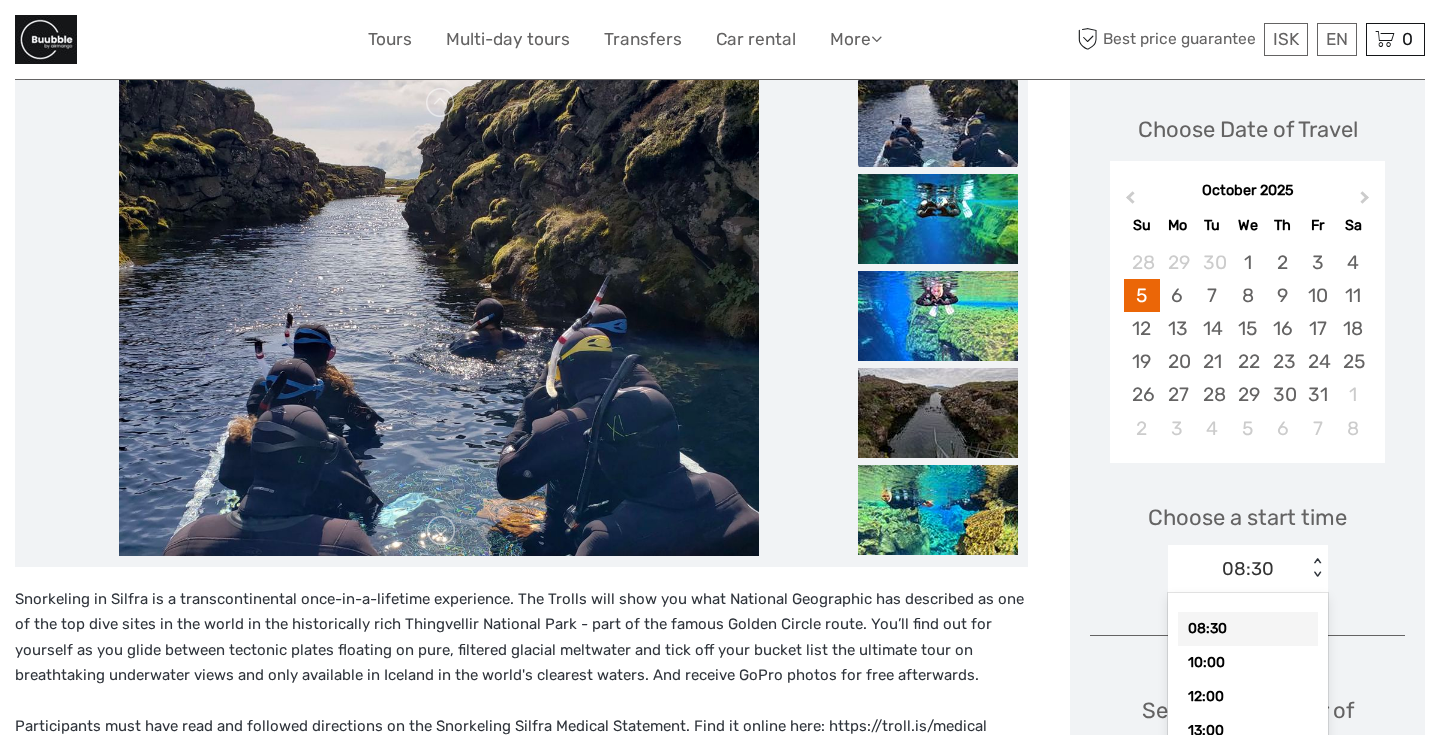 scroll, scrollTop: 281, scrollLeft: 0, axis: vertical 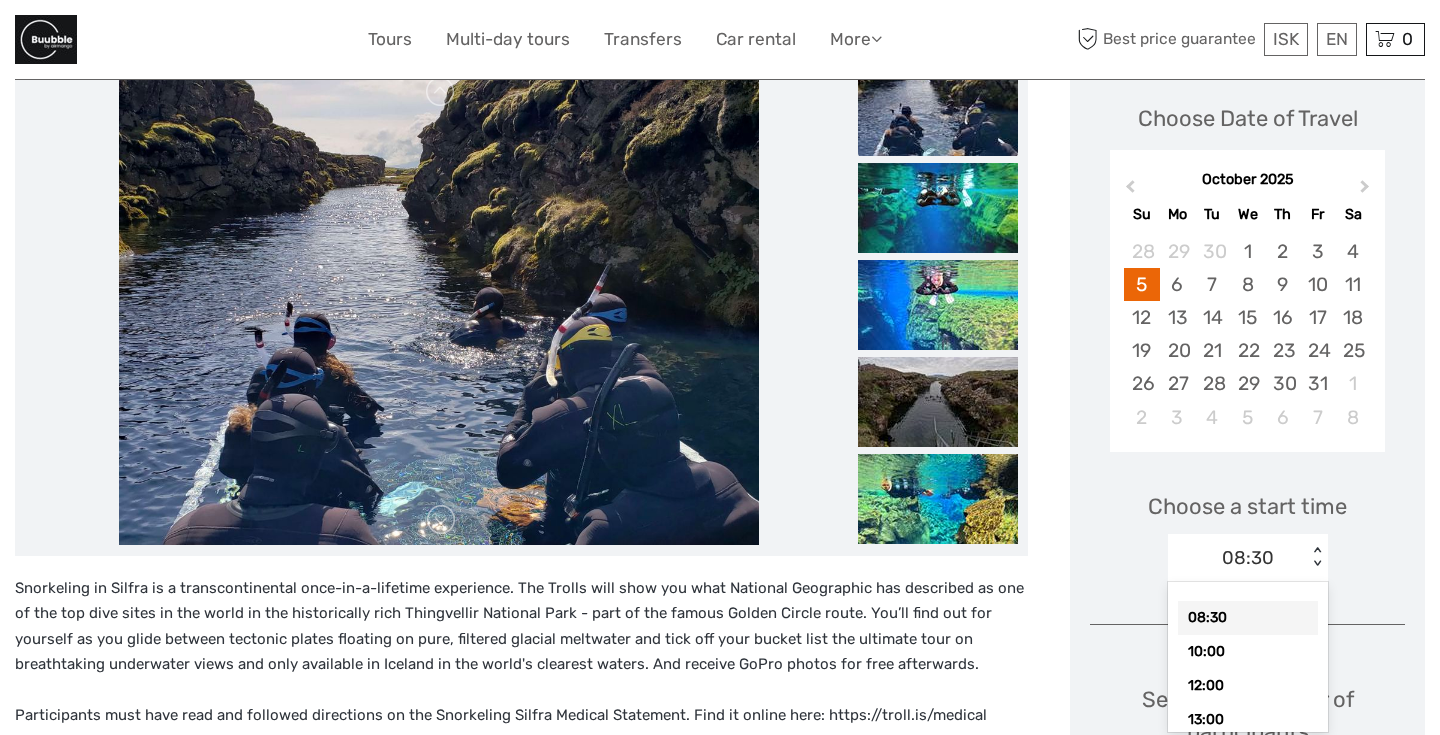 click on "08:30" at bounding box center (1248, 618) 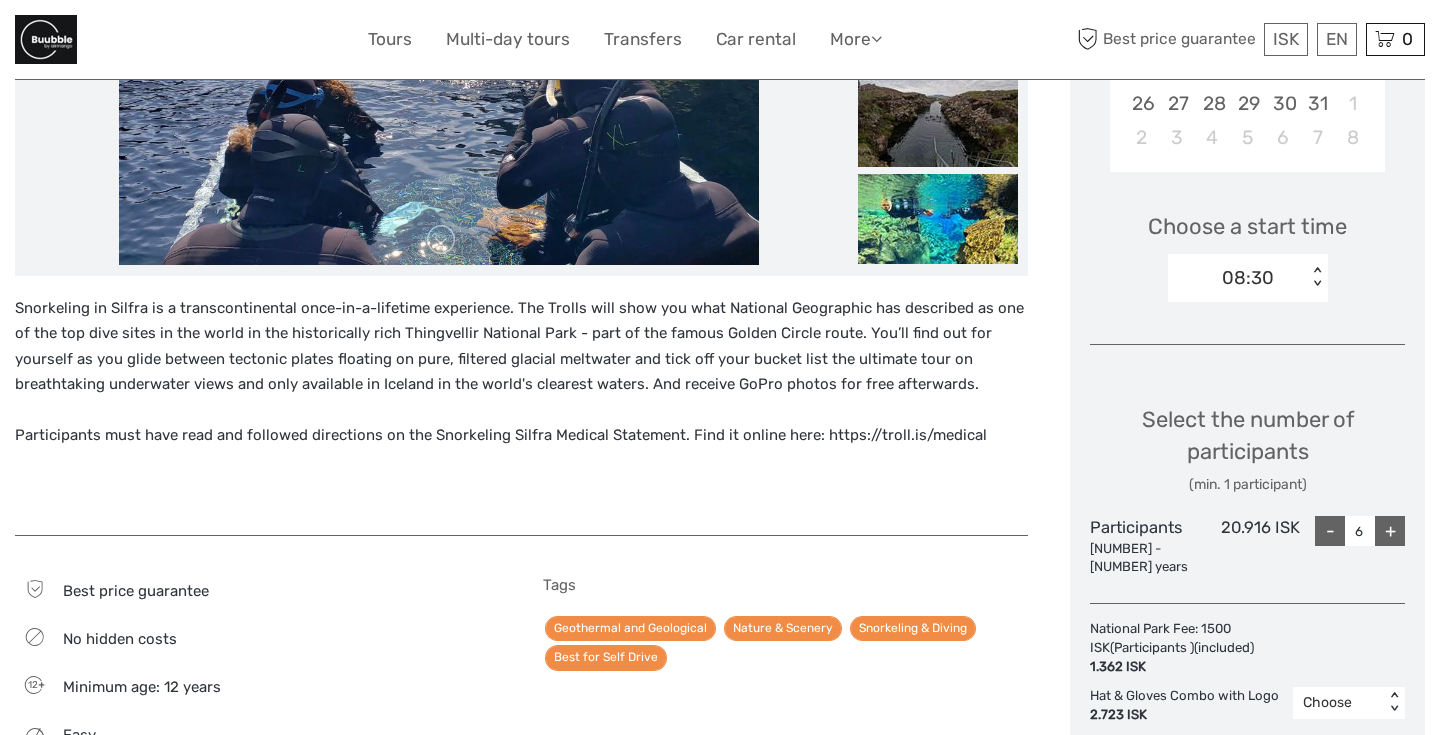 scroll, scrollTop: 564, scrollLeft: 0, axis: vertical 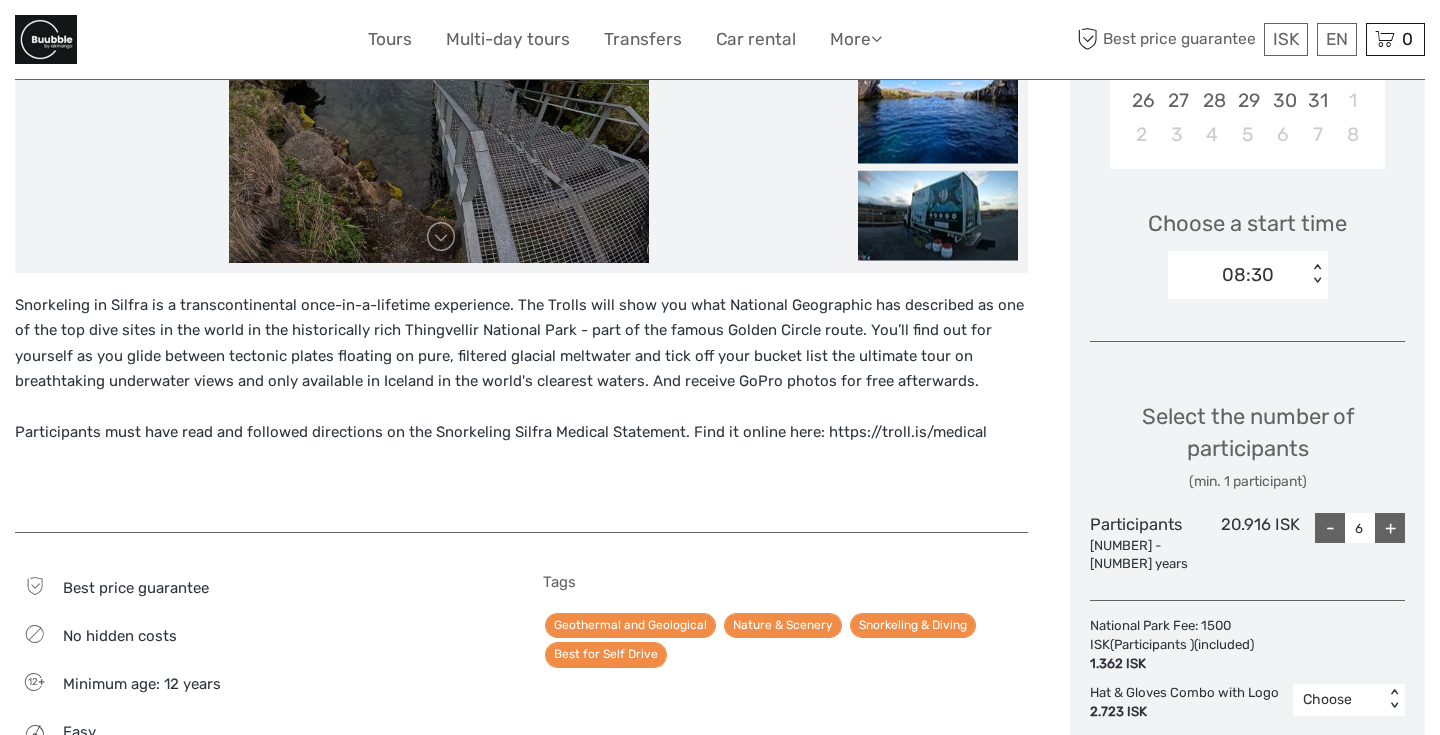 click on "08:30" at bounding box center (1248, 275) 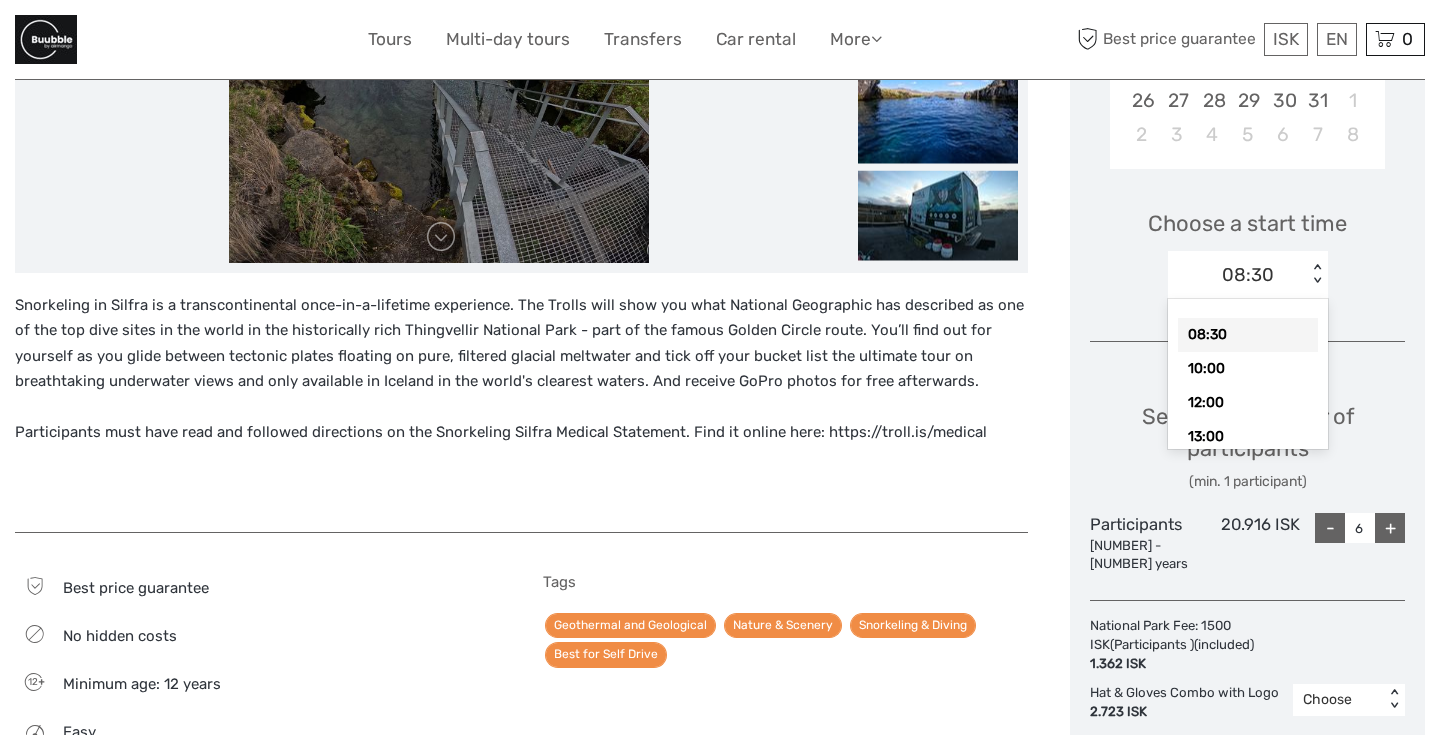 click on "Snorkeling in Silfra is a transcontinental once-in-a-lifetime experience. The Trolls will show you what National Geographic has described as one of the top dive sites in the world in the historically rich Thingvellir National Park - part of the famous Golden Circle route. You’ll find out for yourself as you glide between tectonic plates floating on pure, filtered glacial meltwater and tick off your bucket list the ultimate tour on breathtaking underwater views and only available in Iceland in the world's clearest waters. And receive GoPro photos for free afterwards. Participants must have read and followed directions on the Snorkeling Silfra Medical Statement. Find it online here: https://troll.is/medical" at bounding box center (521, 369) 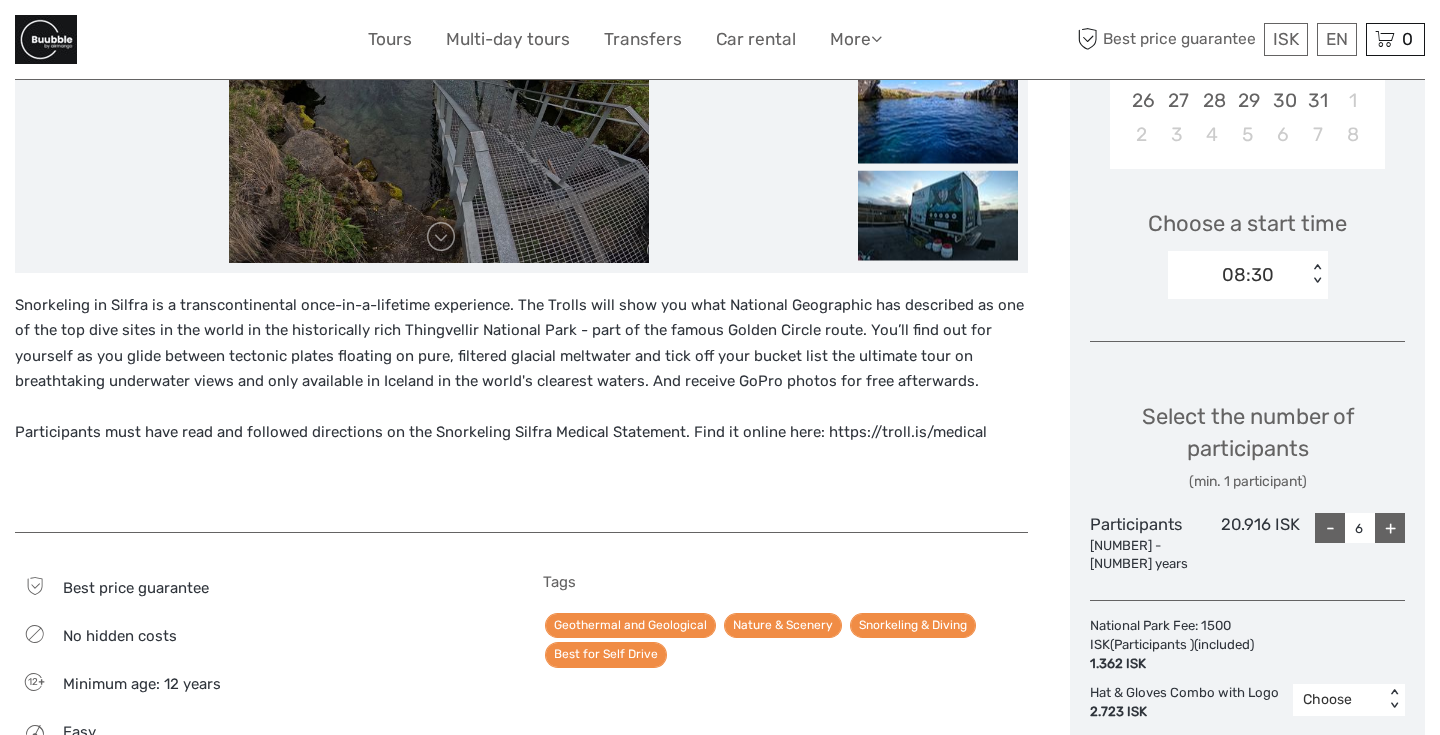 click on "Choose a start time 08:30 < >" at bounding box center [1247, 245] 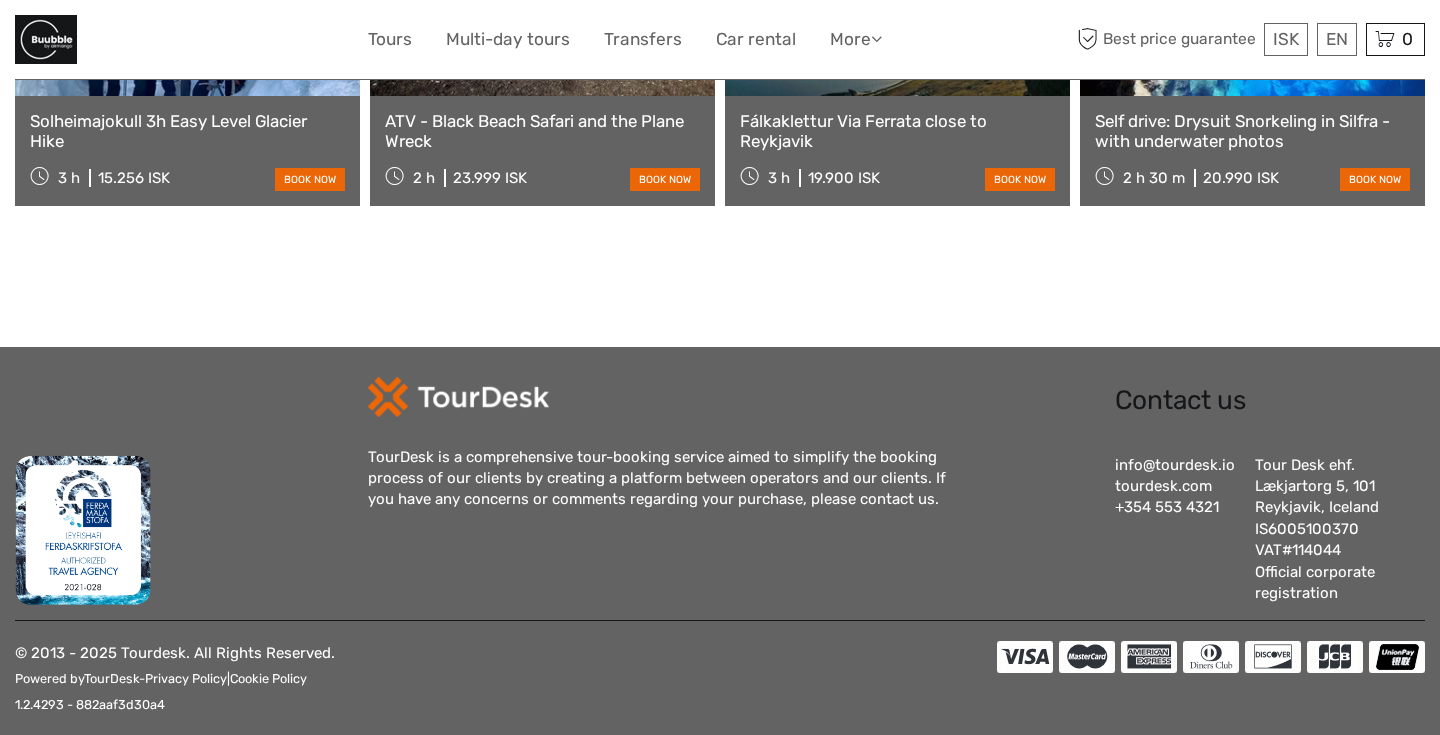 scroll, scrollTop: 2726, scrollLeft: 0, axis: vertical 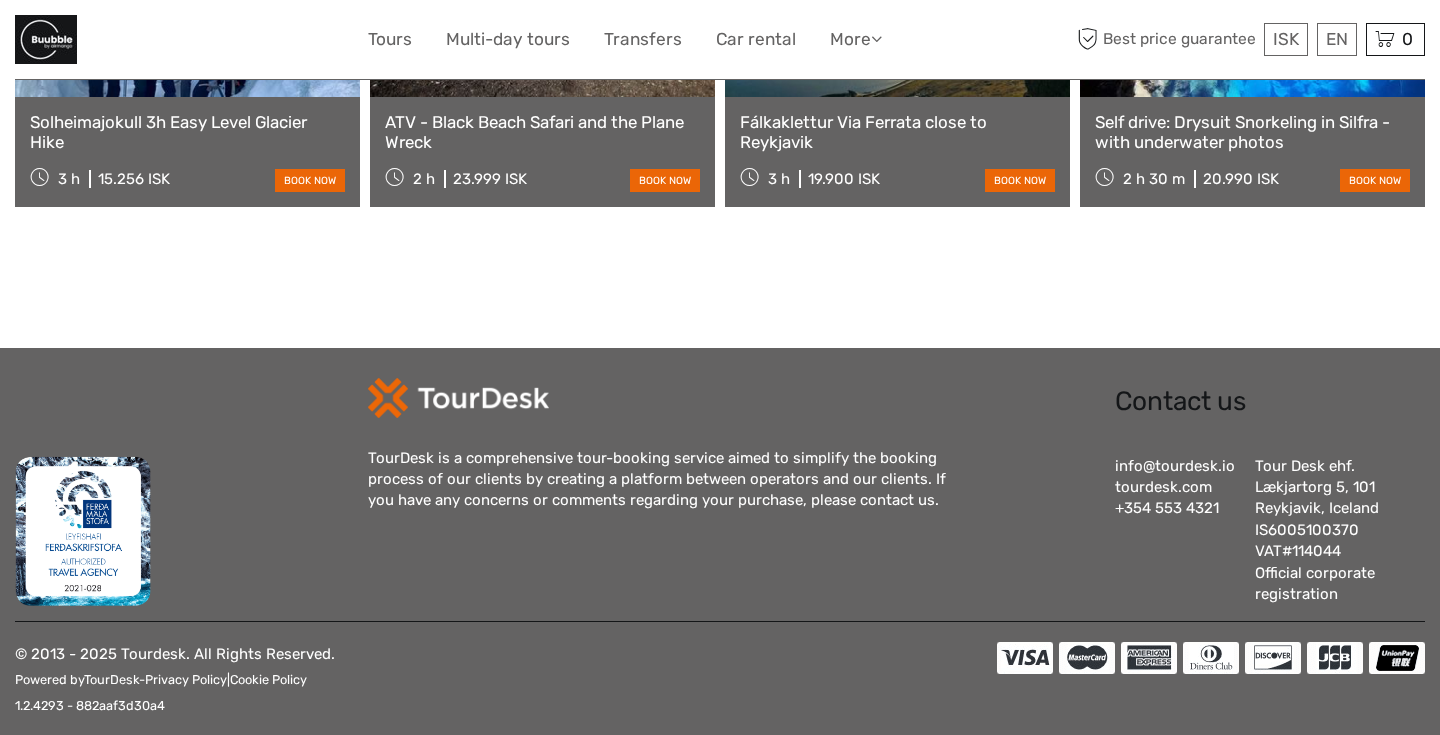 click on "info@tourdesk.io
tourdesk.com
+354 553 4321" at bounding box center (1175, 531) 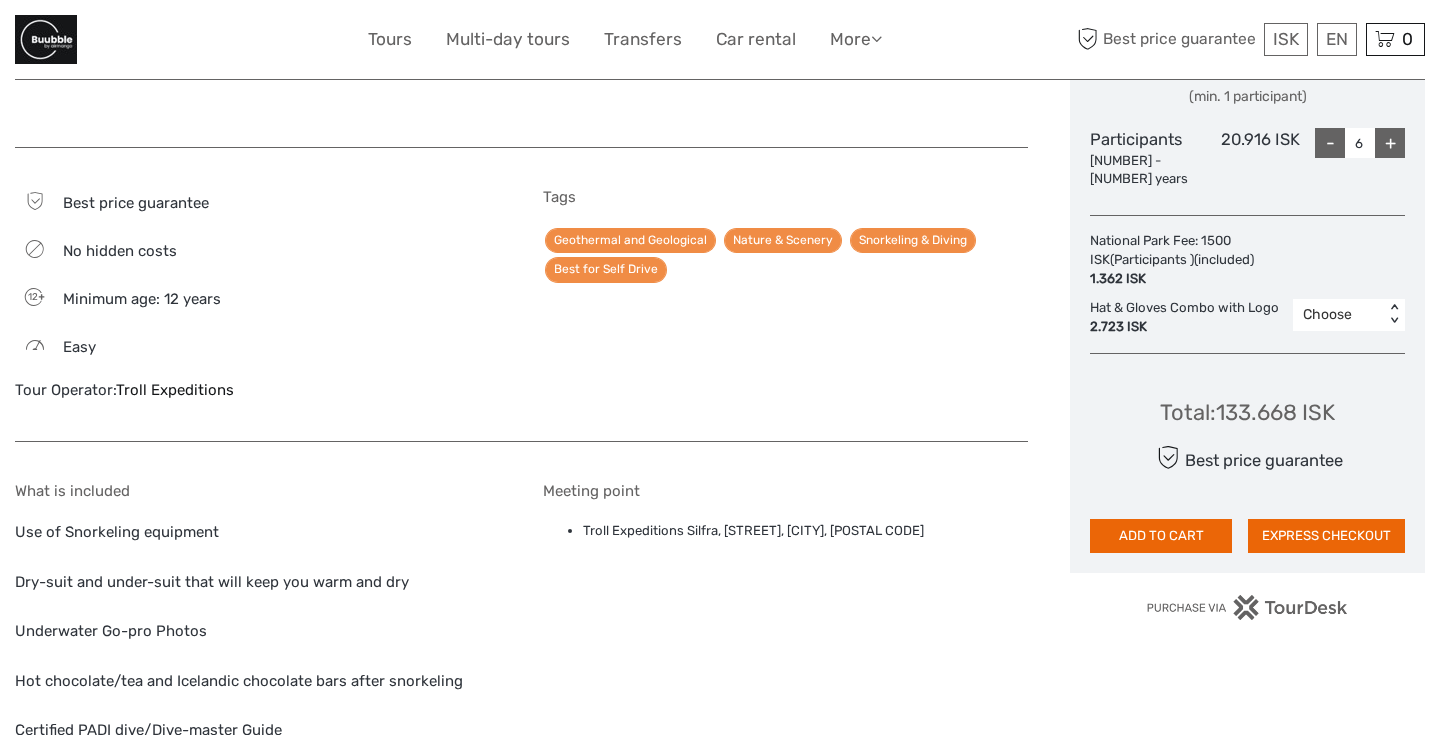 scroll, scrollTop: 951, scrollLeft: 0, axis: vertical 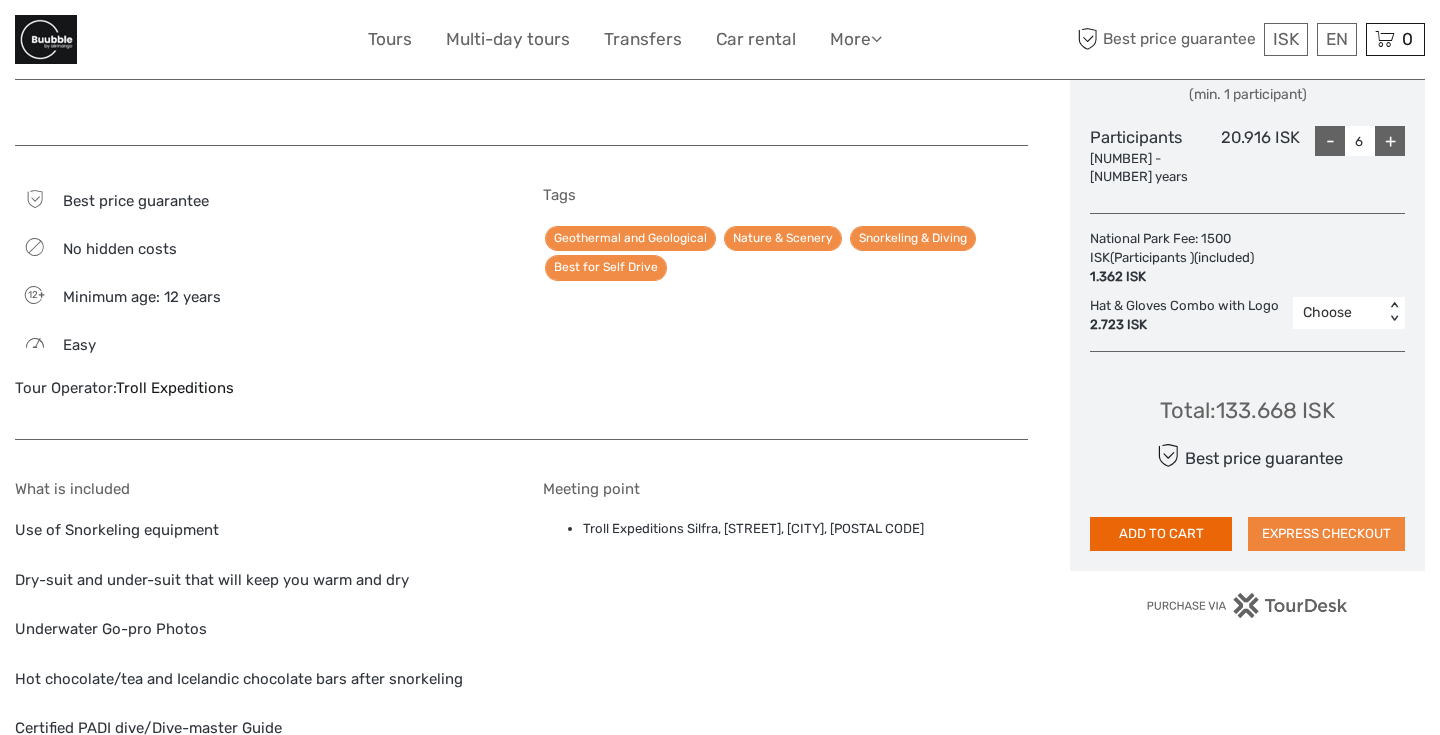 click on "EXPRESS CHECKOUT" at bounding box center (1326, 534) 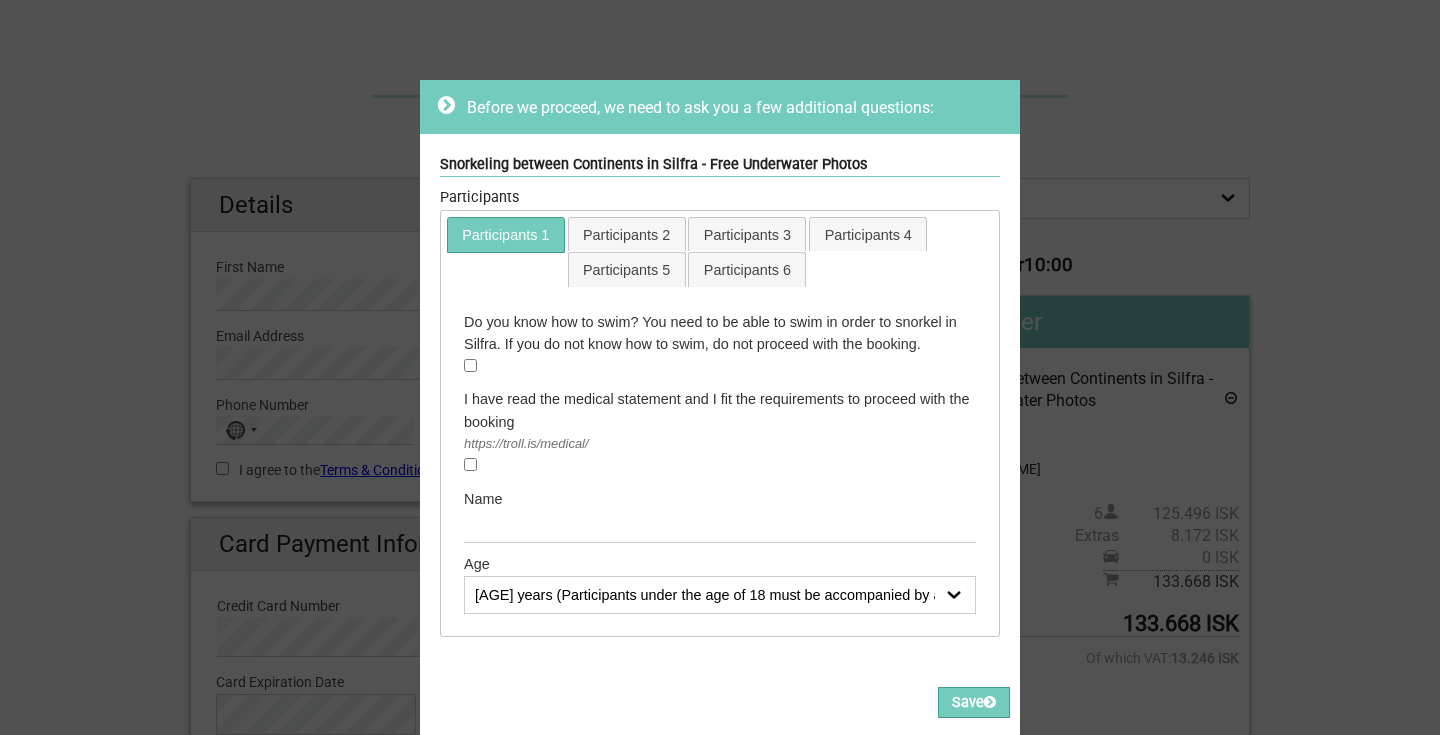 scroll, scrollTop: 0, scrollLeft: 0, axis: both 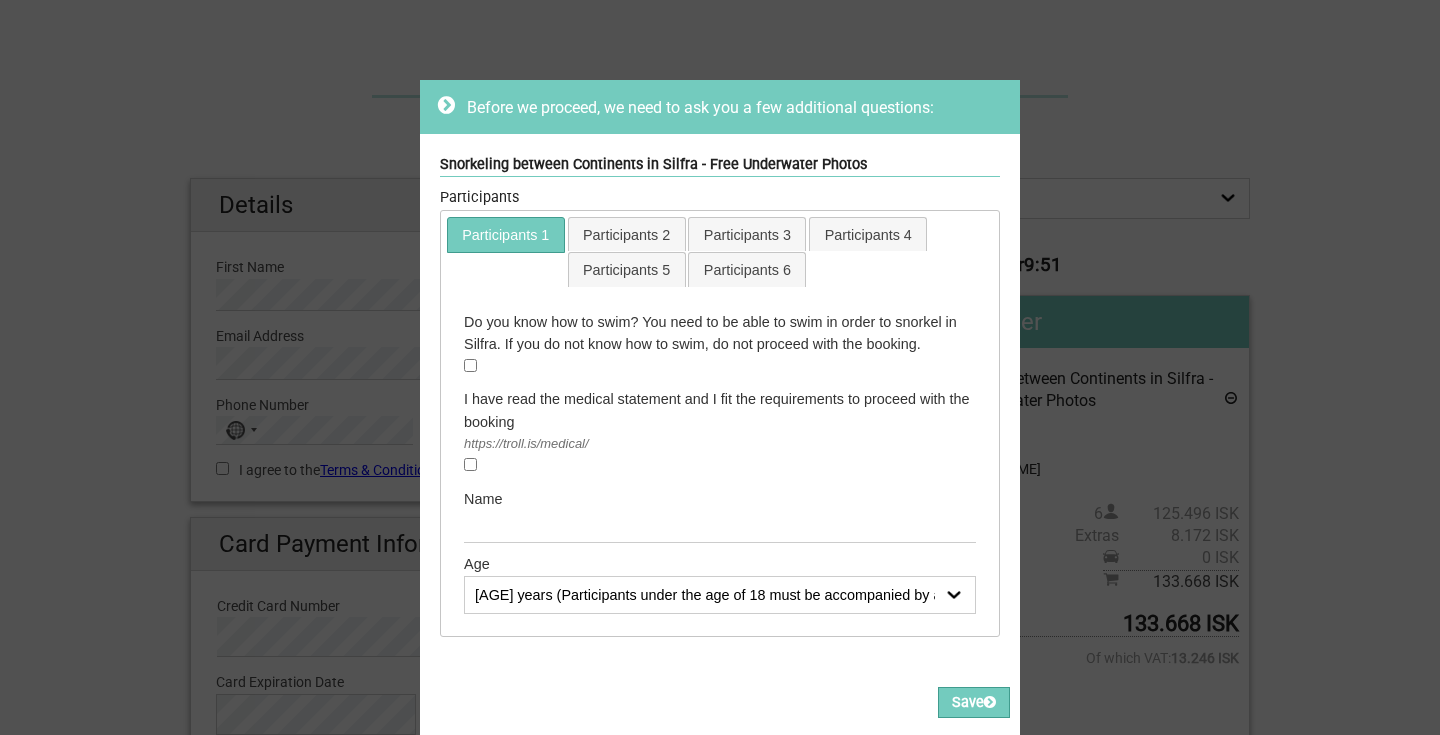 click at bounding box center [470, 365] 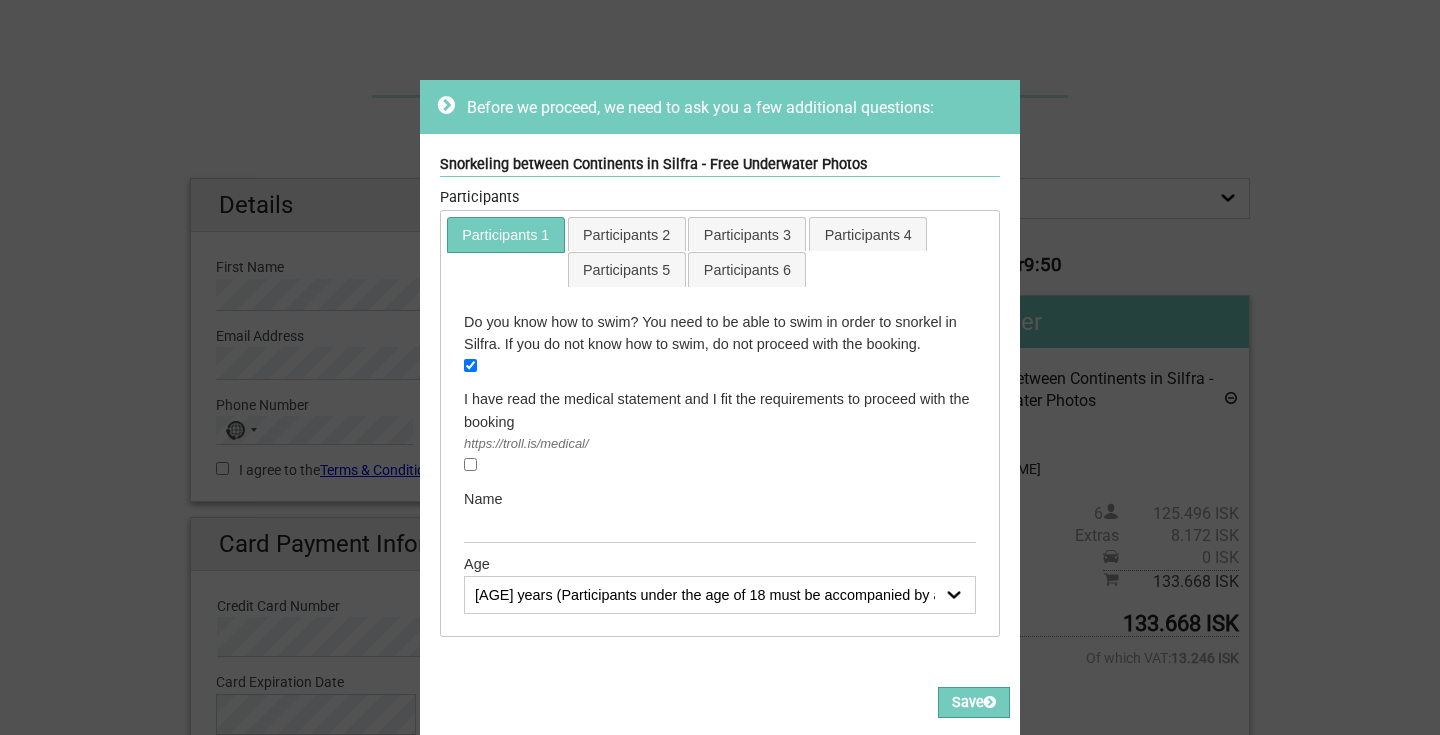 click at bounding box center [470, 464] 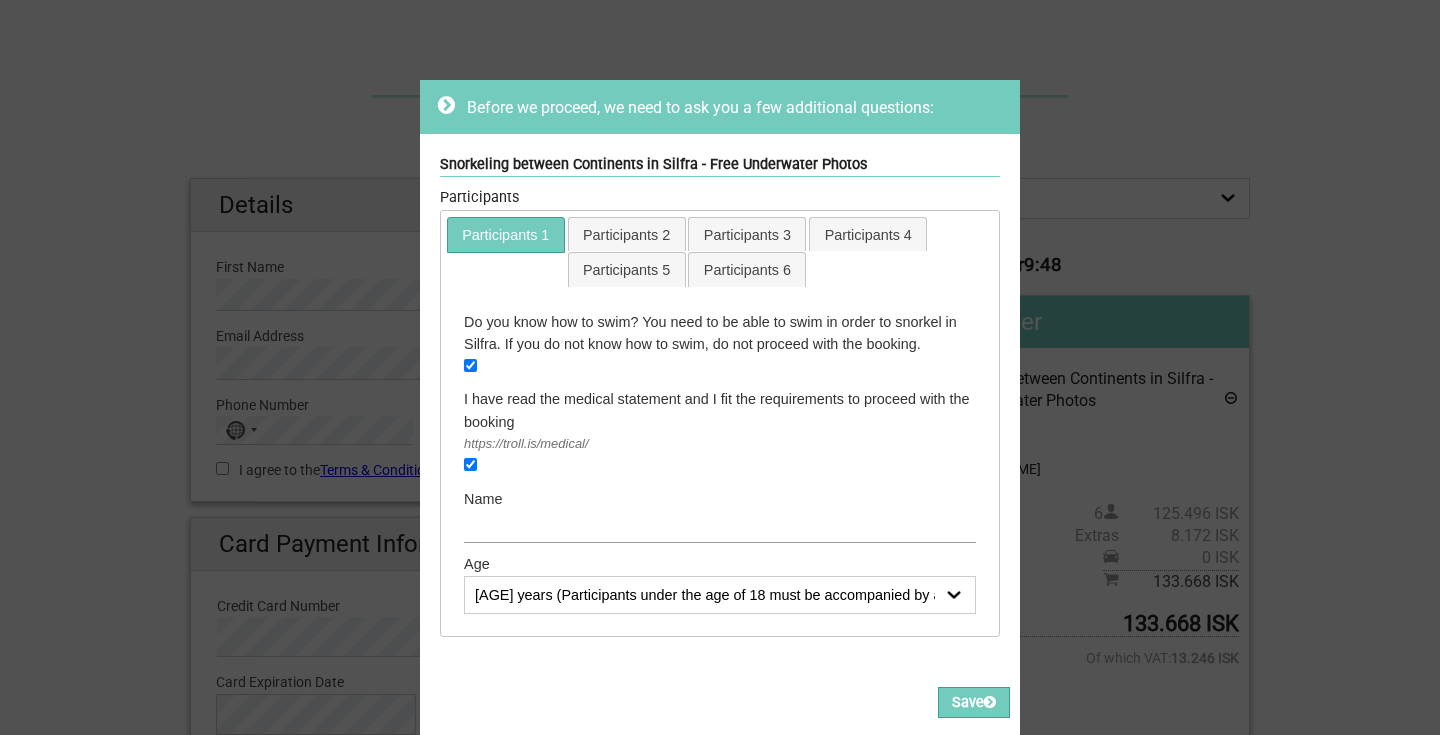click at bounding box center [720, 526] 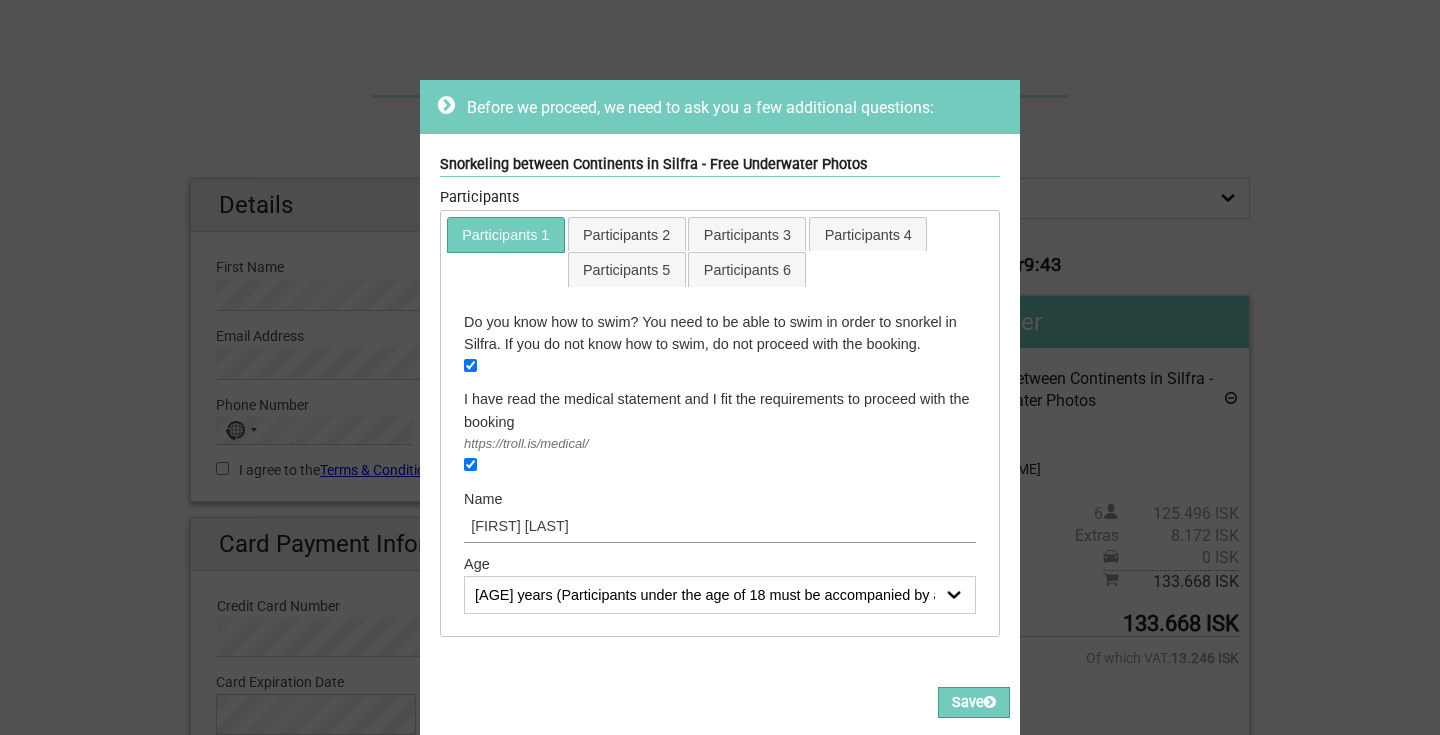 type on "Rajiv Vishwanathan" 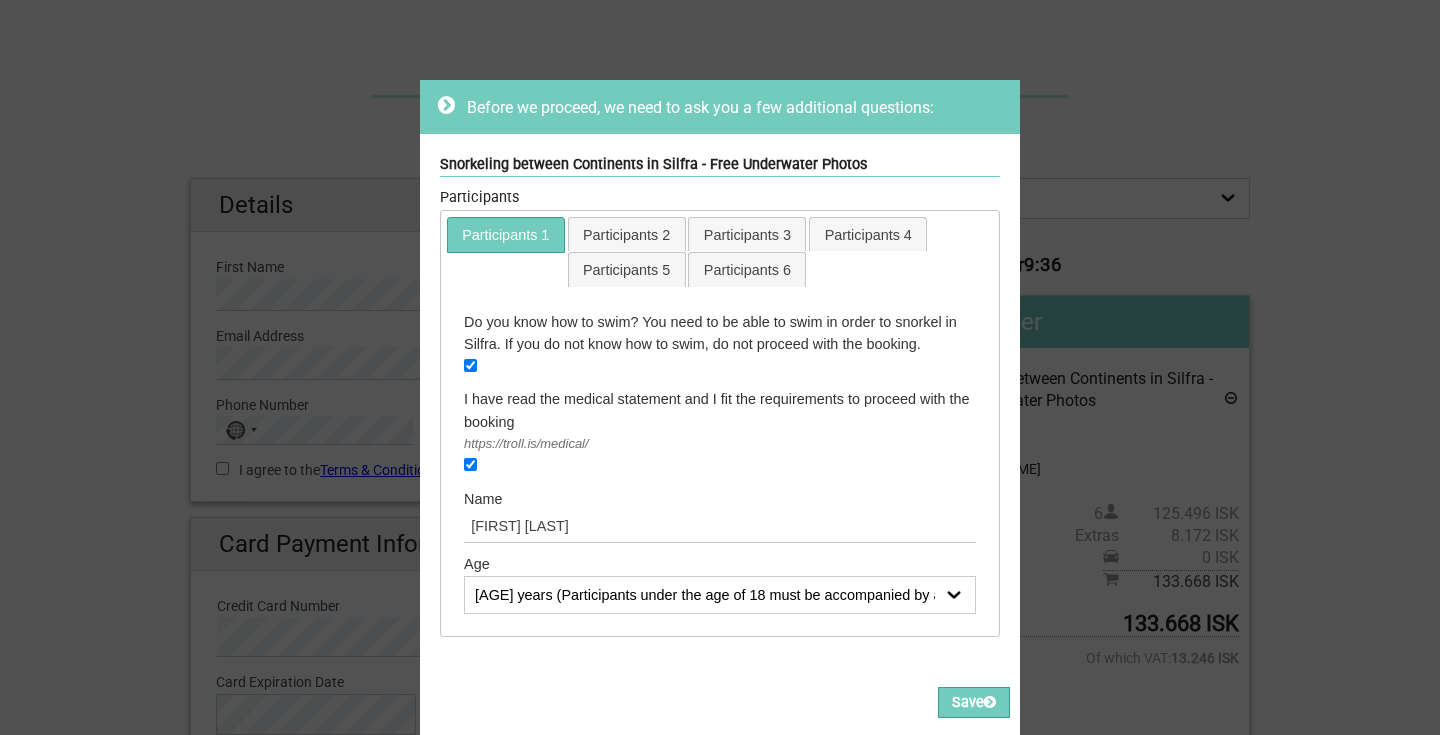 select on "43 years" 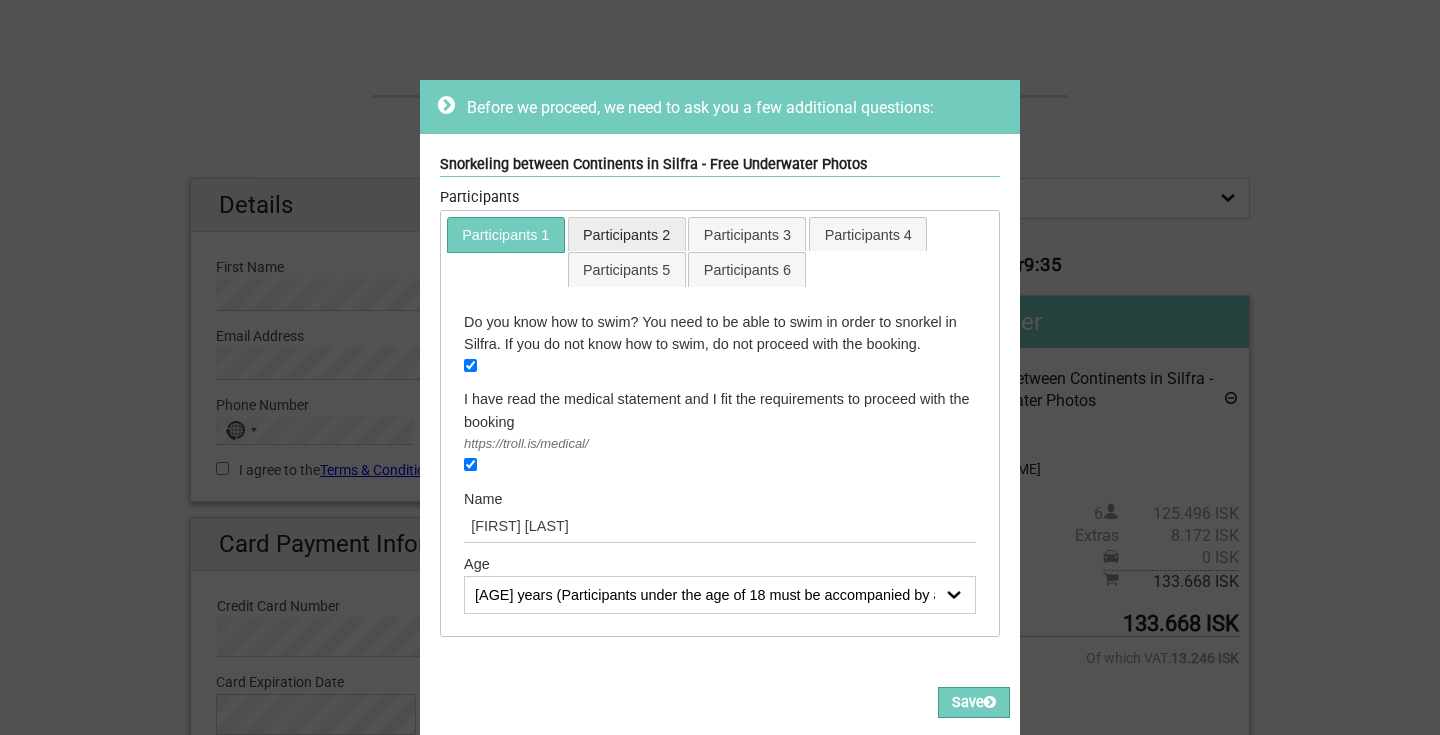 click on "Participants  2" at bounding box center [627, 234] 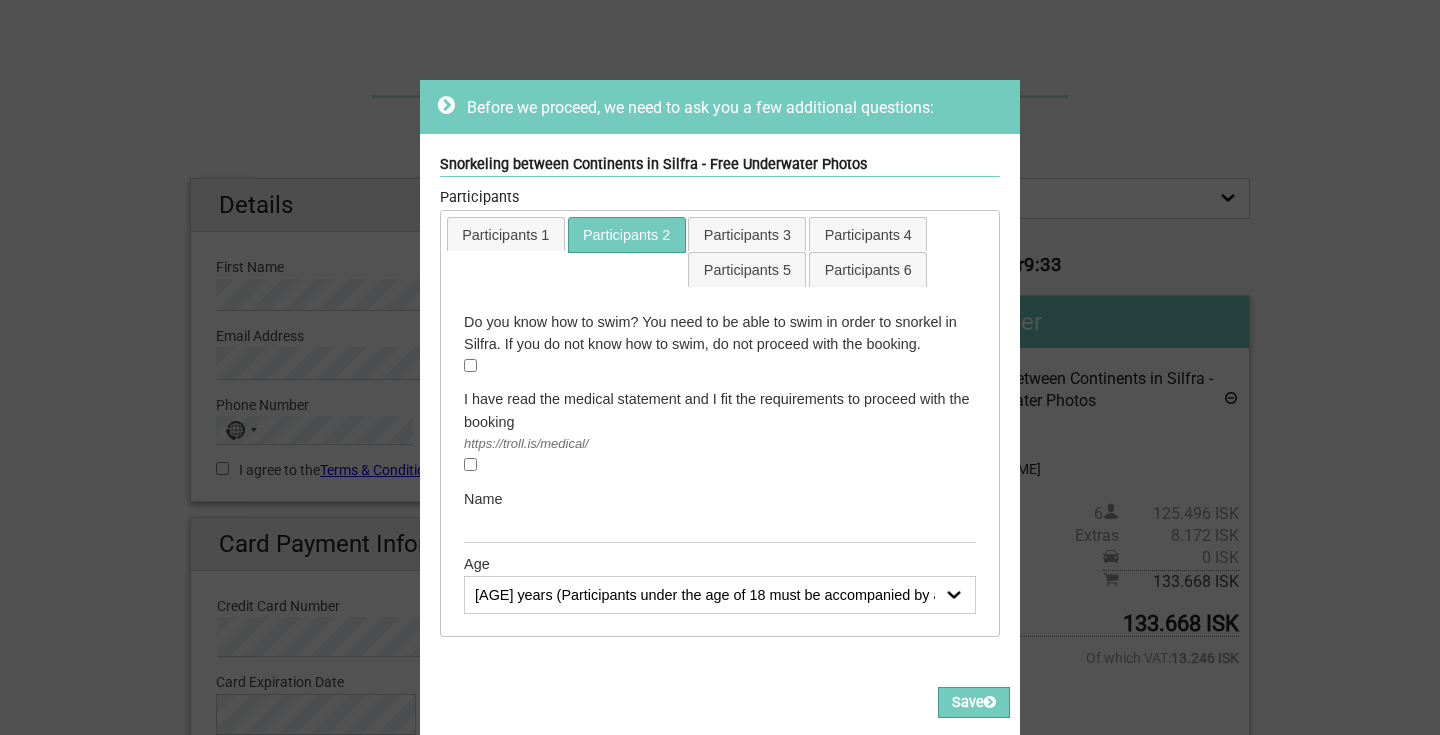 click at bounding box center (470, 365) 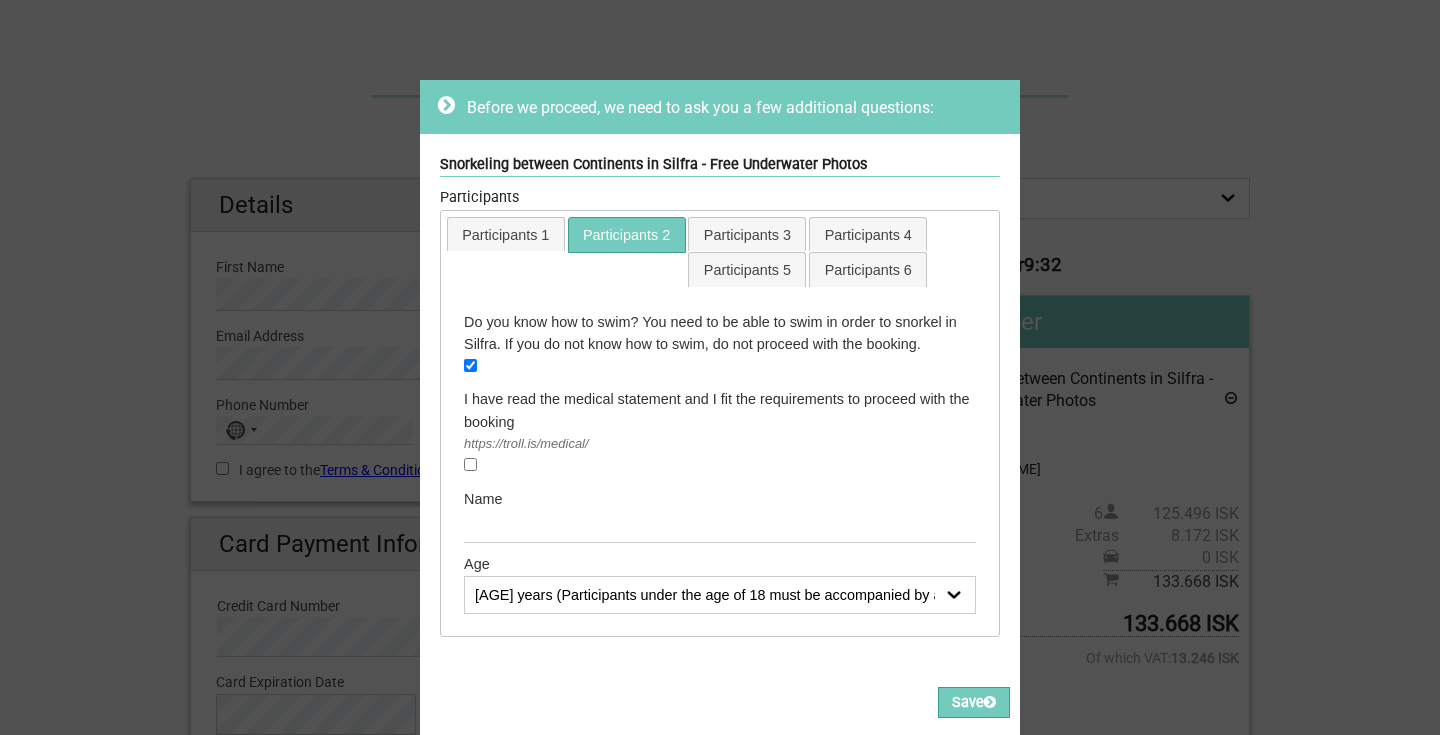 click on "I have read the medical statement and I fit the requirements to proceed with the booking
https://troll.is/medical/
Required" at bounding box center (720, 433) 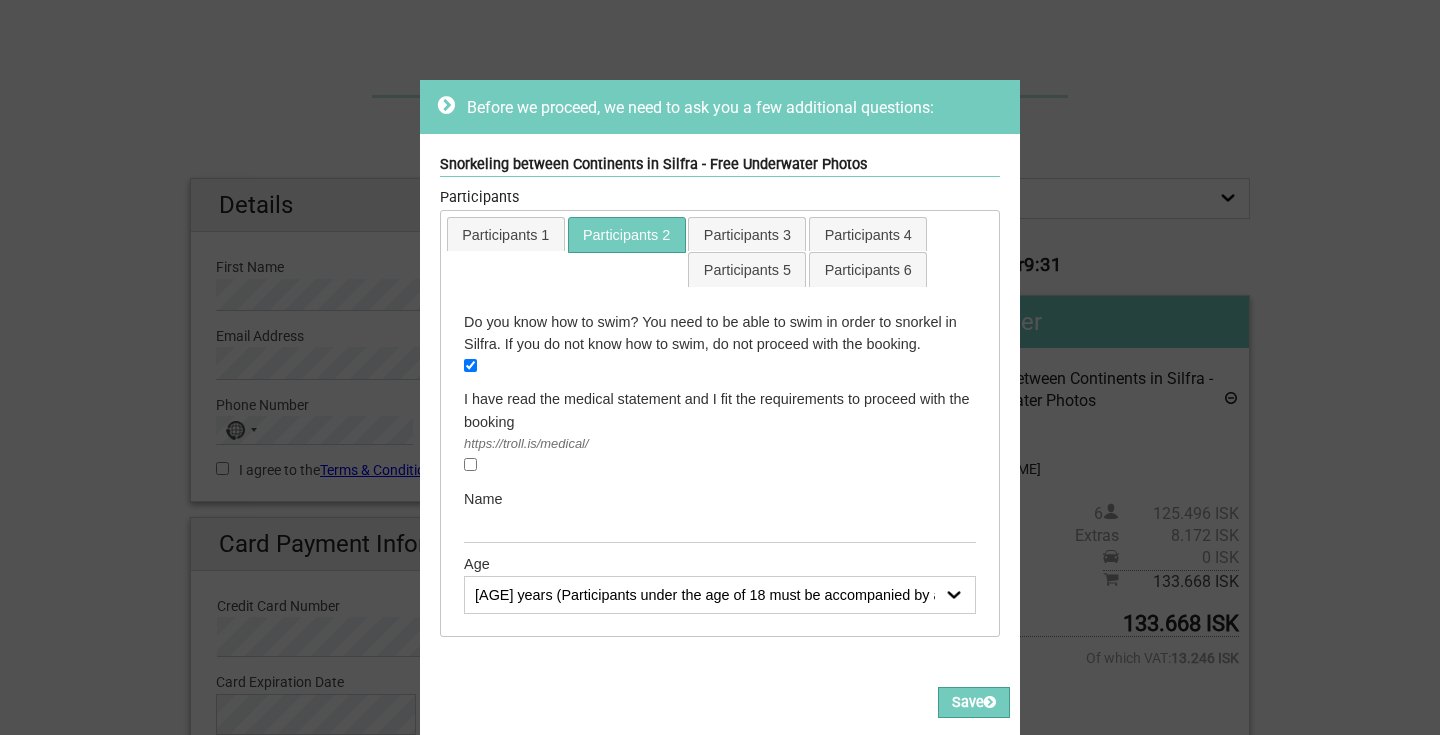 click on "I have read the medical statement and I fit the requirements to proceed with the booking
https://troll.is/medical/
Required" at bounding box center (720, 433) 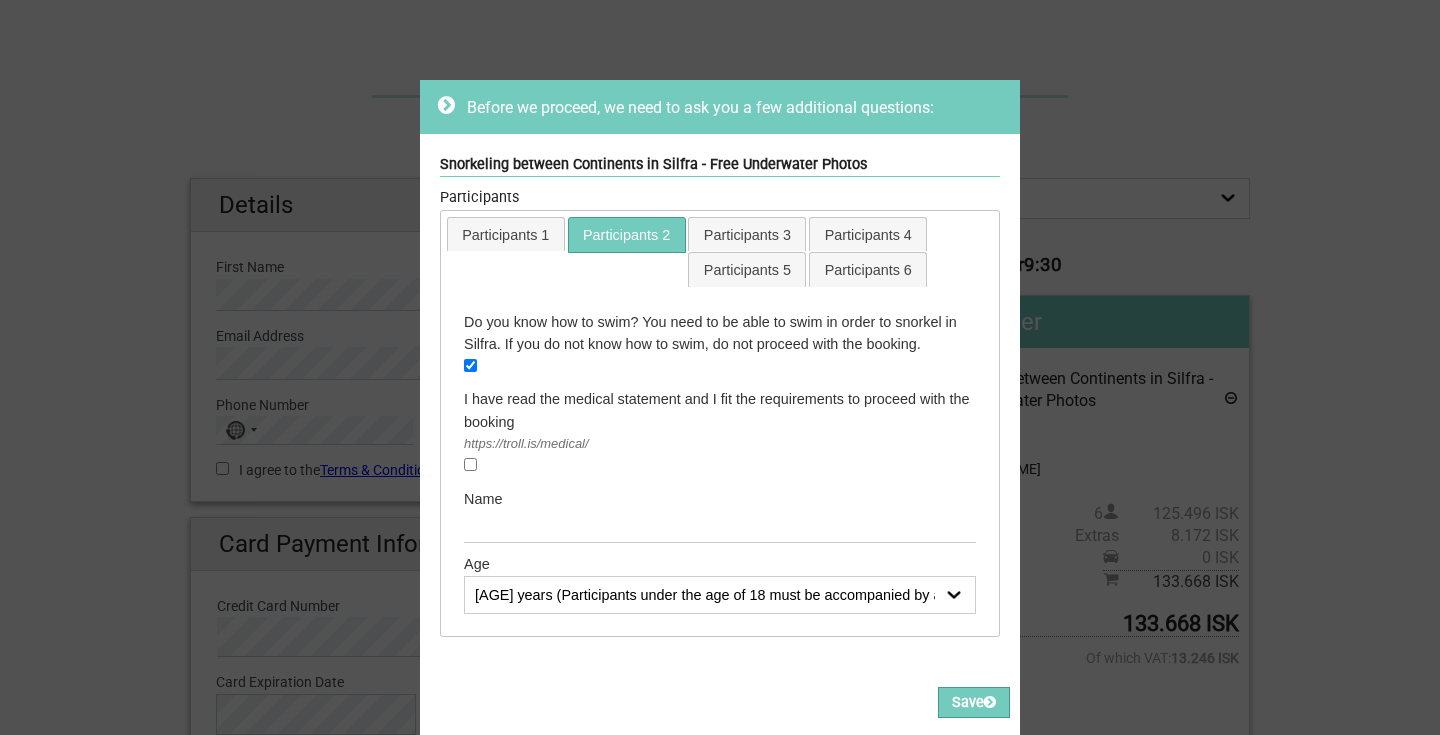 click on "I have read the medical statement and I fit the requirements to proceed with the booking
https://troll.is/medical/
Required" at bounding box center [720, 433] 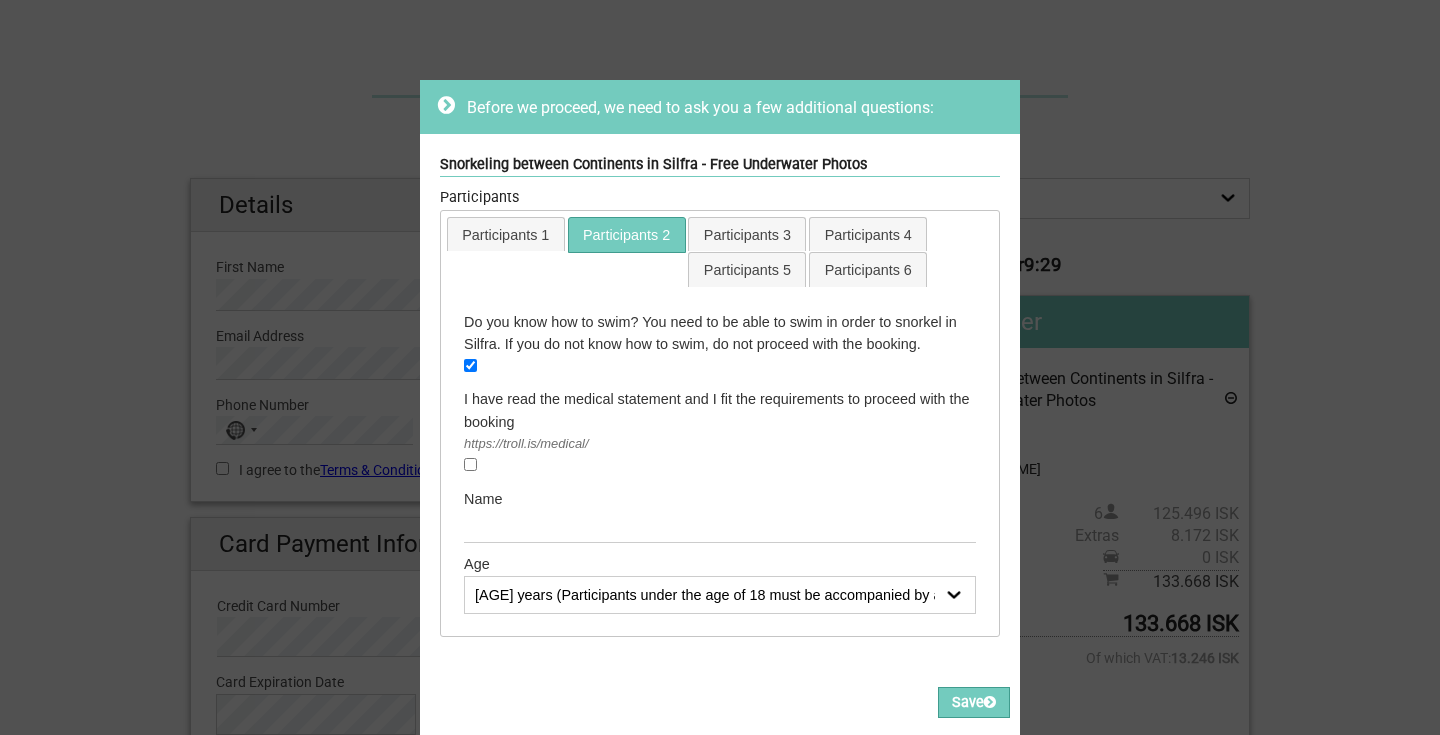 click at bounding box center (470, 464) 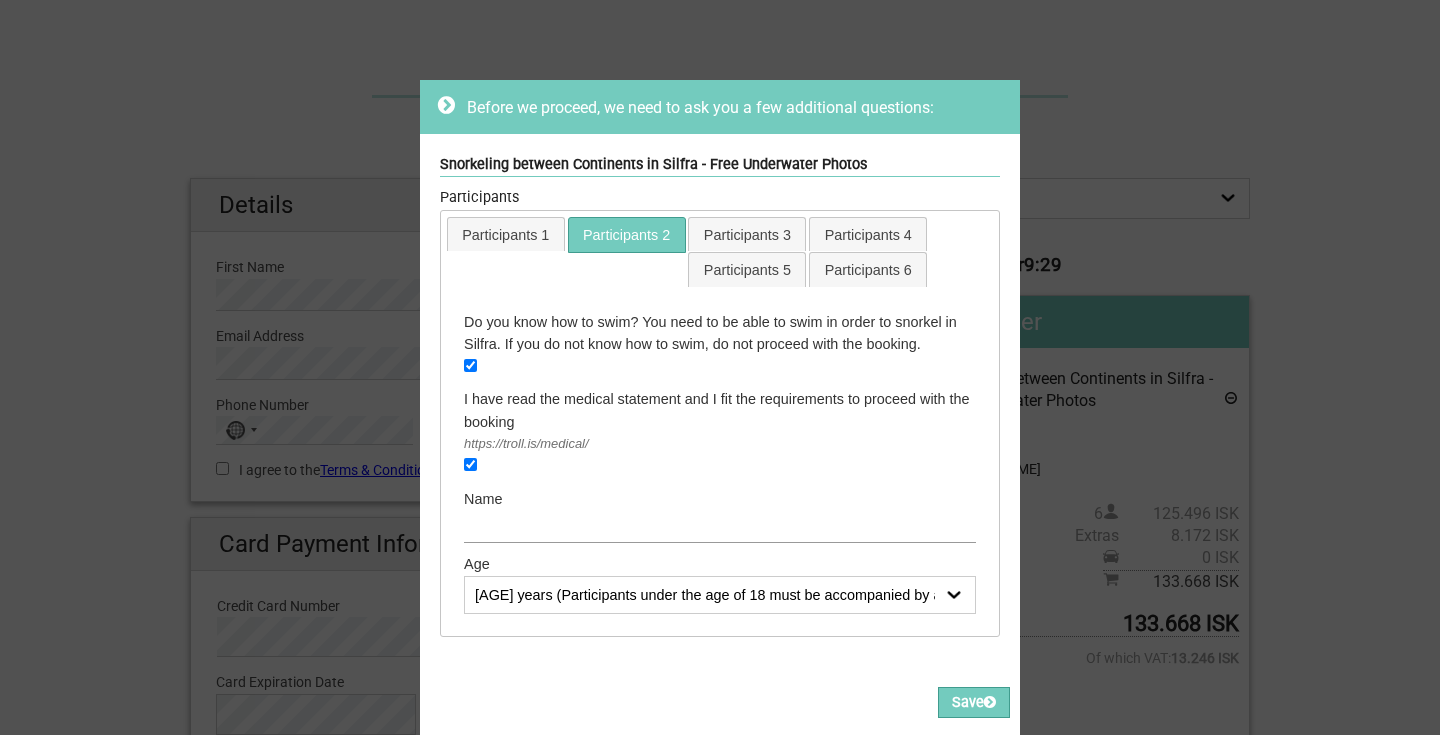 click at bounding box center [720, 526] 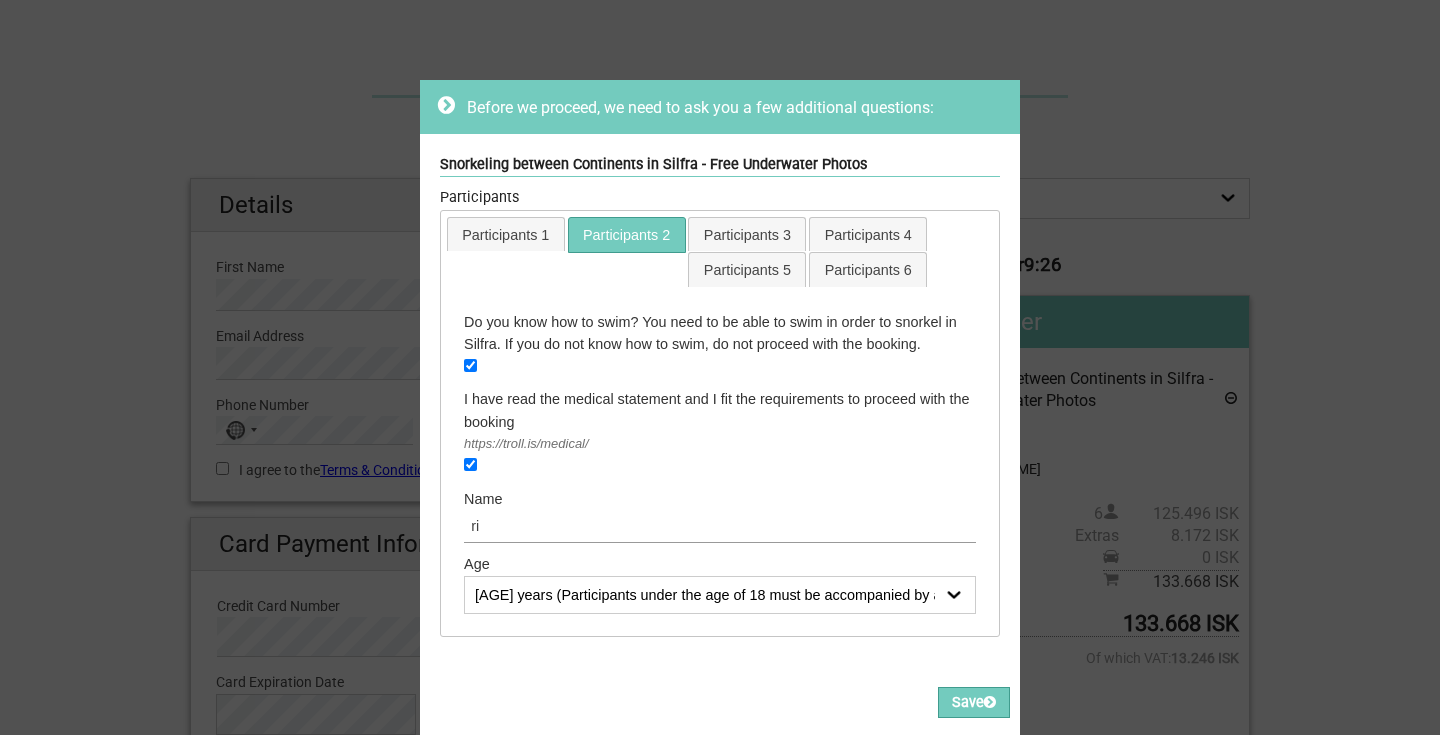 type on "r" 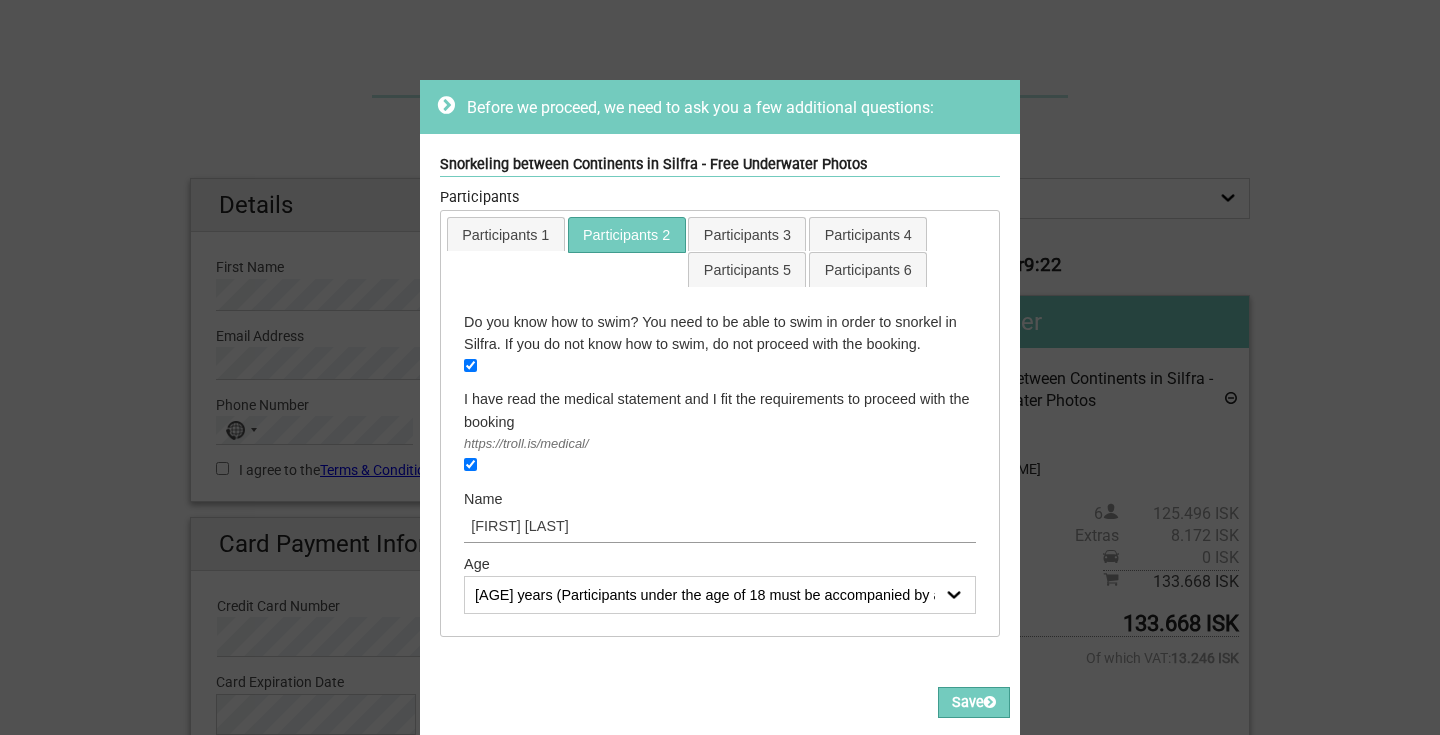 type on "Ritika kak" 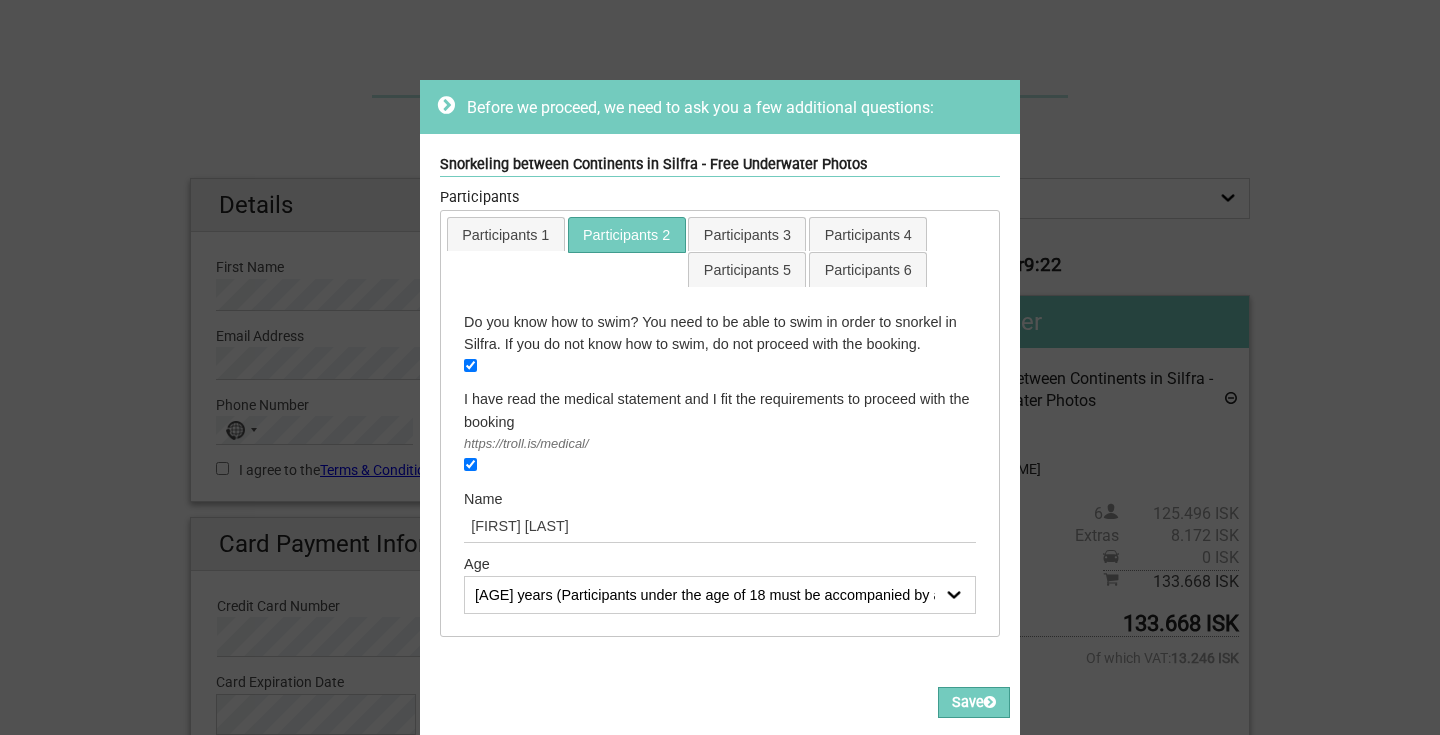 click on "12 years (Participants under the age of 18 must be accompanied by a parent or adult guardian booked on the same tour)
13 years (Participants under the age of 18 must be accompanied by a parent or adult guardian booked on the same tour)
14 years (Participants under the age of 18 must be accompanied by a parent or adult guardian booked on the same tour)
15 years (Participants under the age of 18 must be accompanied by a parent or adult guardian booked on the same tour)
16 years (Participants under the age of 18 must be accompanied by a parent or adult guardian booked on the same tour)
17 years (Participants under the age of 18 must be accompanied by a parent or adult guardian booked on the same tour)
18 years
19 years
20 years
21 years
22 years
23 years
24 years
25 years
26 years
27 years
28 years
29 years
30 years
31 years
32 years
33 years
34 years
35 years
36 years
37 years
38 years
39 years
40 years
41 years
42 years
43 years
44 years" at bounding box center [720, 595] 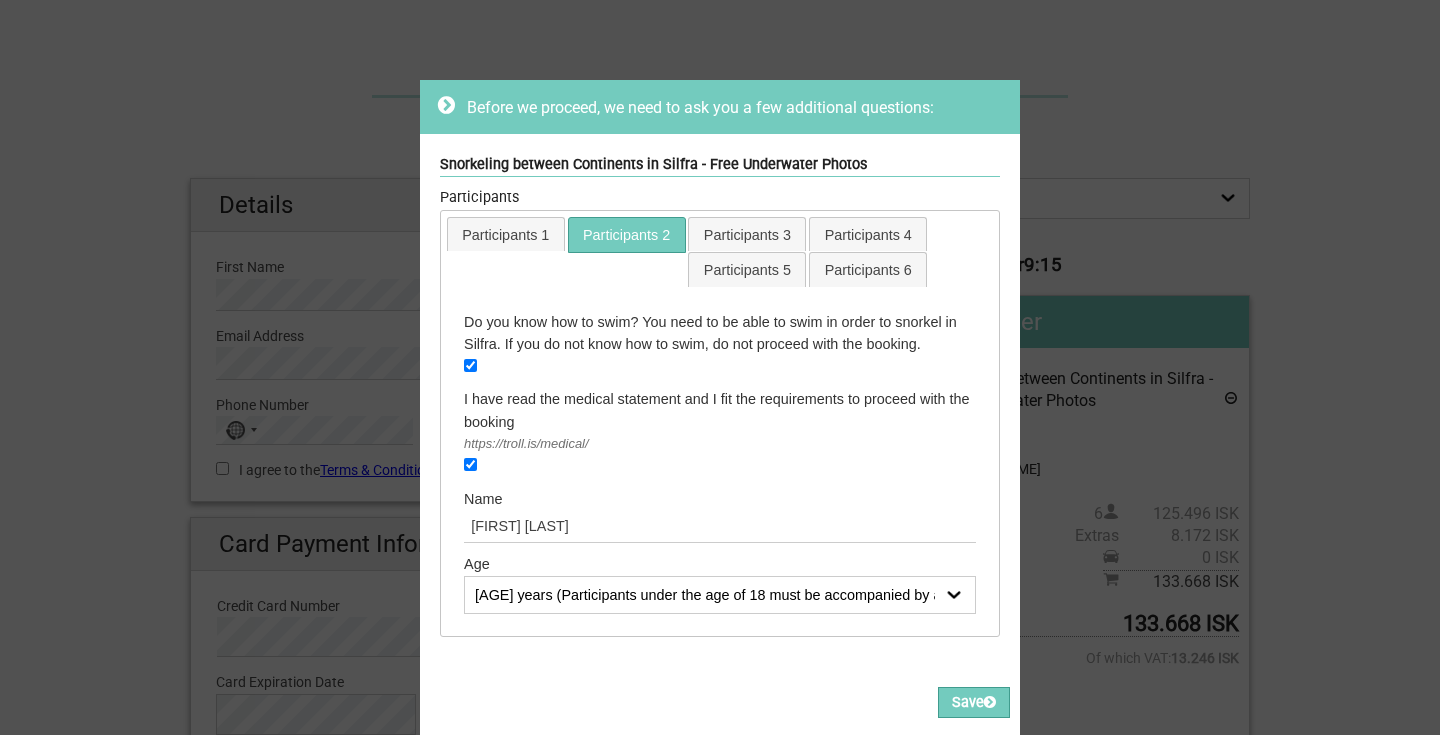 select on "51 years" 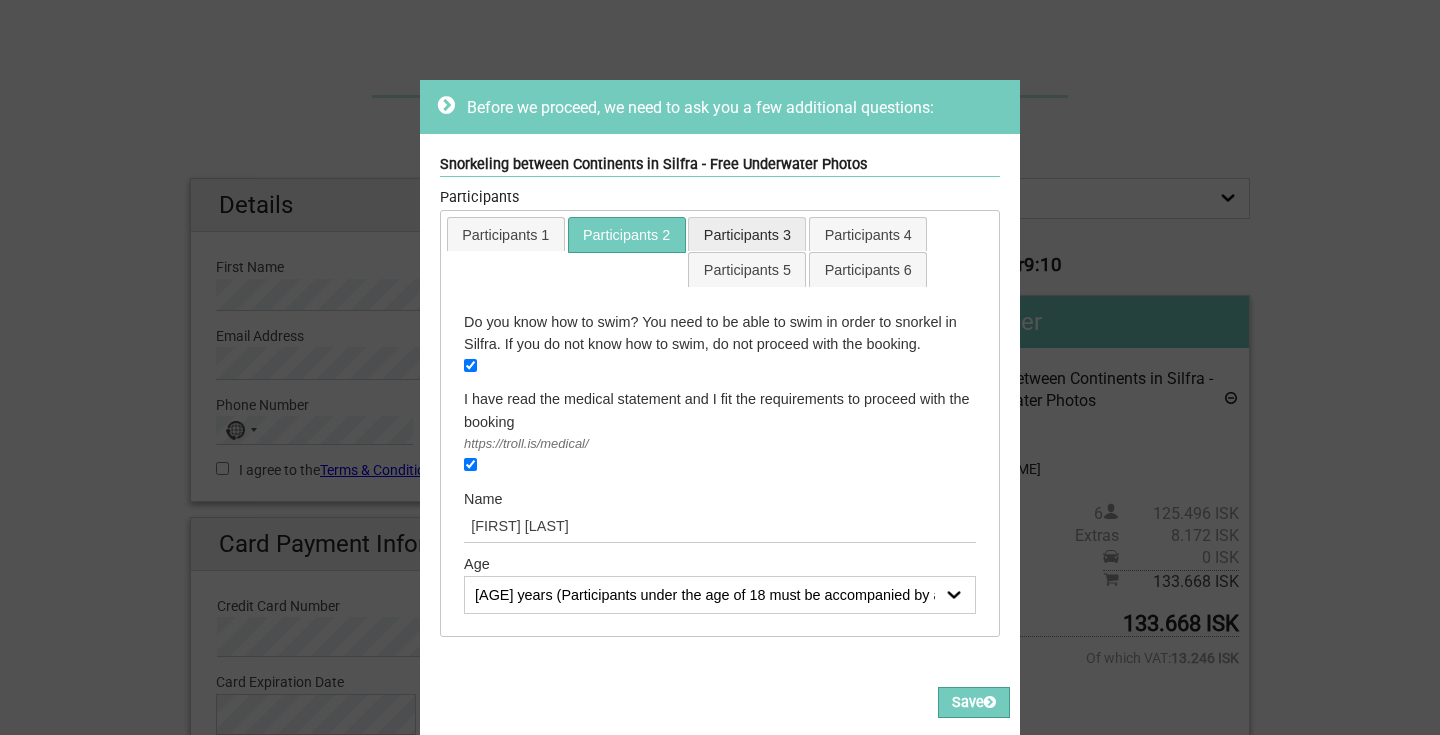click on "Participants  3" at bounding box center (747, 234) 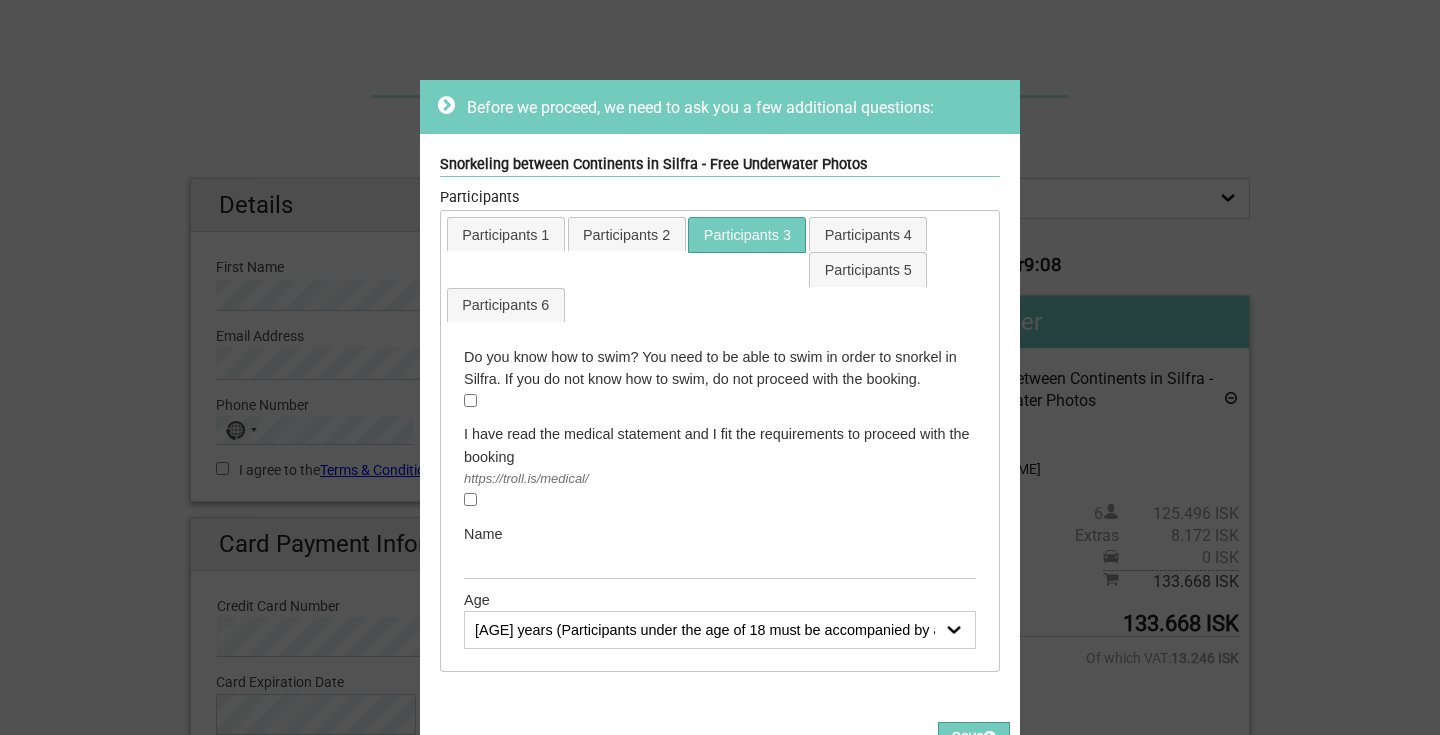 click at bounding box center (470, 400) 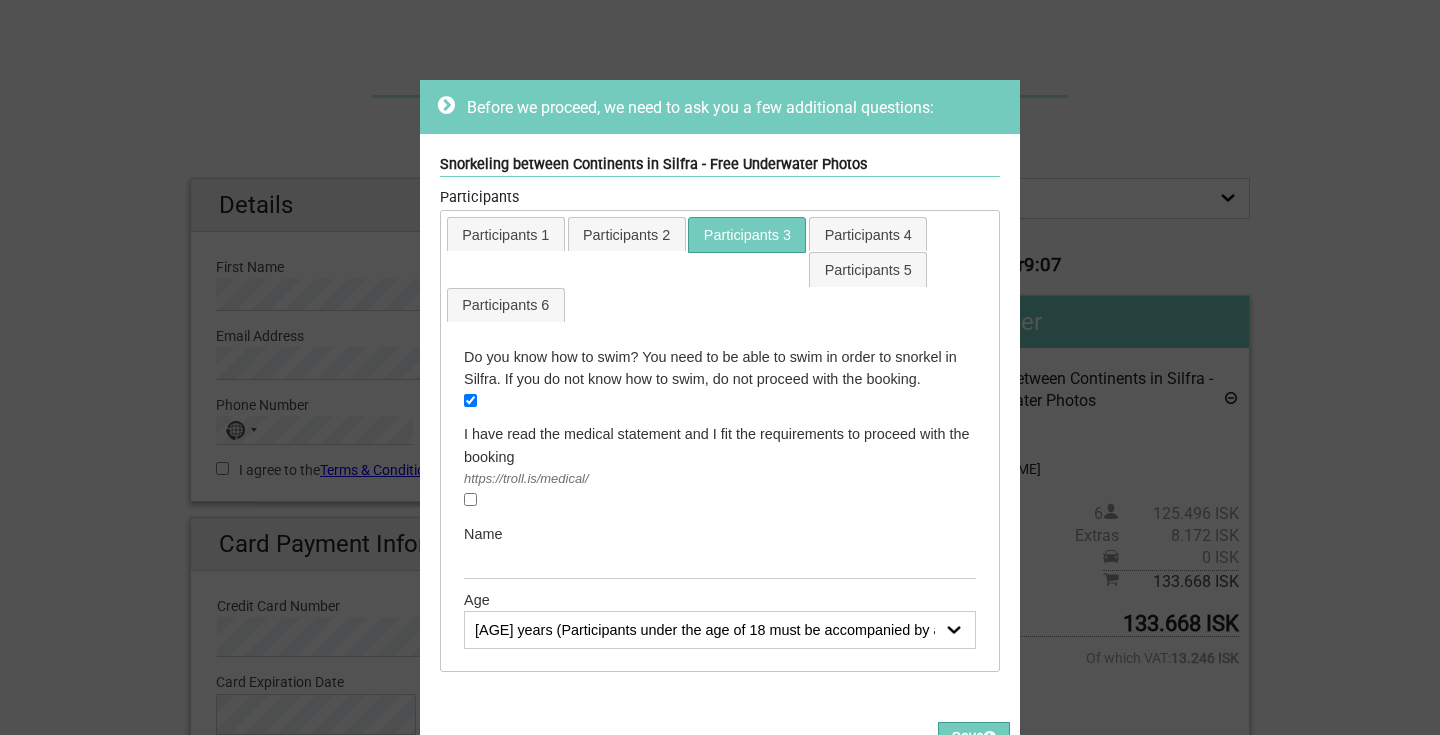 click at bounding box center [470, 499] 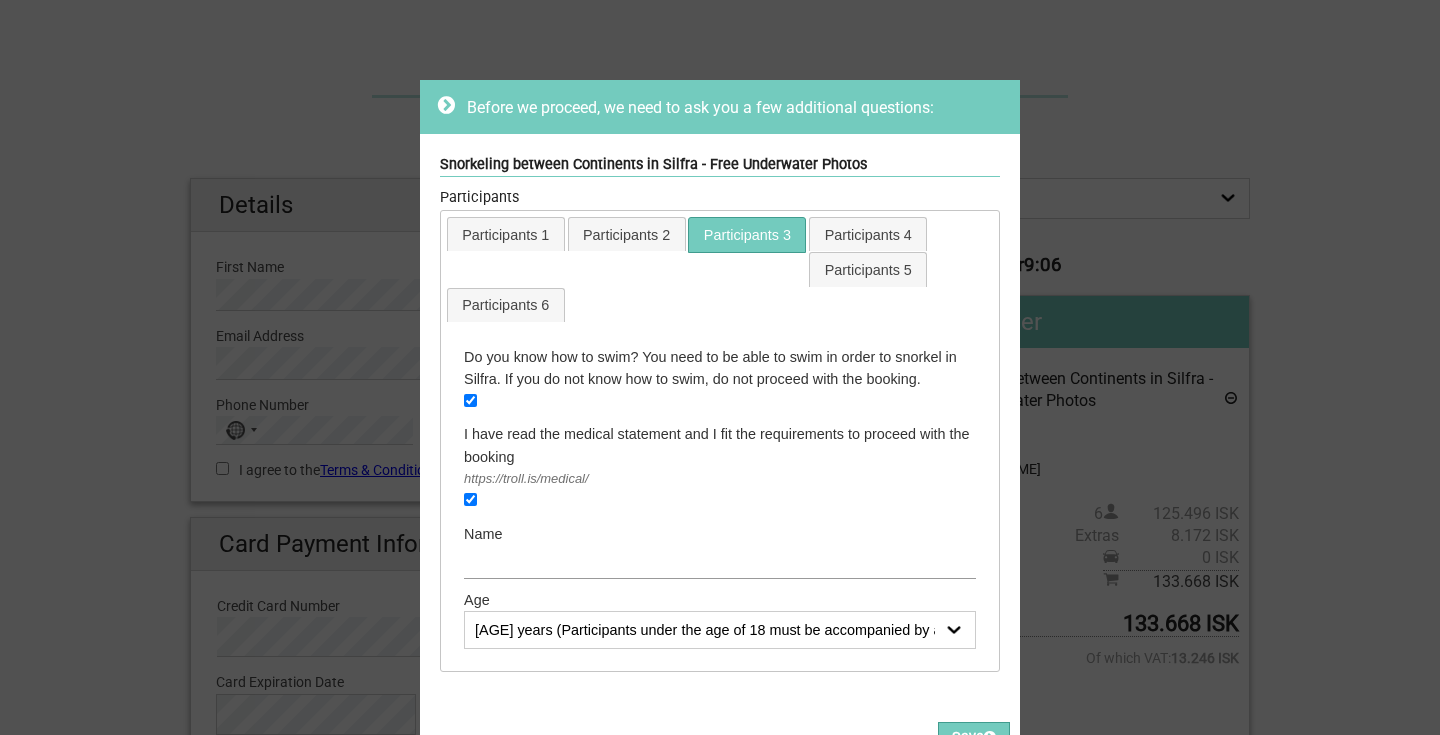 click at bounding box center (720, 561) 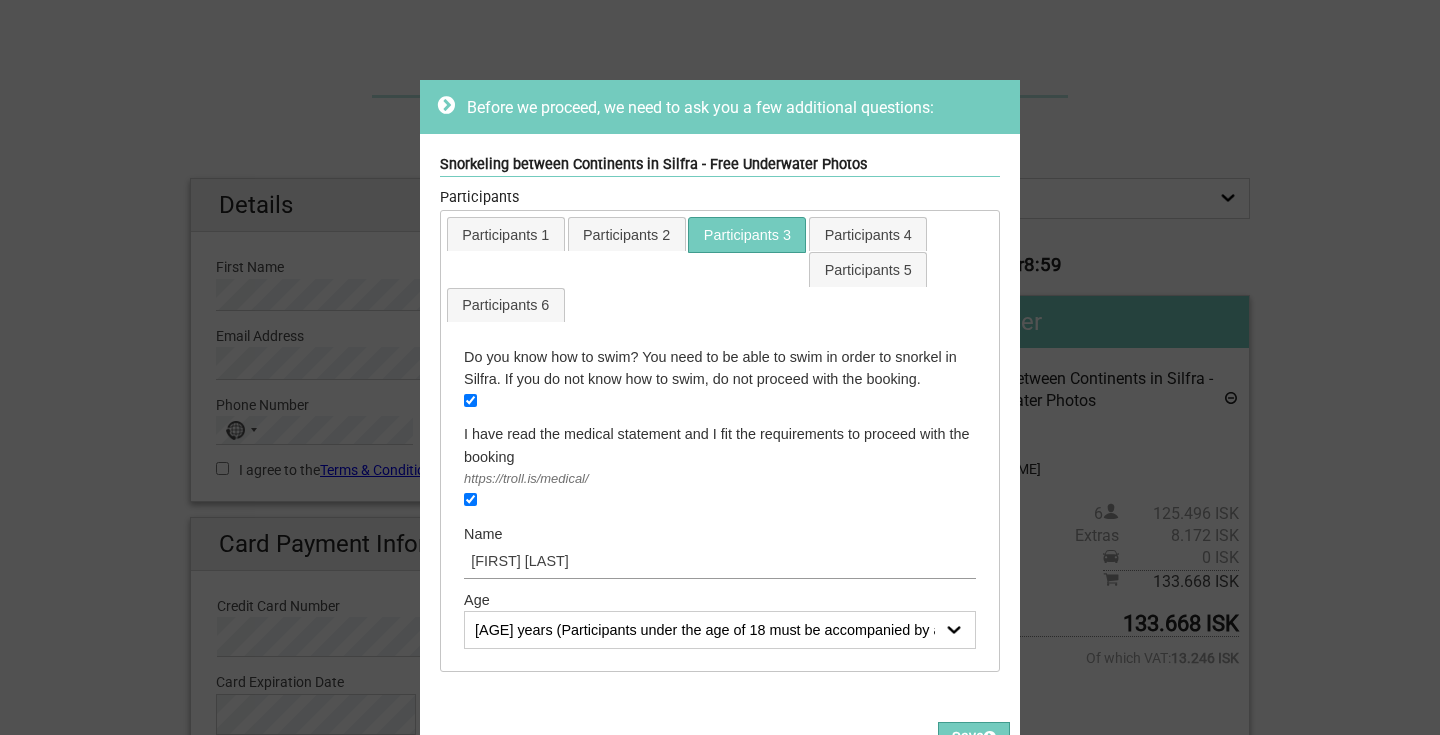 type on "Nikunj Parekh" 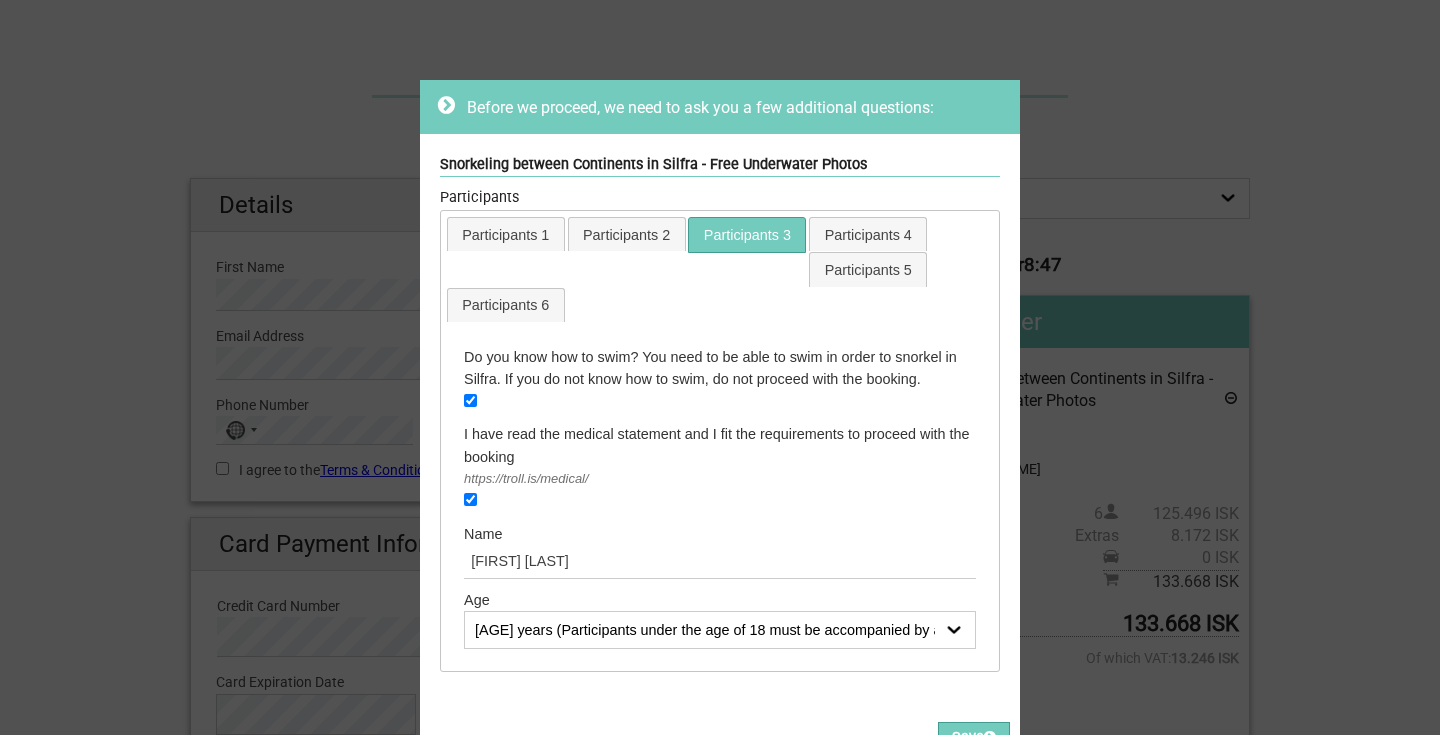 select on "39 years" 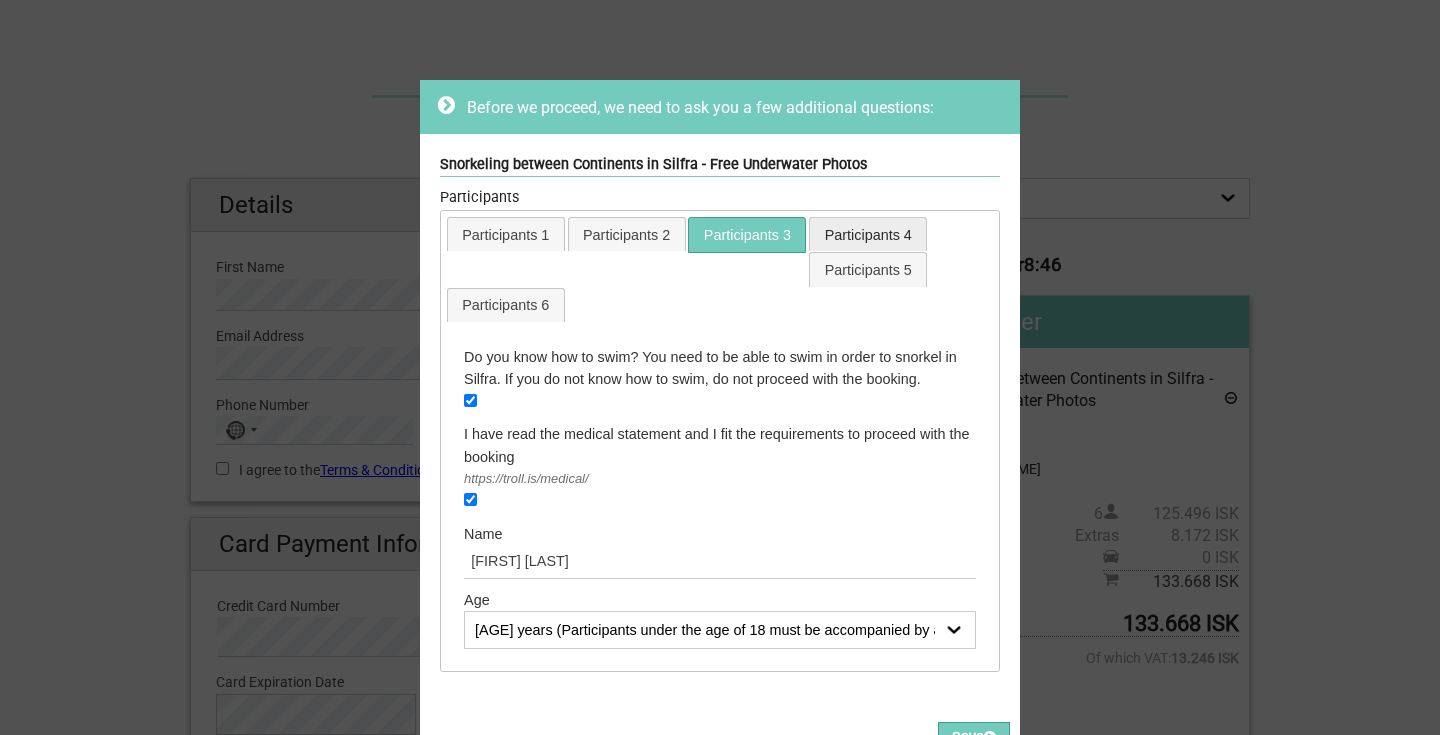 click on "Participants  4" at bounding box center (868, 234) 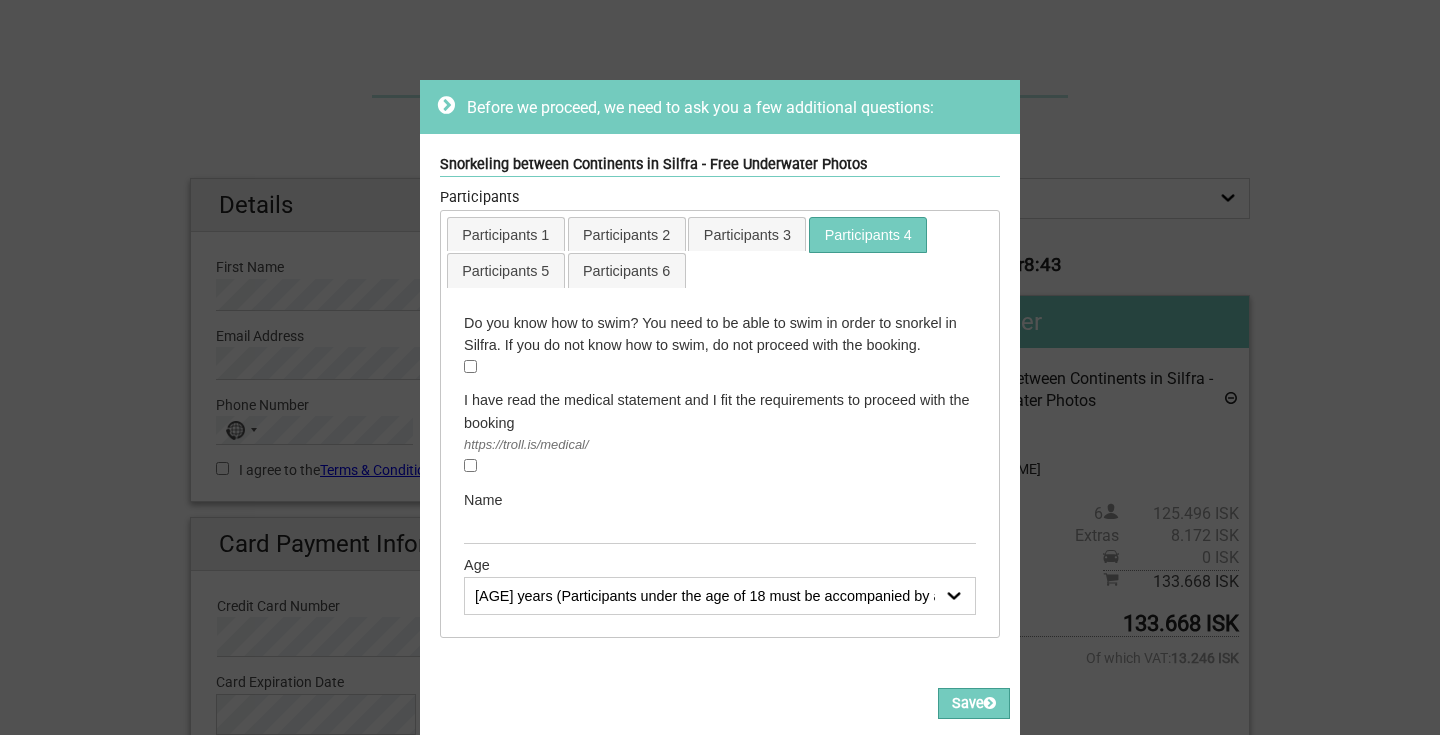 click at bounding box center [470, 366] 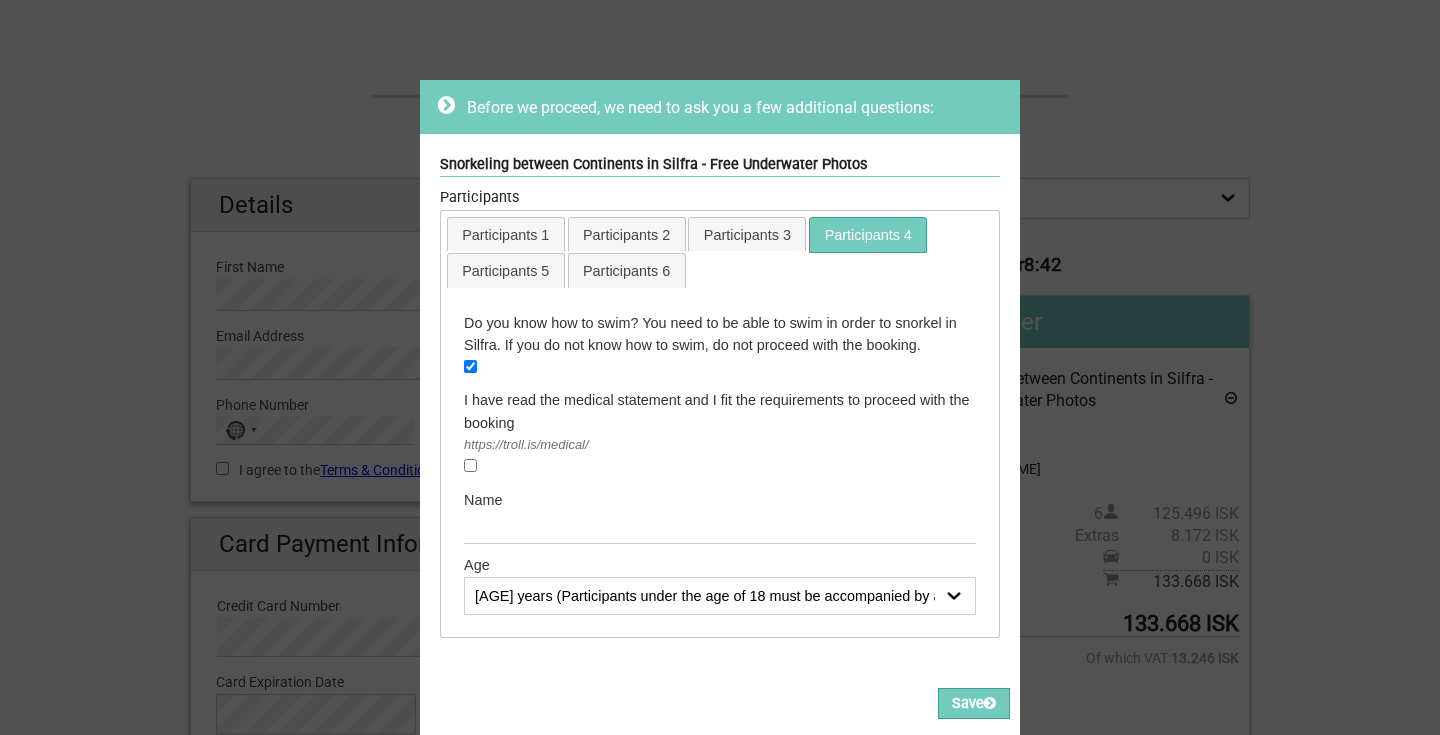 click at bounding box center (470, 465) 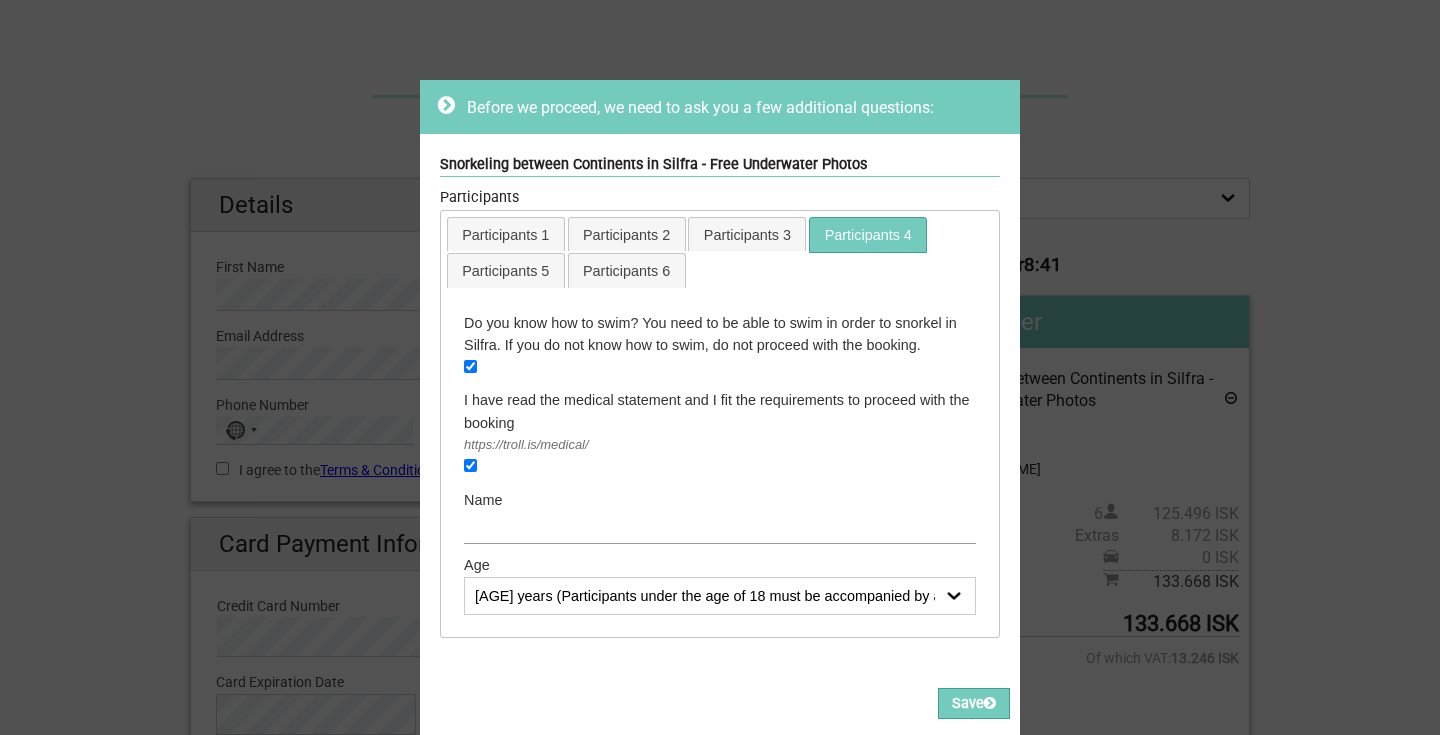 click at bounding box center (720, 527) 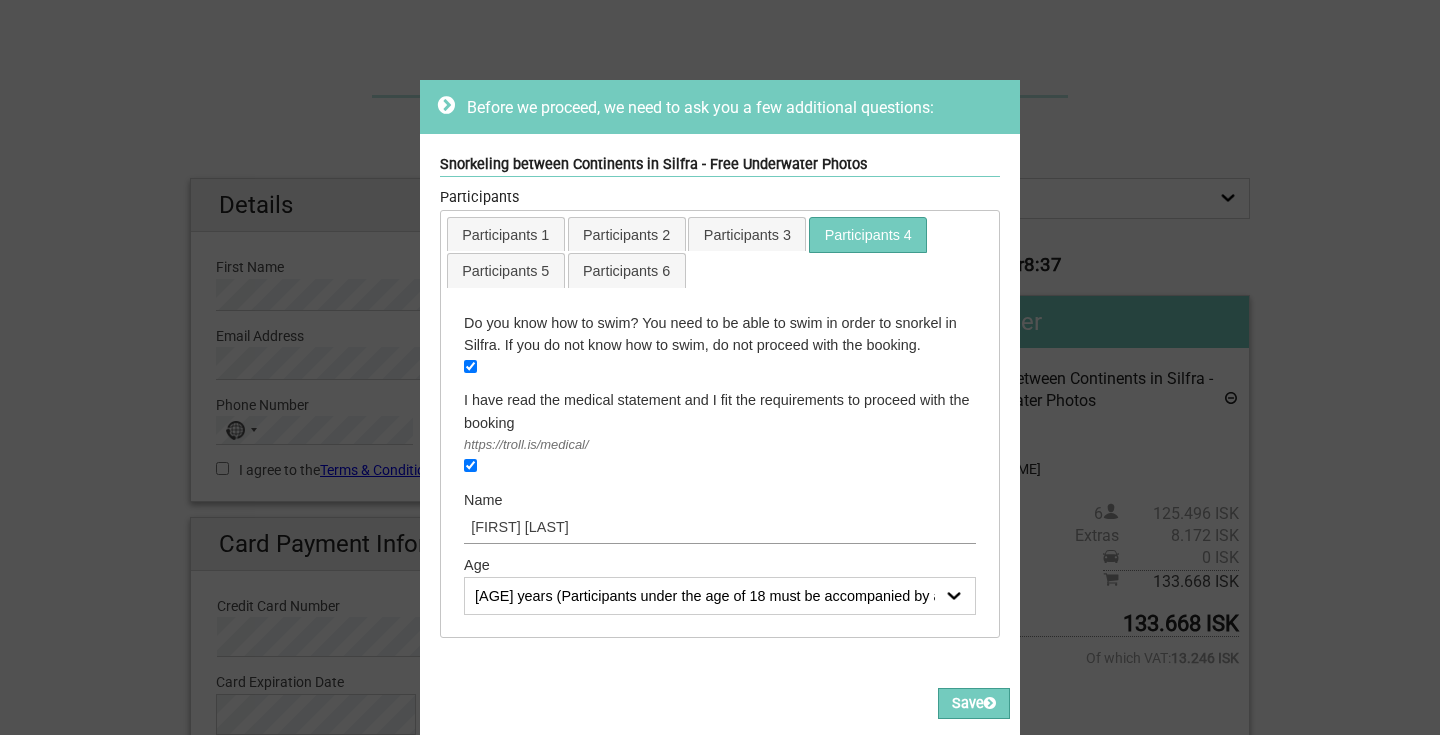 type on "Pooja Parekh" 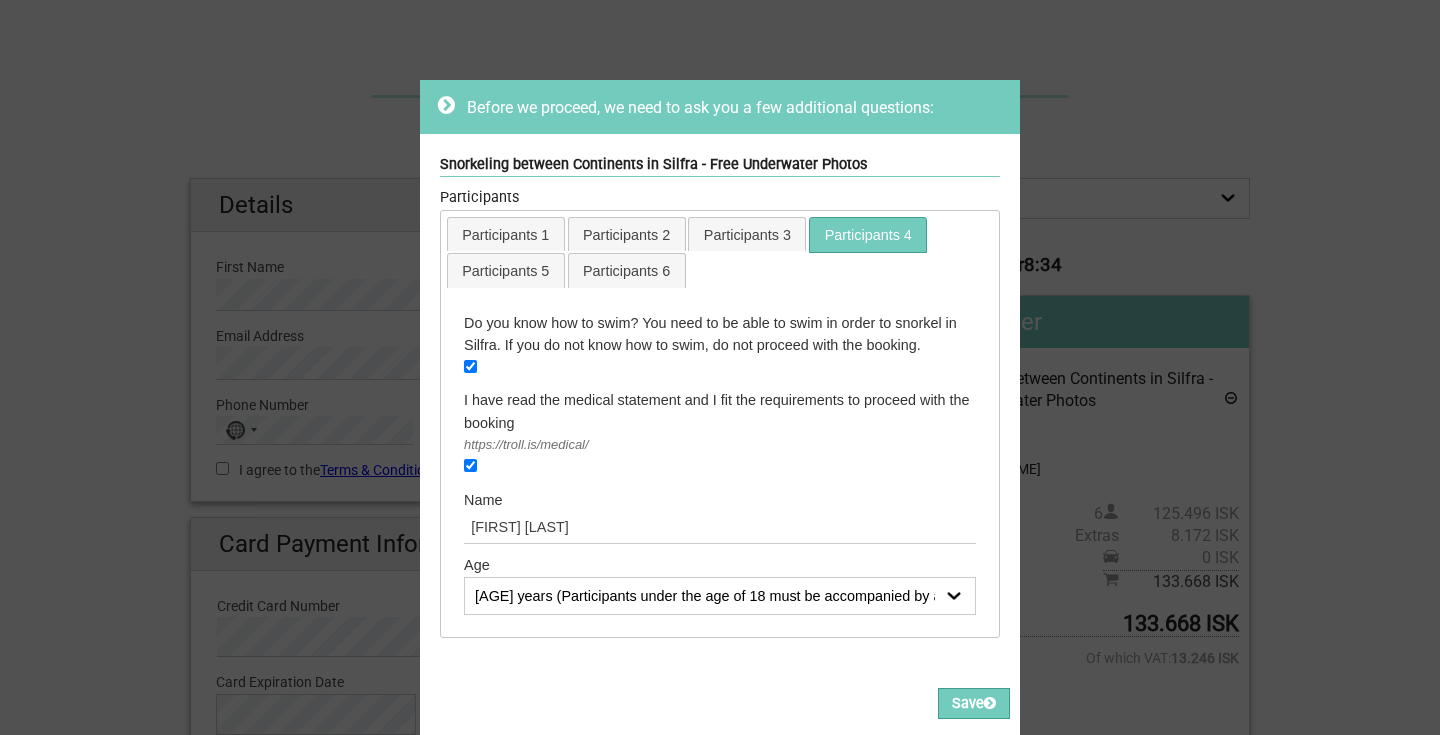 select on "39 years" 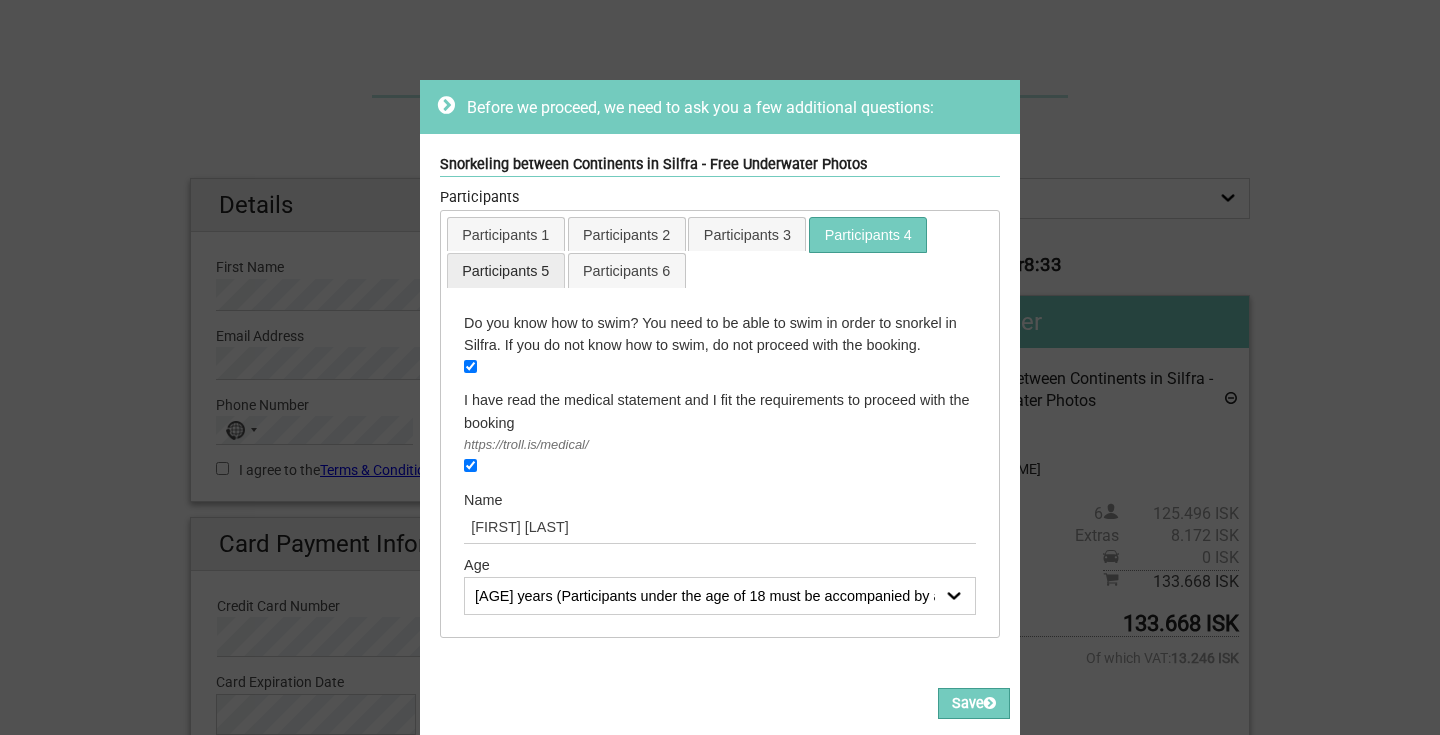 click on "Participants  5" at bounding box center (506, 270) 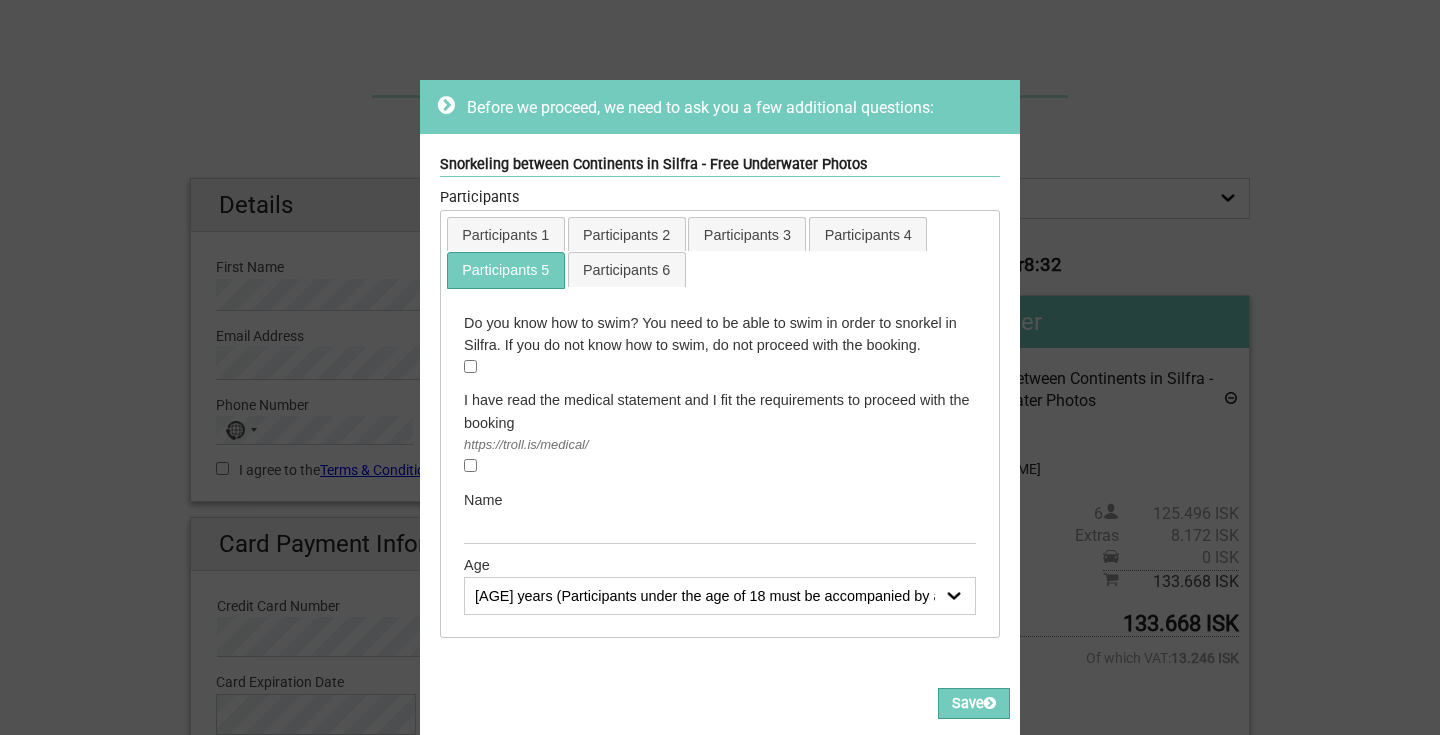 click on "Do you know how to swim? You need to be able to swim in order to snorkel in Silfra. If you do not know how to swim, do not proceed with the booking.
Required" at bounding box center [720, 345] 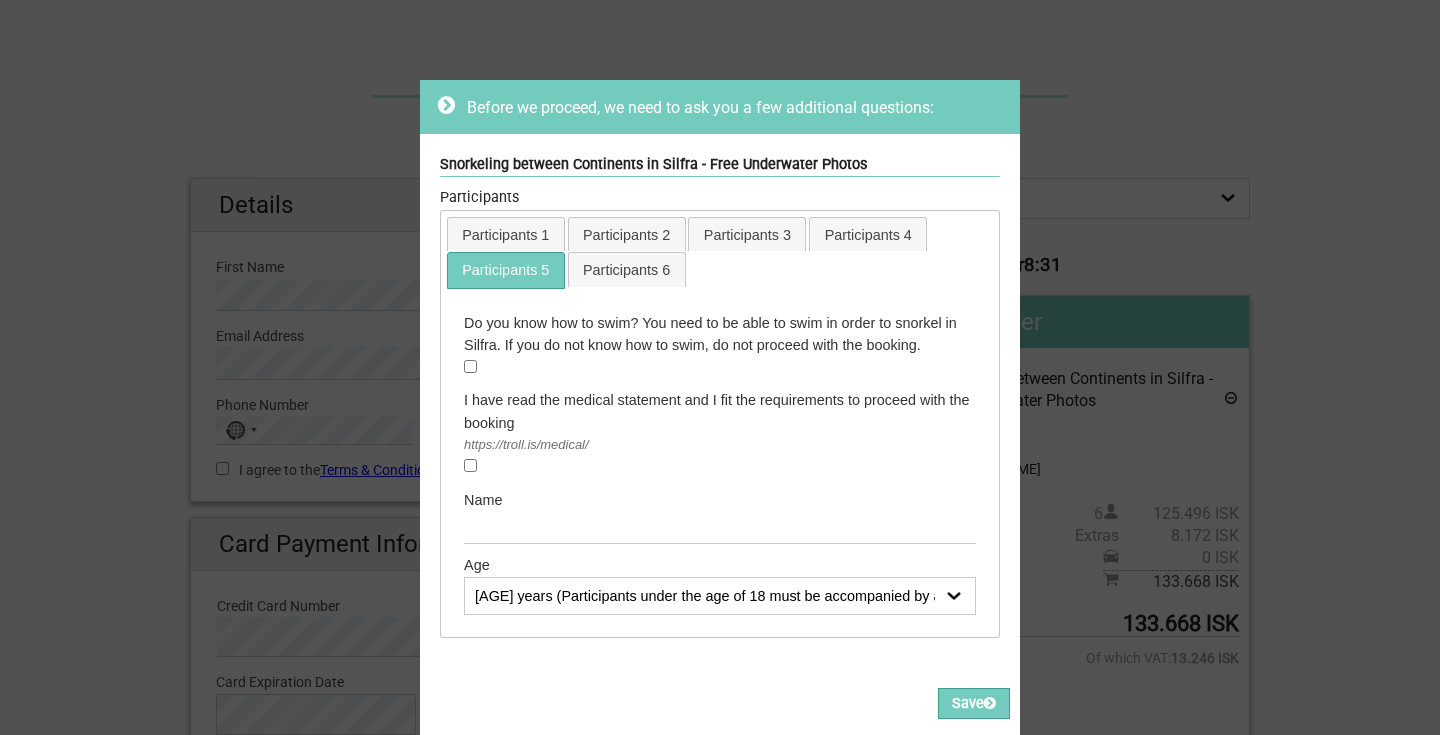 click at bounding box center [470, 366] 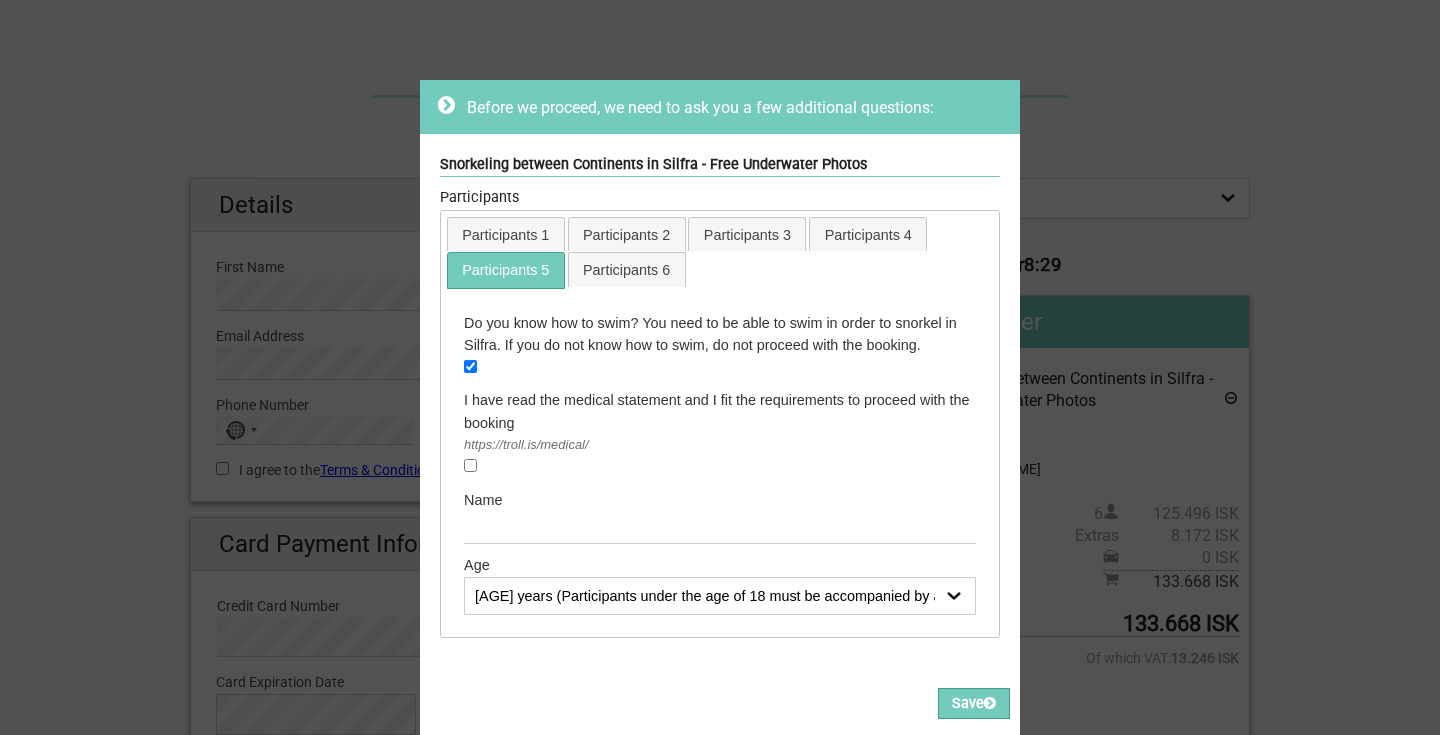 click at bounding box center (470, 465) 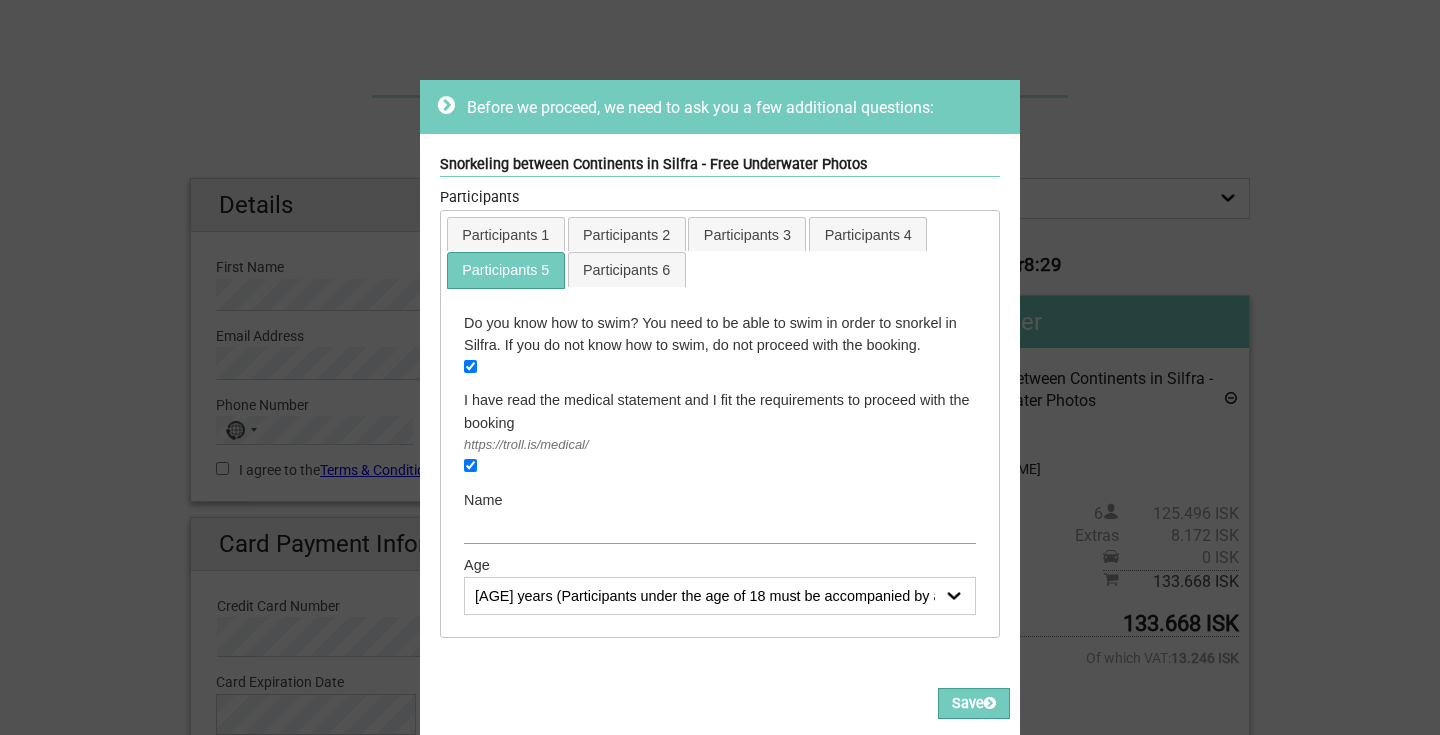 click at bounding box center (720, 527) 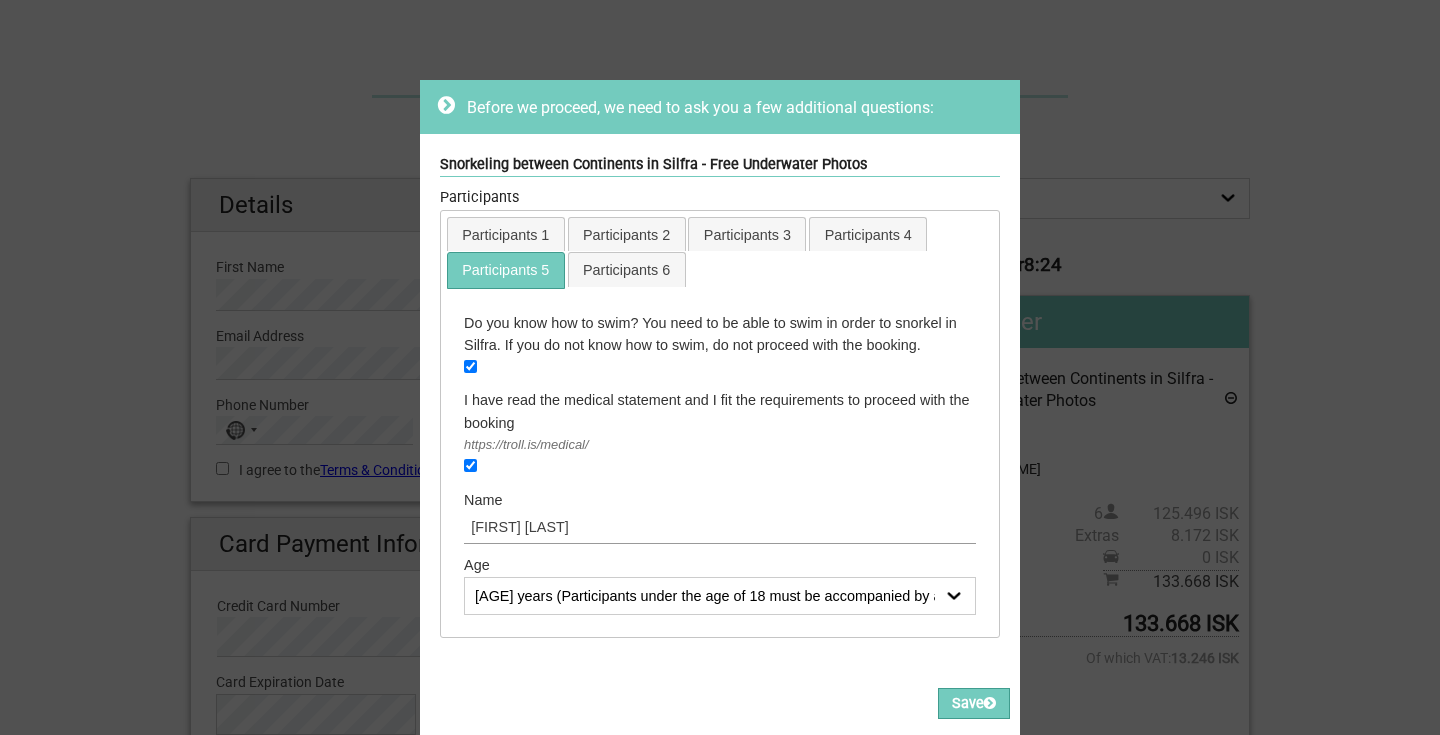 type on "Suresh Tantia" 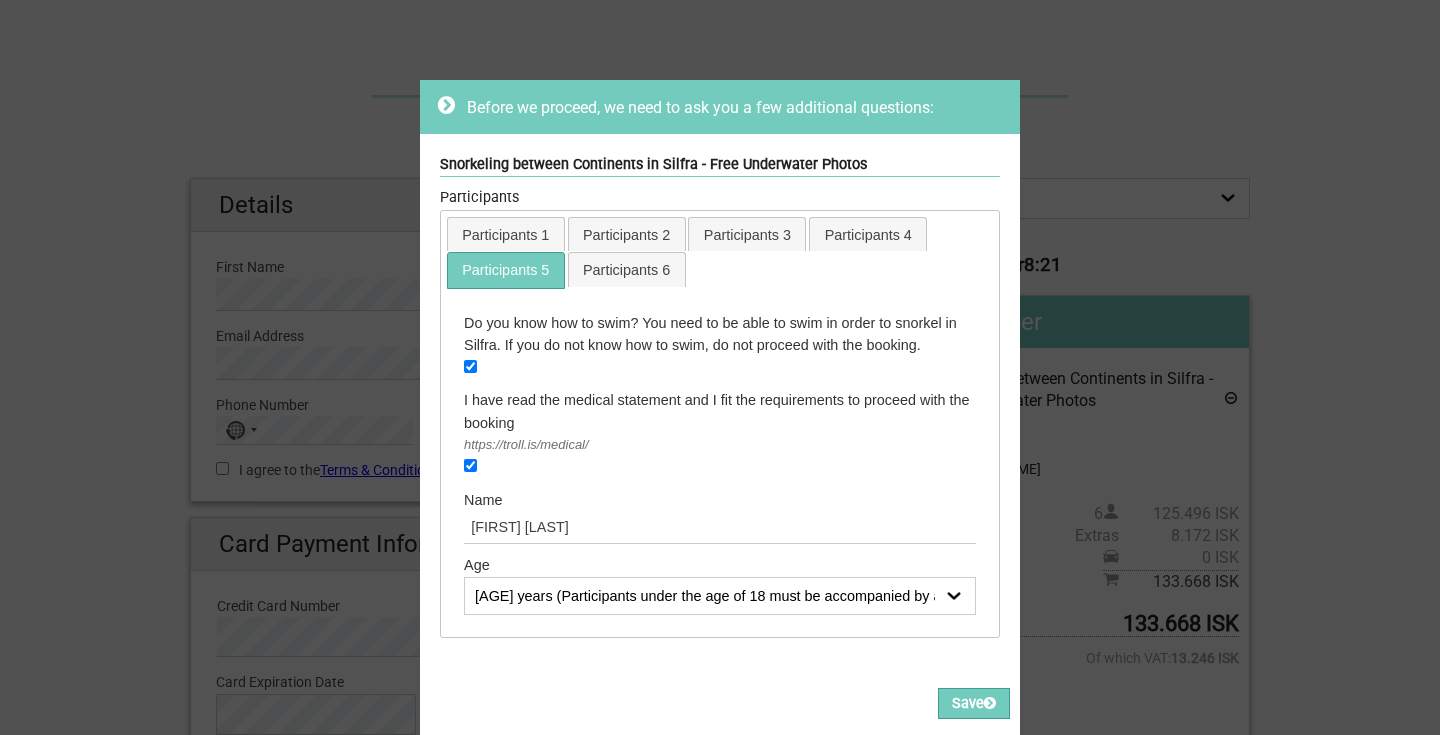 select on "39 years" 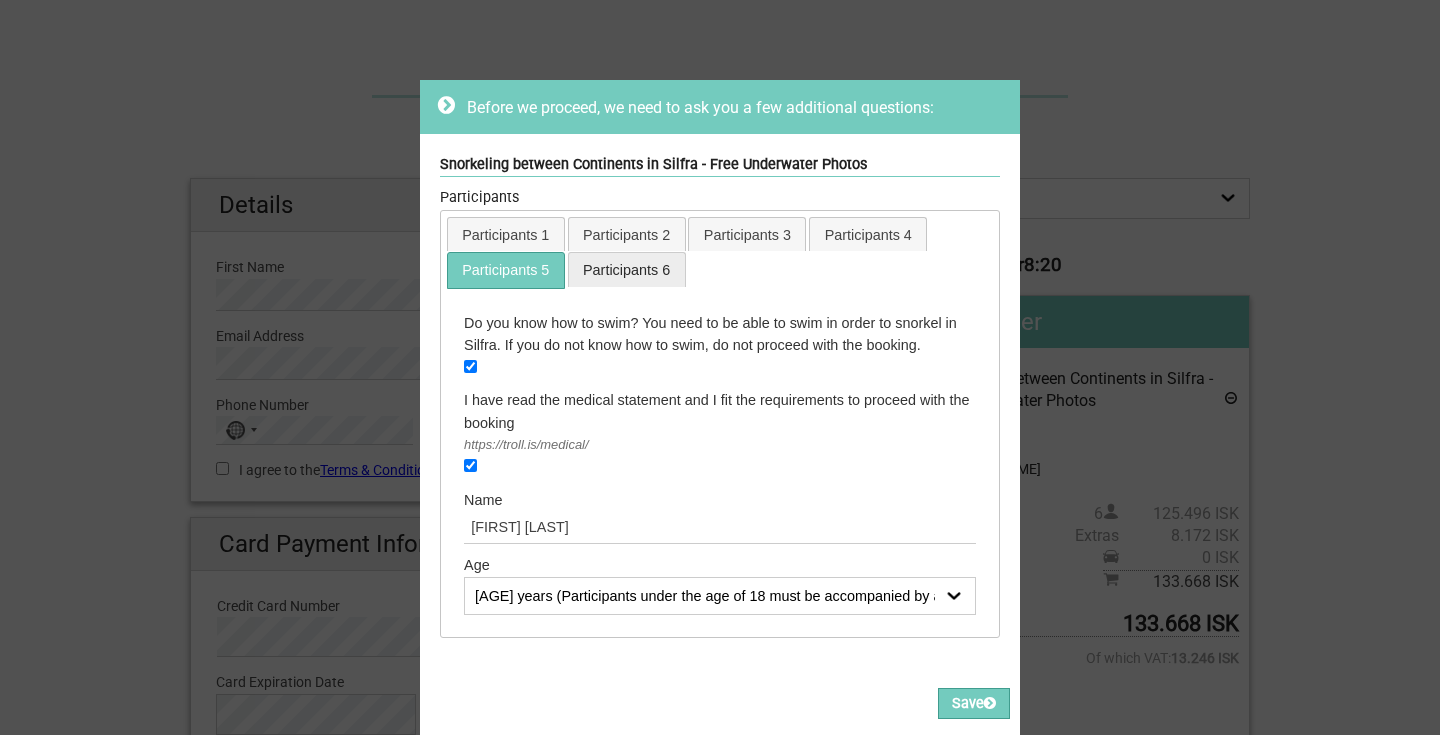click on "Participants  6" at bounding box center (627, 269) 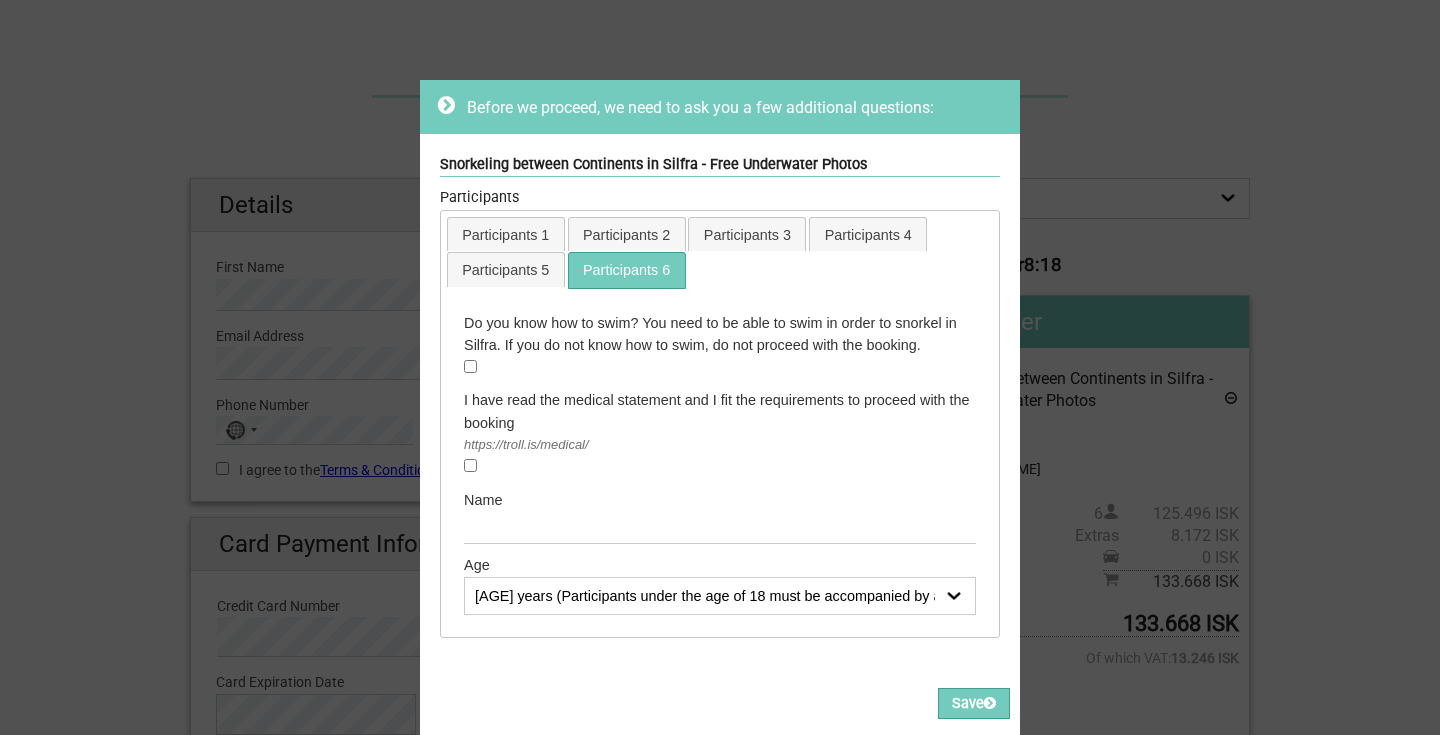 click at bounding box center [470, 366] 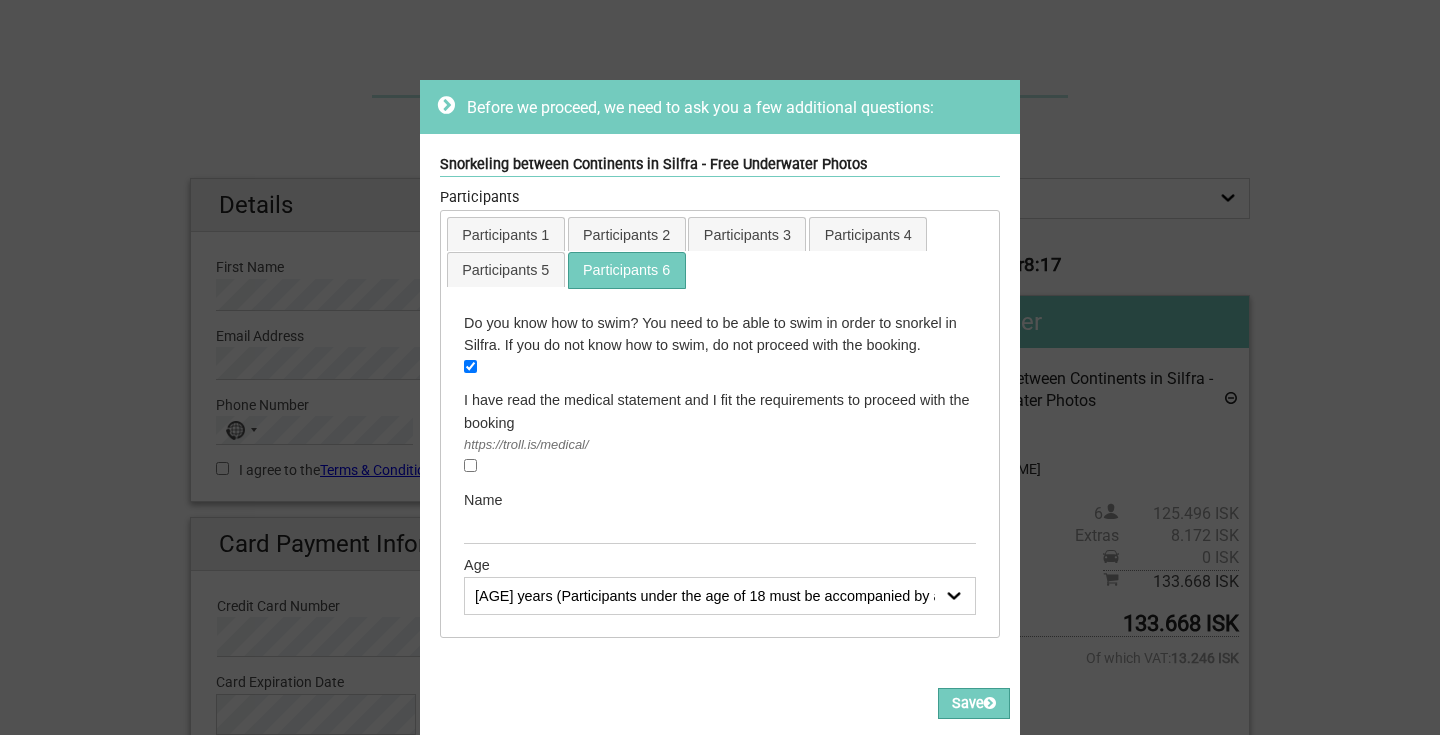 click at bounding box center [470, 465] 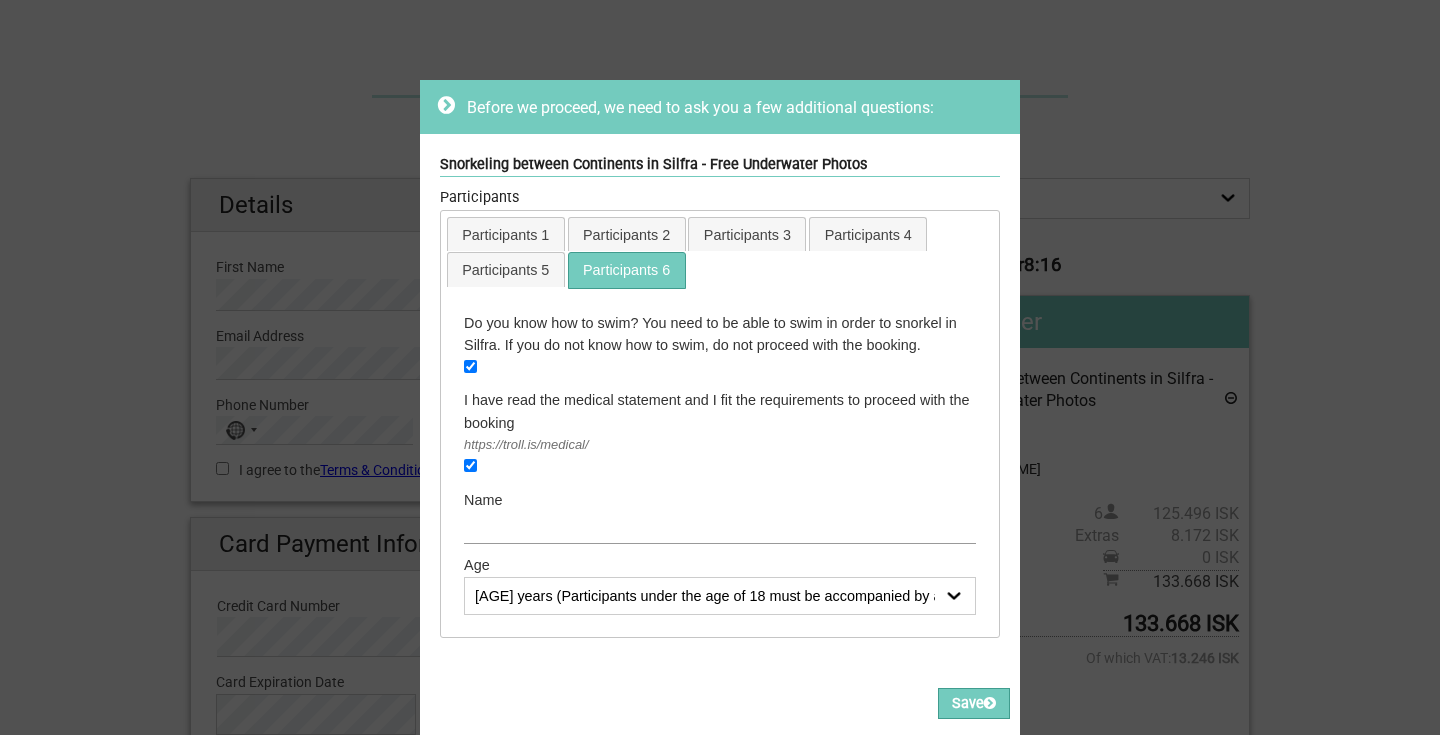 click at bounding box center (720, 527) 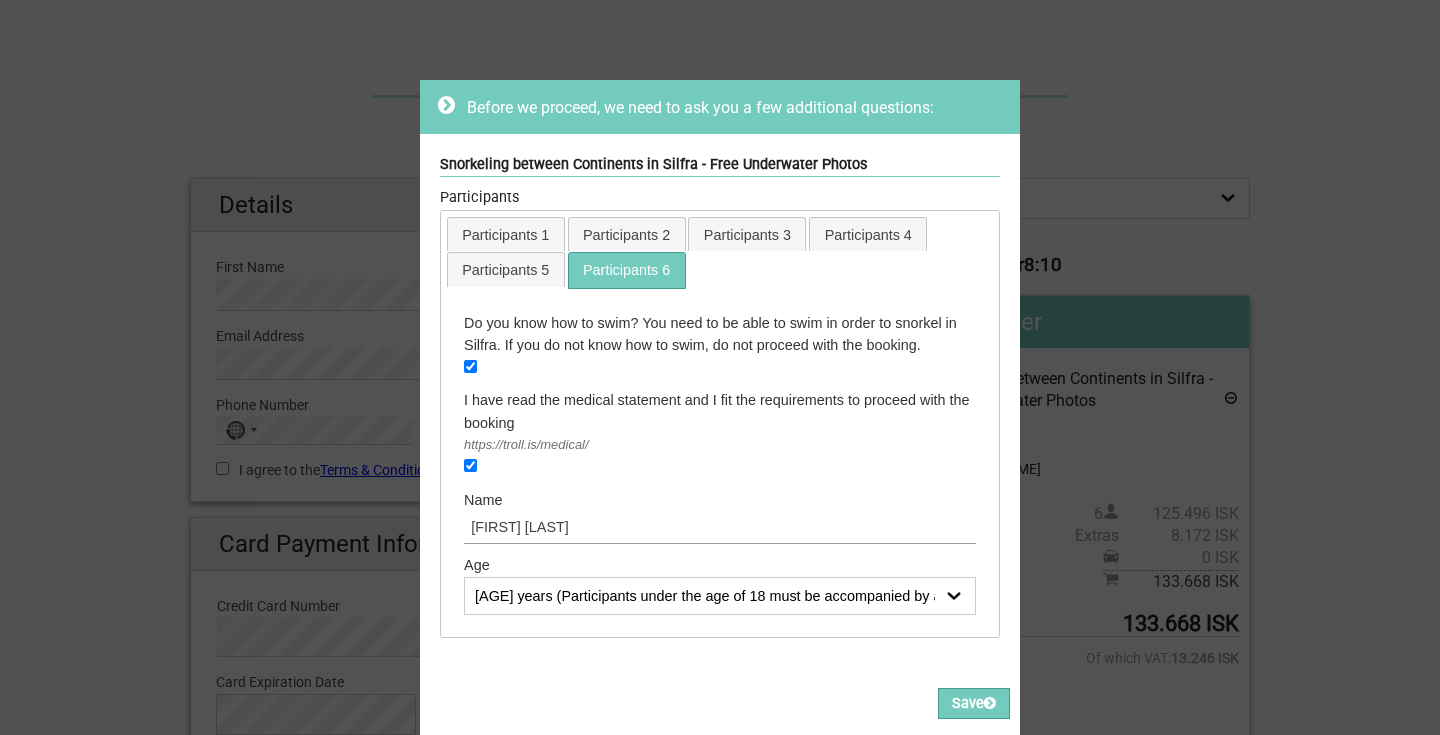 type on "Smriti Modi" 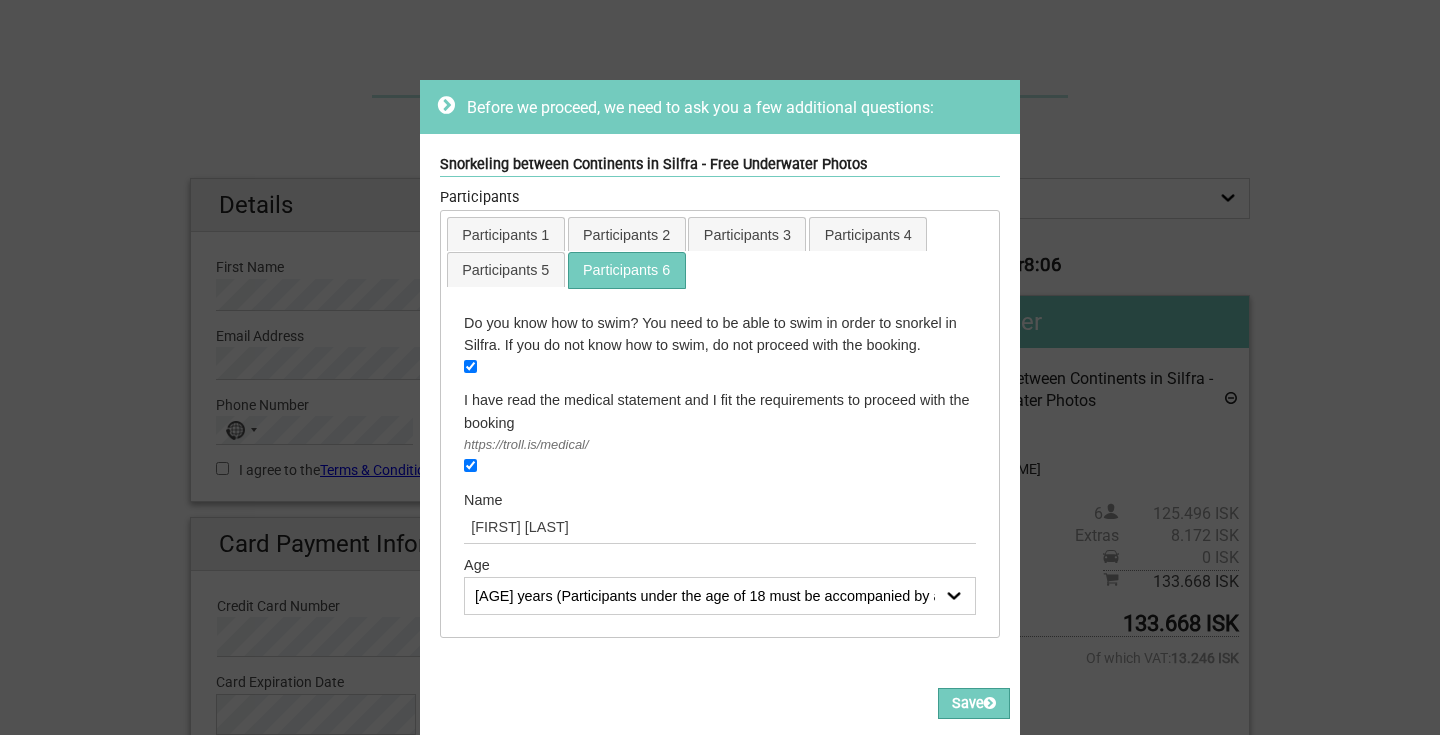 select on "39 years" 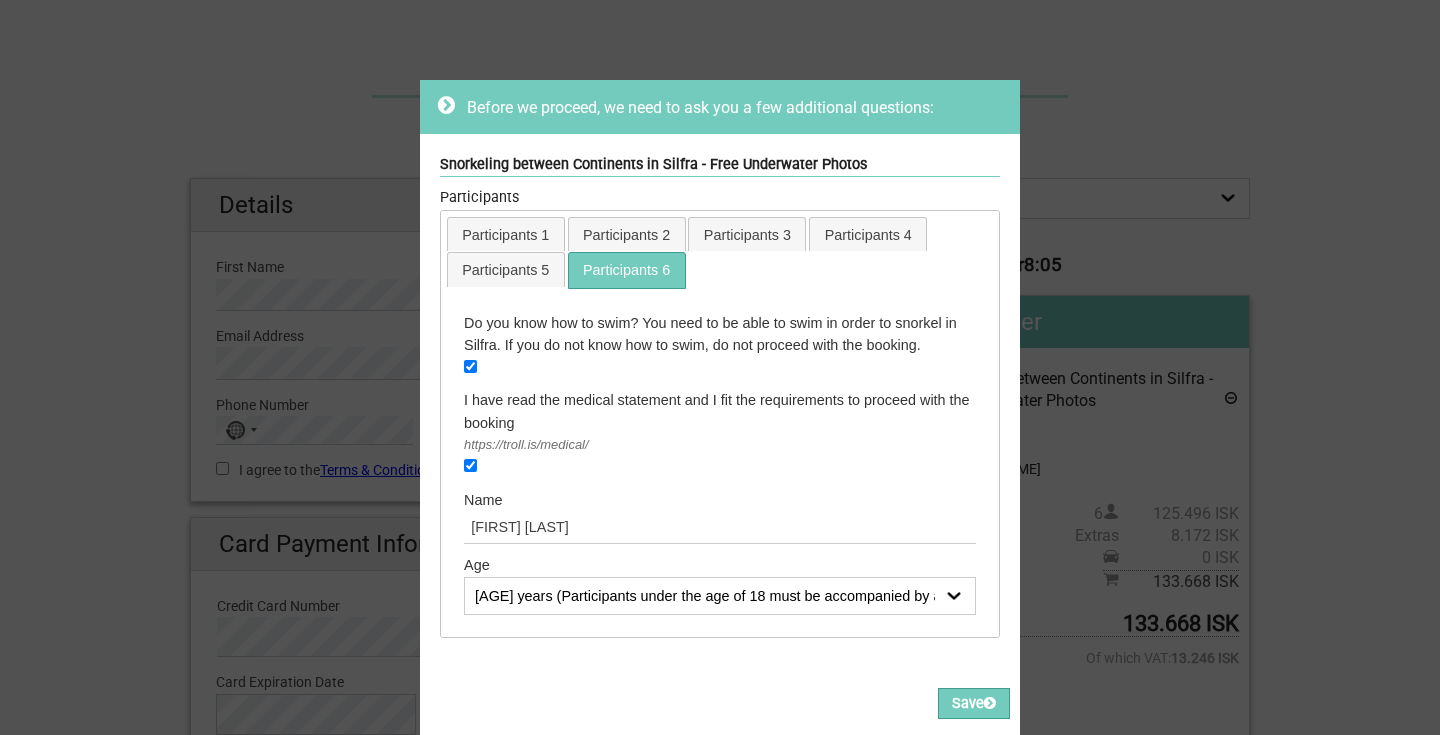 click on "Snorkeling between Continents in Silfra - Free Underwater Photos
Participants
Participants  1
Participants  2
Participants  3
Participants  4
Participants  5
Participants  6
Do you know how to swim? You need to be able to swim in order to snorkel in Silfra. If you do not know how to swim, do not proceed with the booking.
Required
I have read the medical statement and I fit the requirements to proceed with the booking
https://troll.is/medical/
Required
Name
Rajiv Vishwanathan
Required
Age
12 years (Participants under the age of 18 must be accompanied by a parent or adult guardian booked on the same tour)
18 years
19 years" at bounding box center [720, 401] 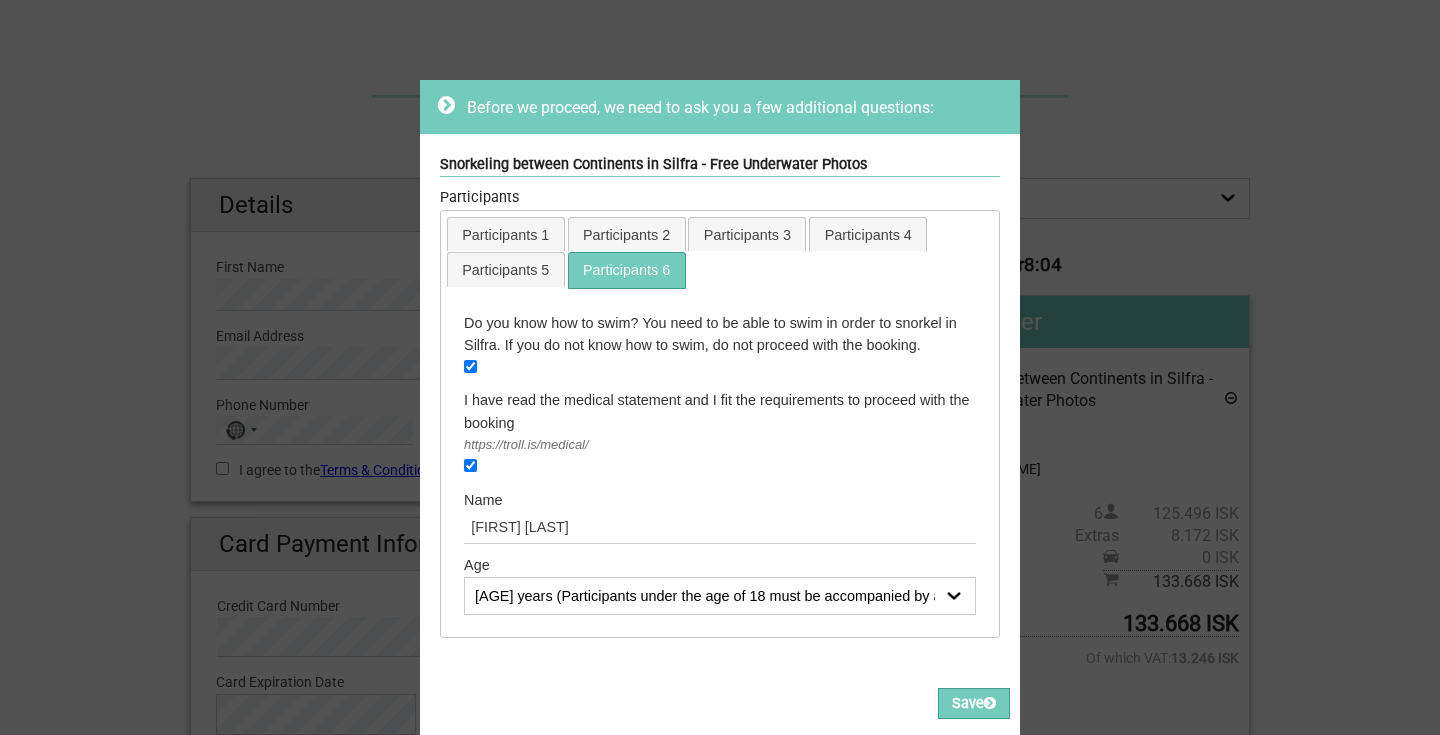 click on "https://troll.is/medical/" at bounding box center [720, 445] 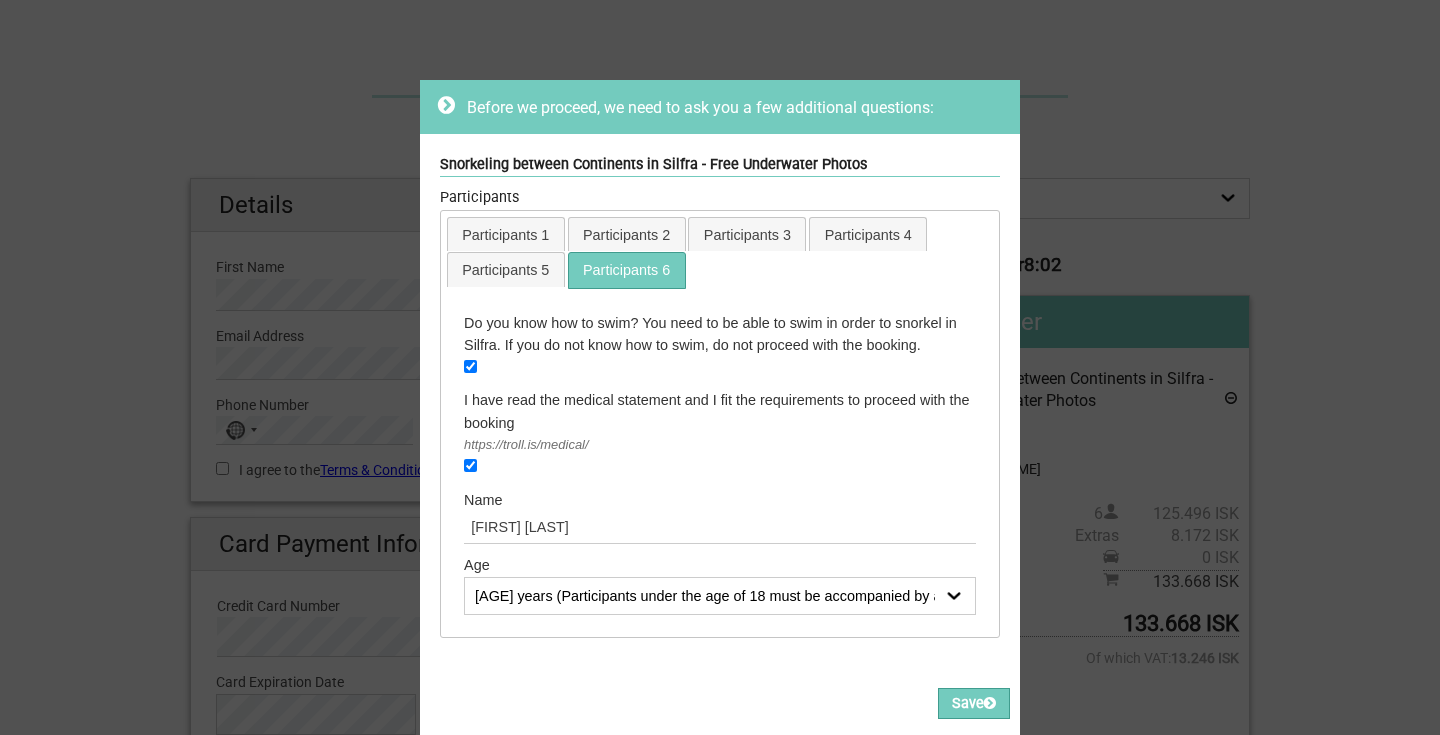 click on "Please fill out all the Required fields, for all items.
Please correct the values of some of the fields, for all items.
Save" at bounding box center (720, 712) 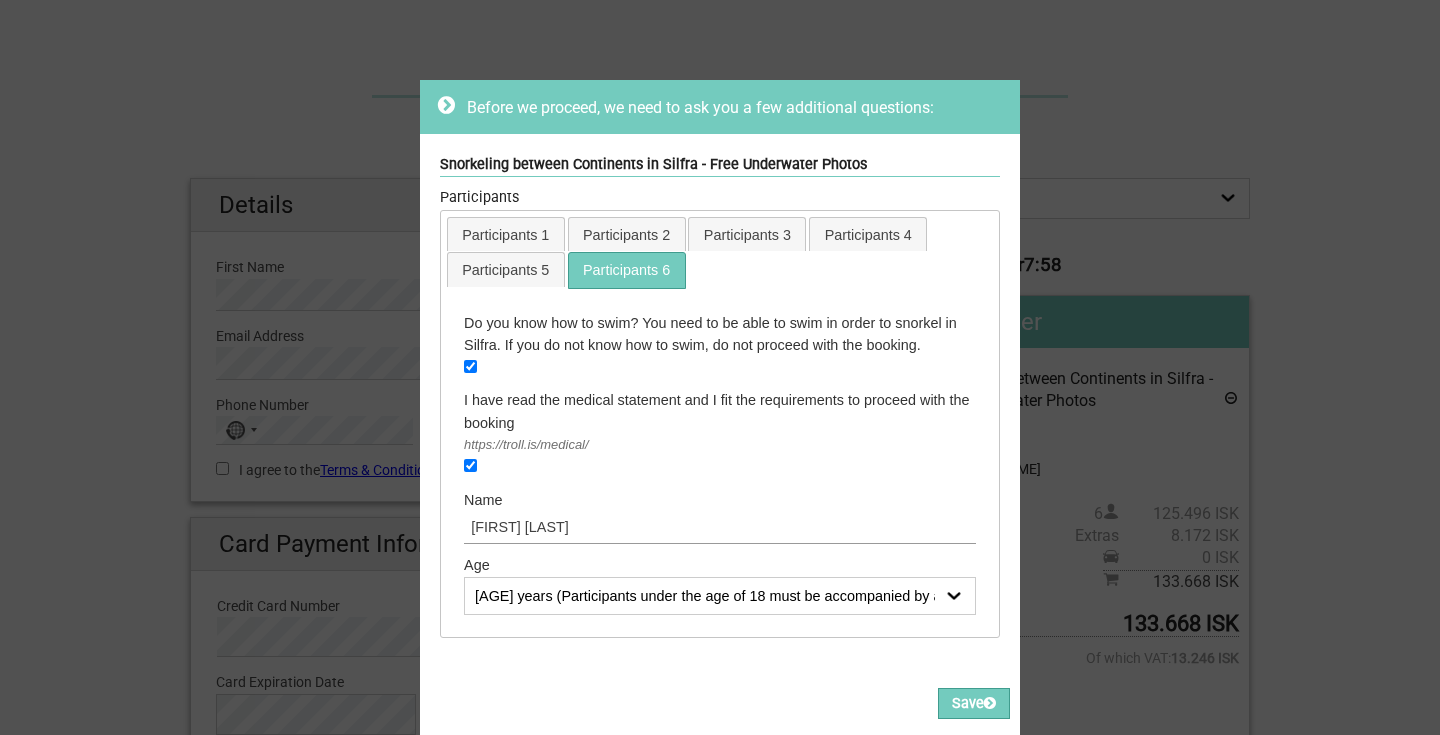 click on "Smriti Modi" at bounding box center (720, 527) 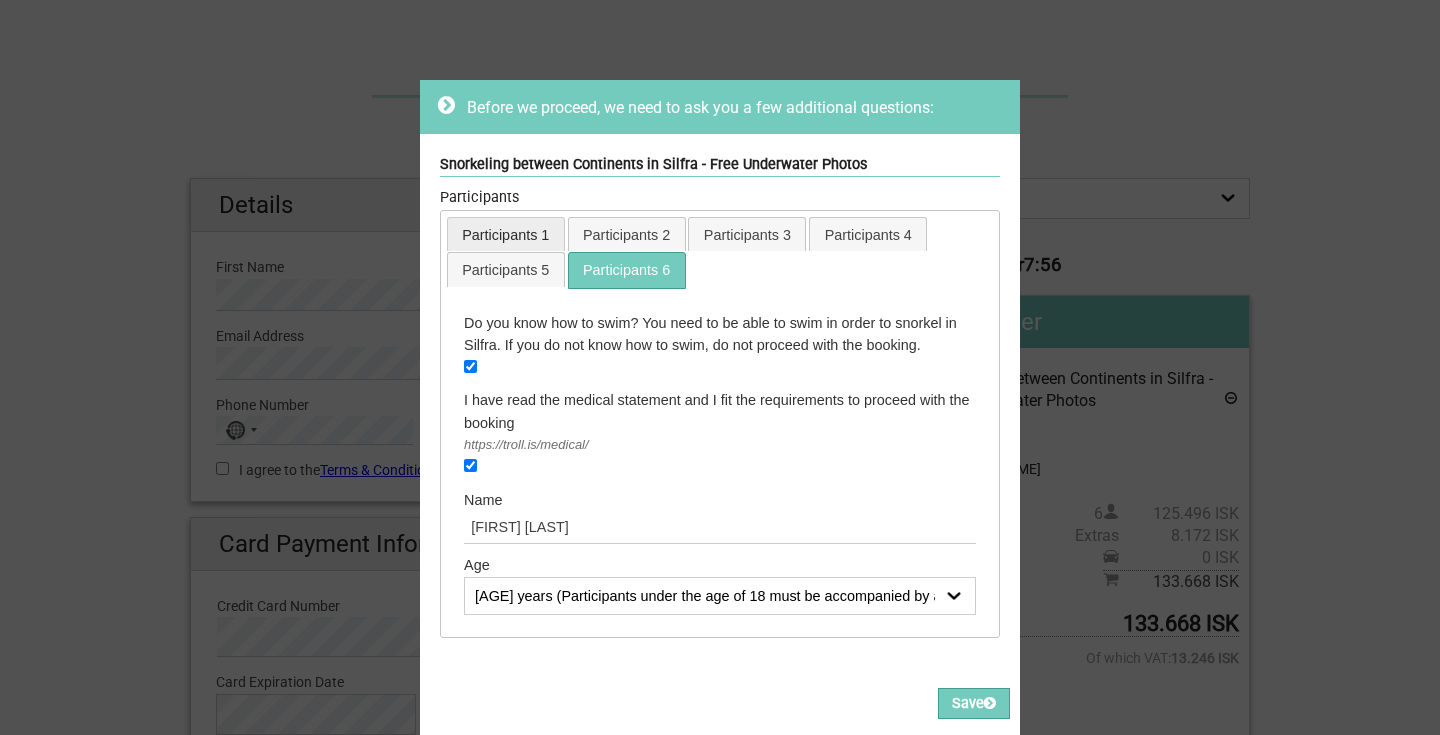click on "Participants  1" at bounding box center [506, 234] 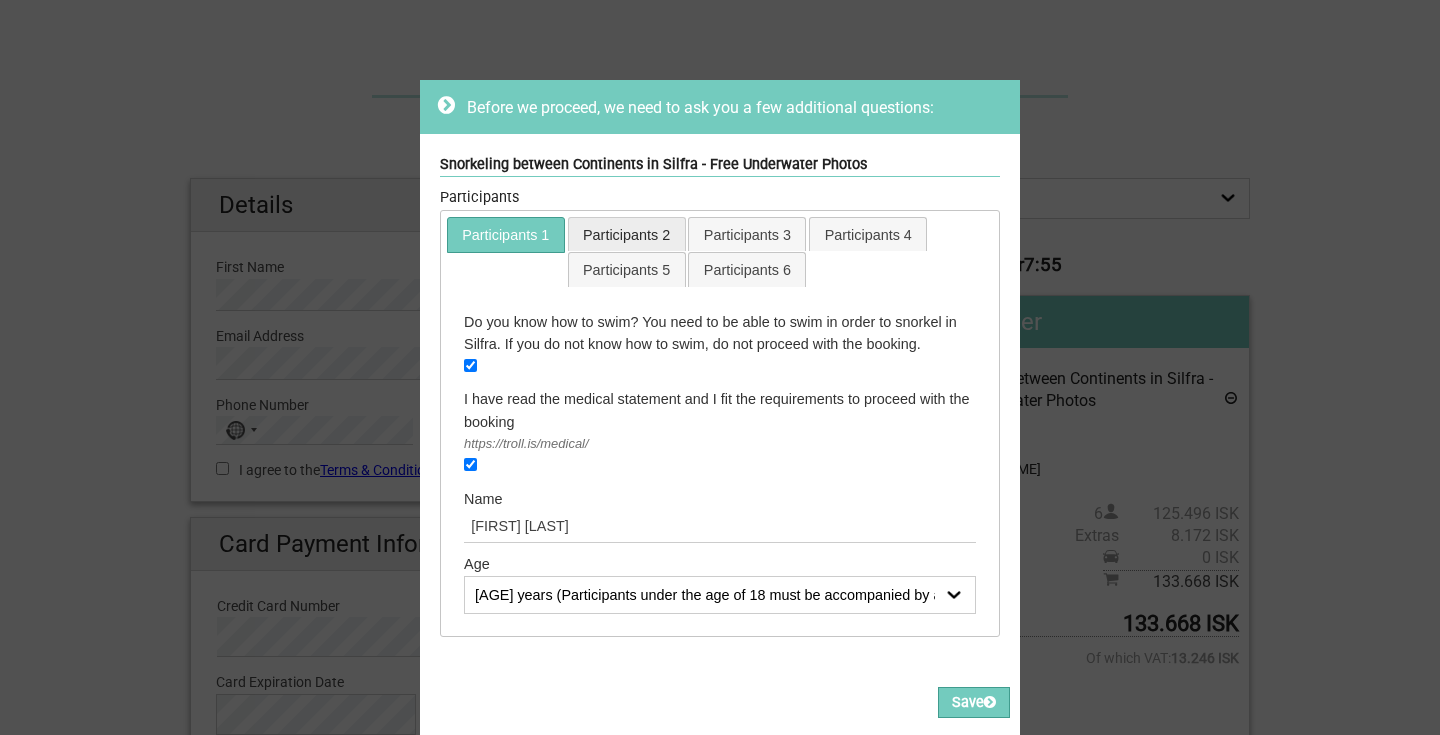 click on "Participants  2" at bounding box center [627, 234] 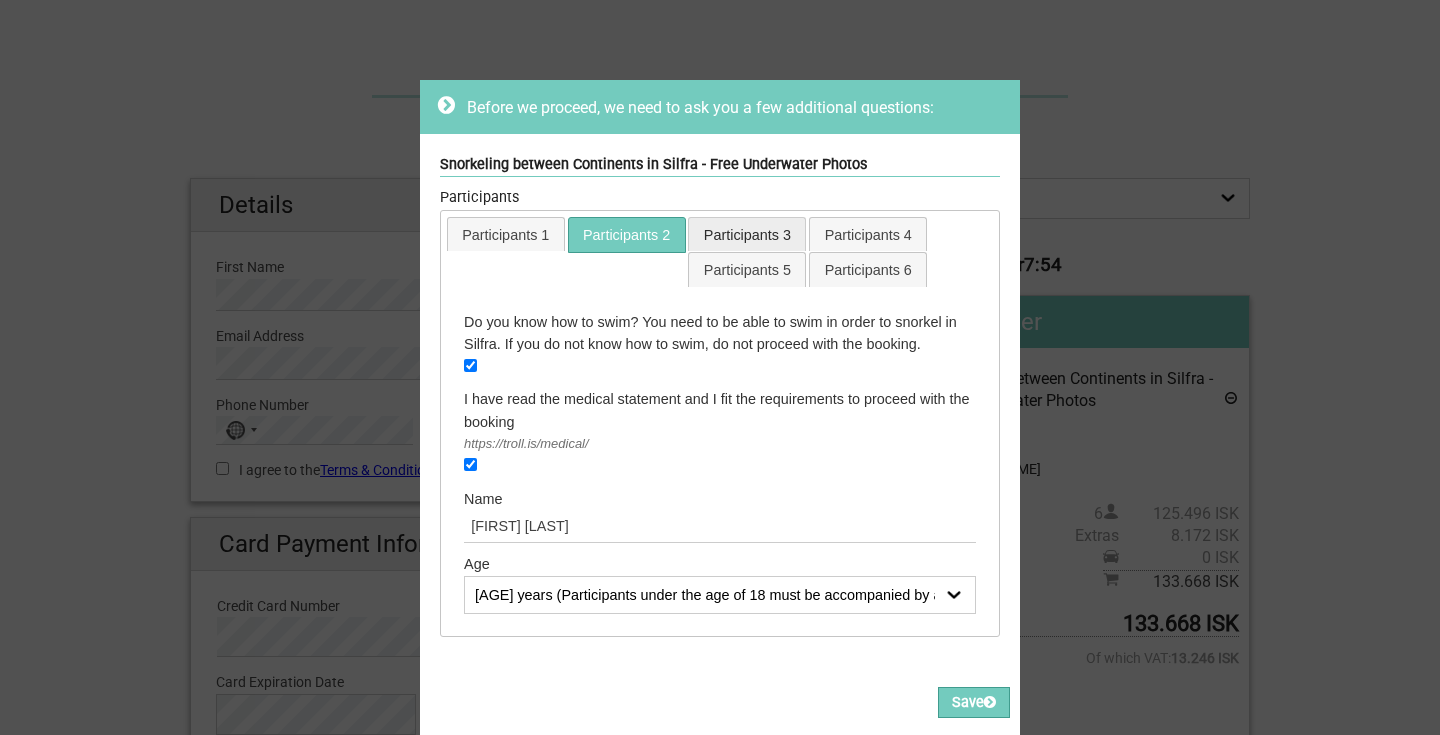 click on "Participants  3" at bounding box center (747, 234) 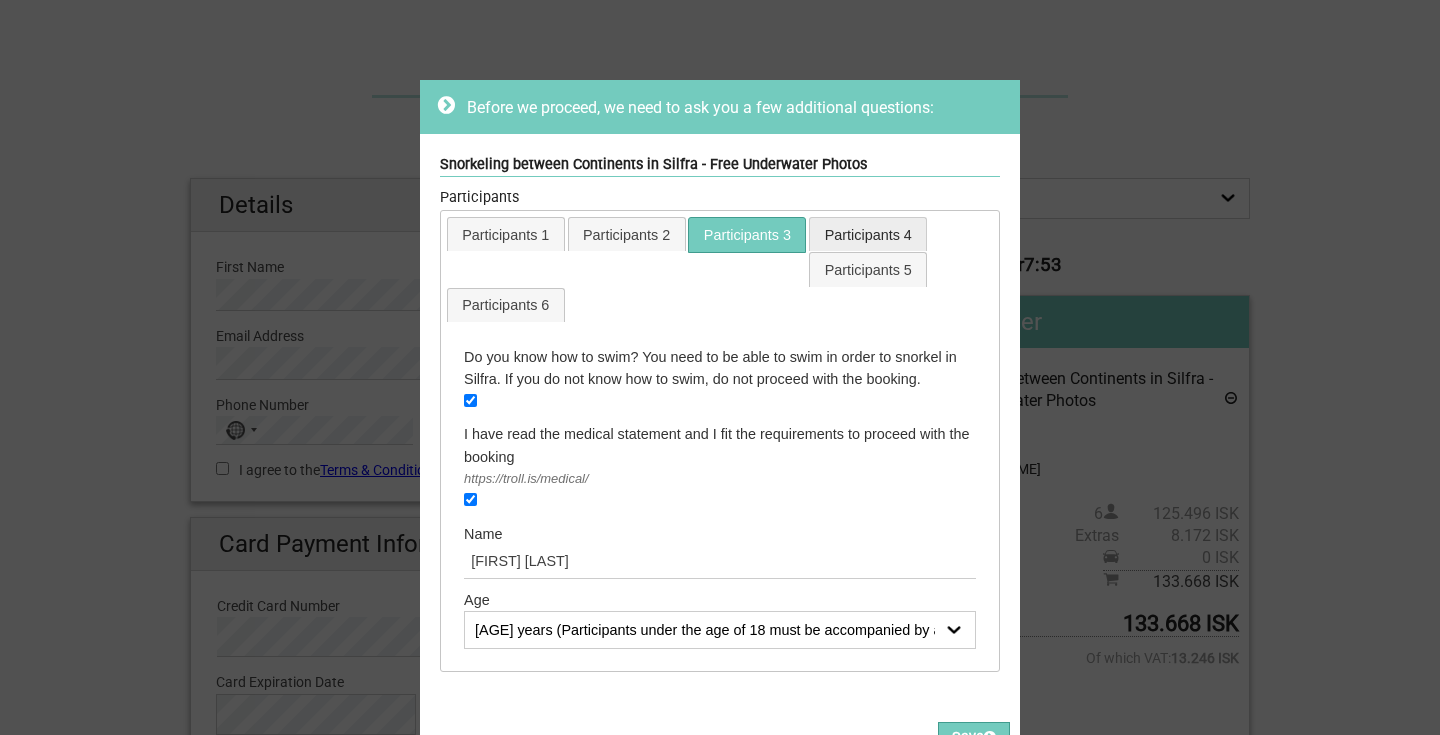 click on "Participants  4" at bounding box center [868, 234] 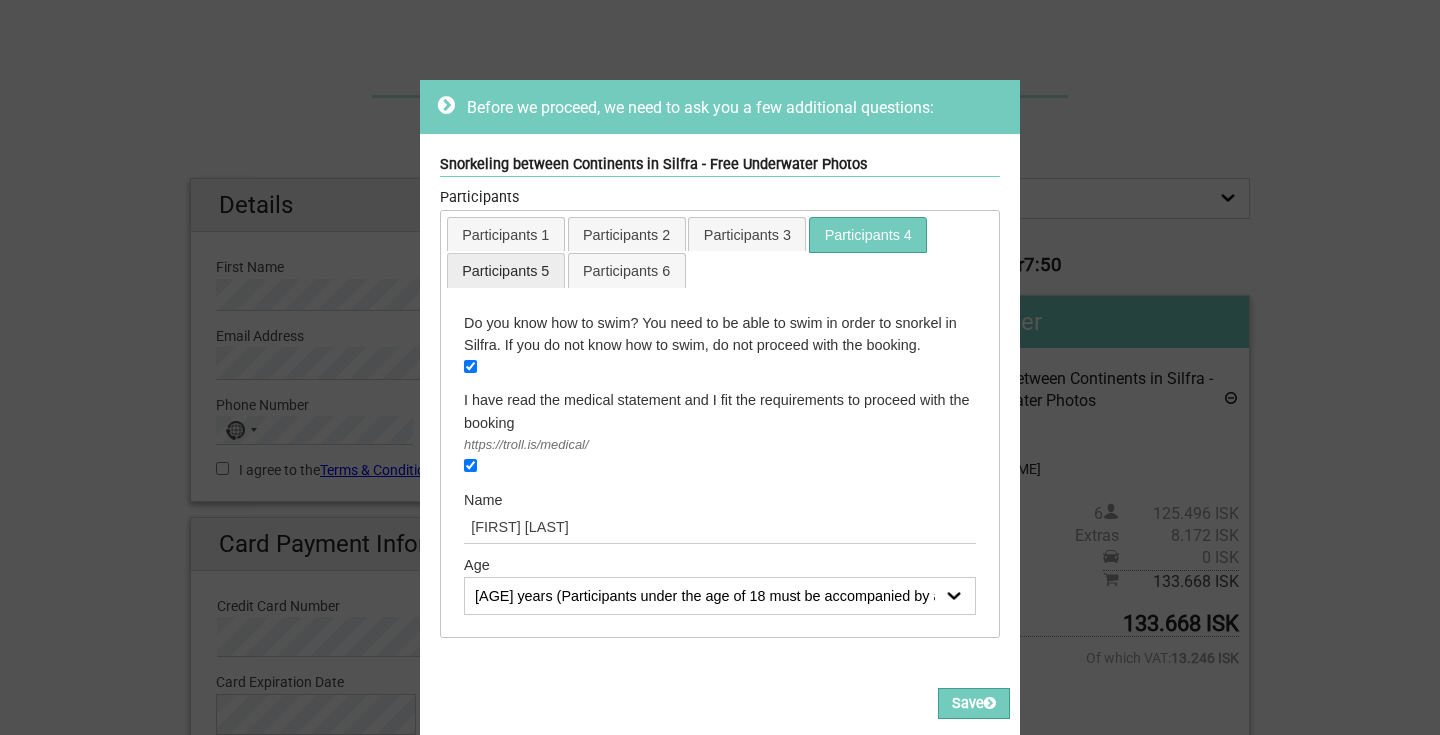 click on "Participants  5" at bounding box center (506, 270) 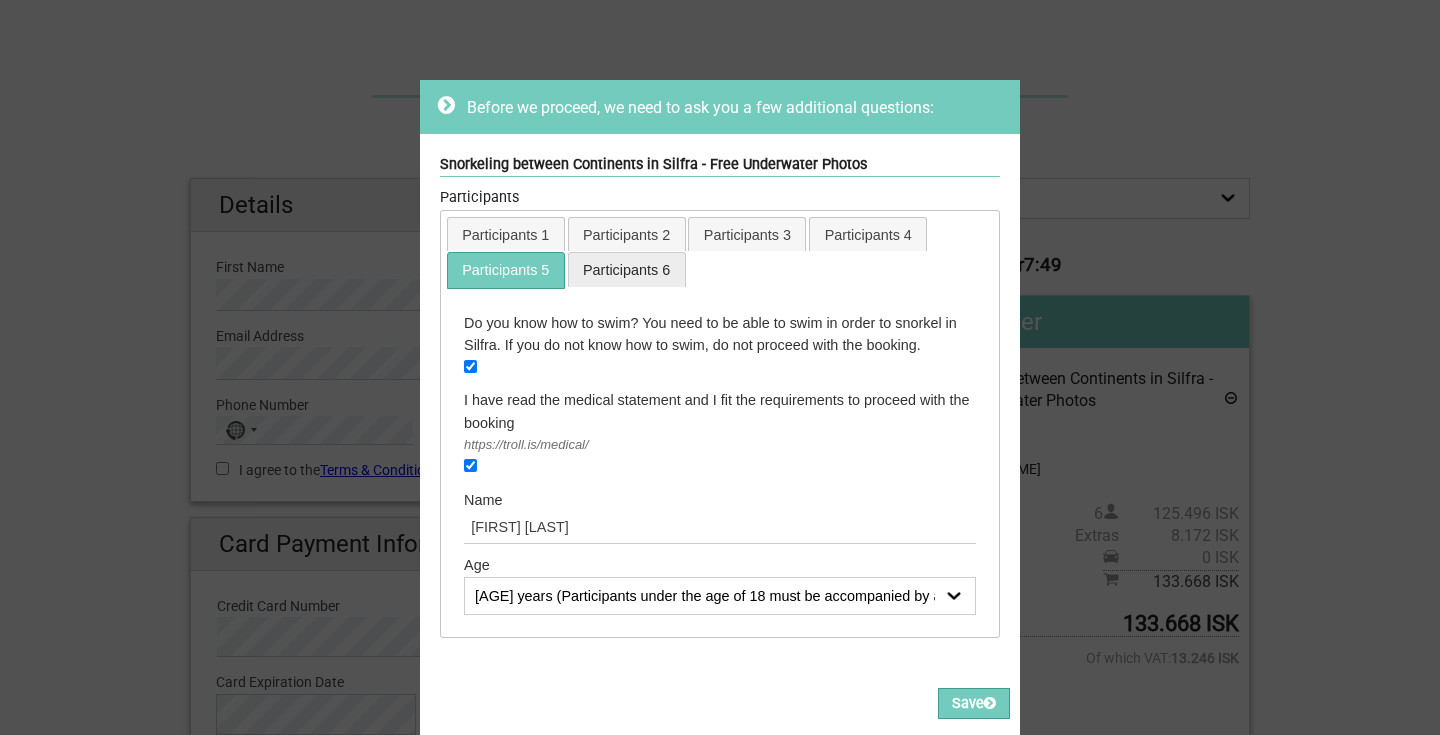 click on "Participants  6" at bounding box center (627, 269) 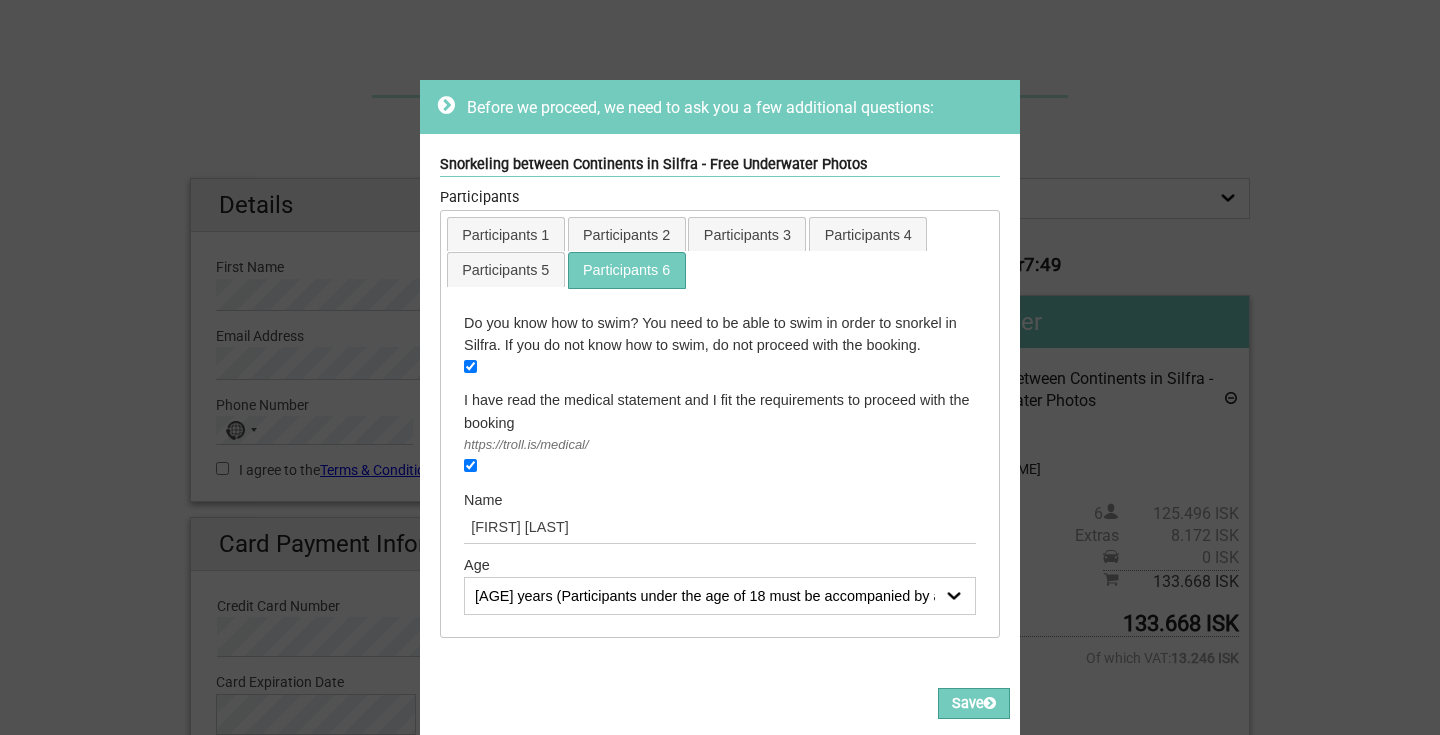 click on "Participants  6" at bounding box center [627, 269] 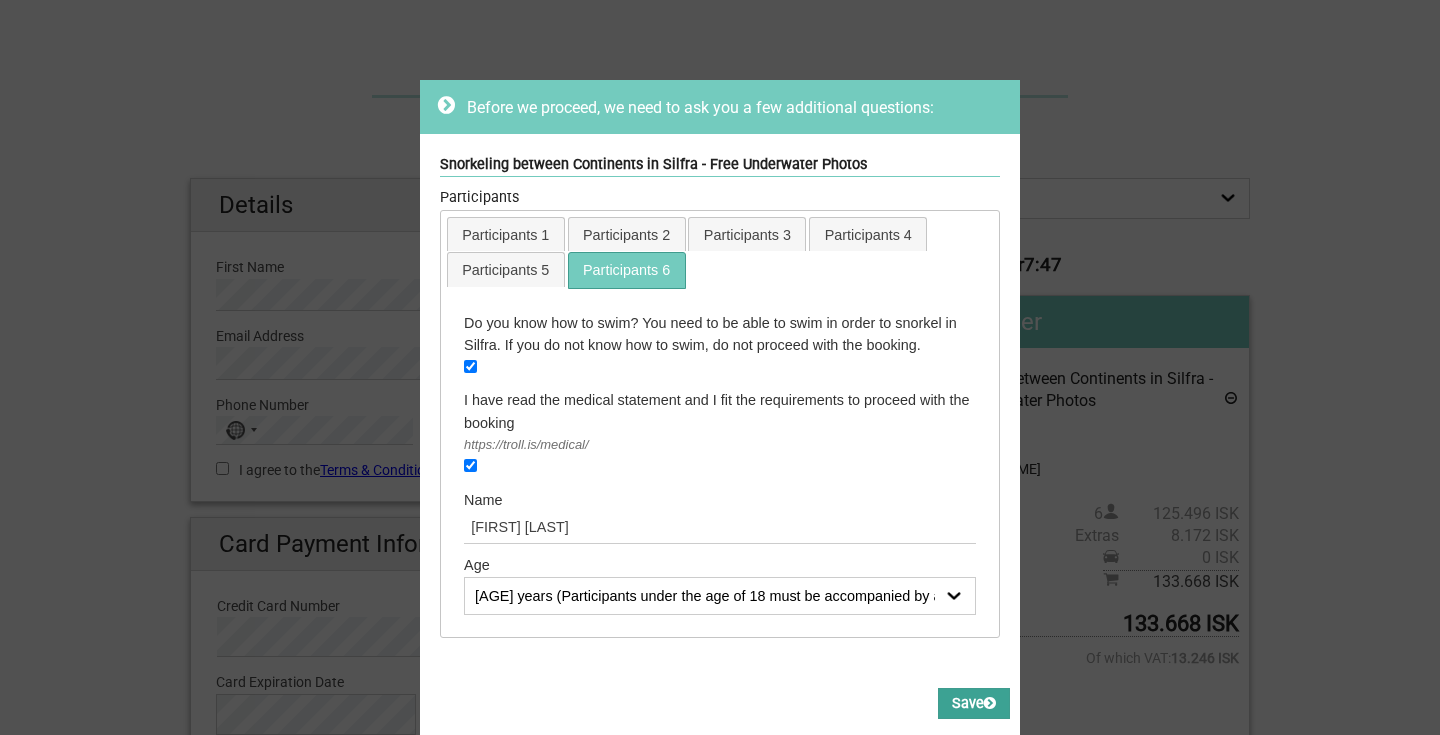 click on "Save" at bounding box center (974, 703) 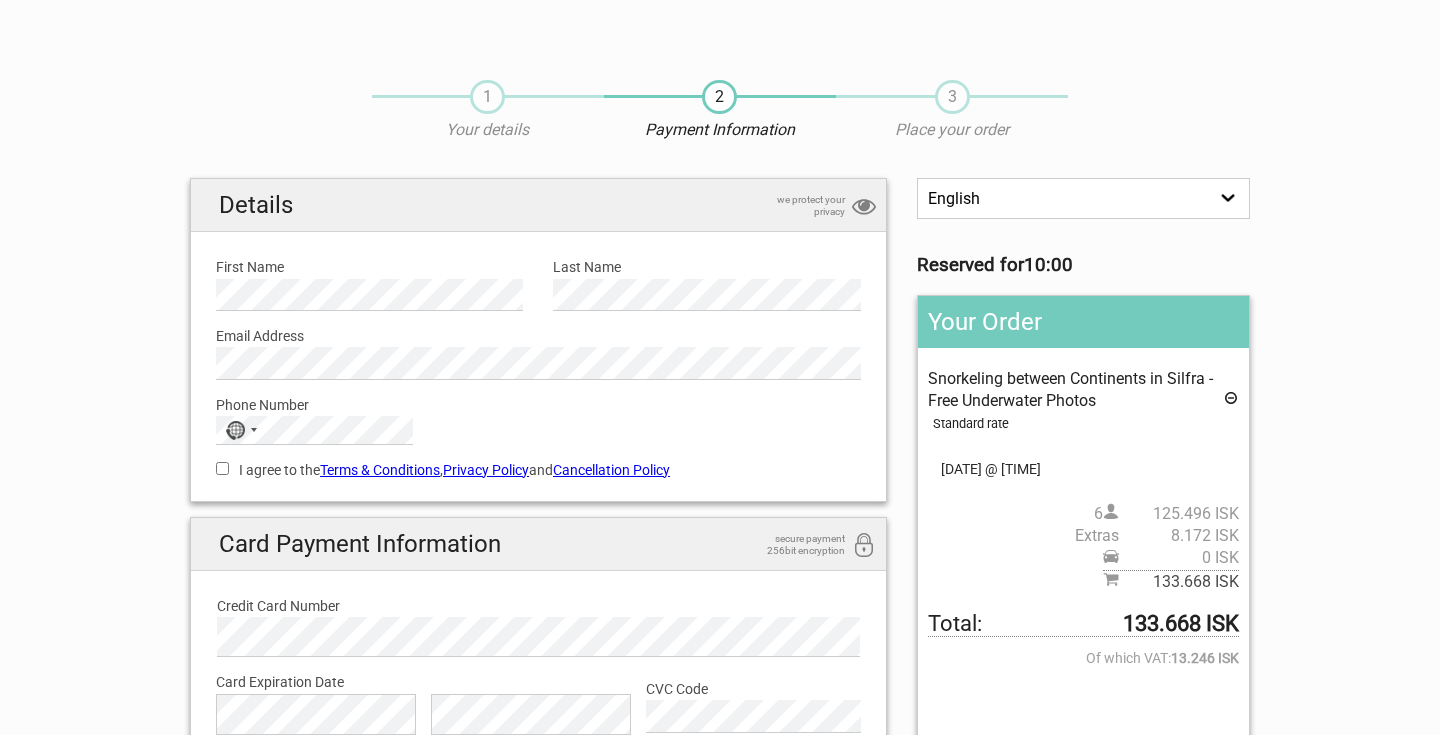 scroll, scrollTop: 0, scrollLeft: 0, axis: both 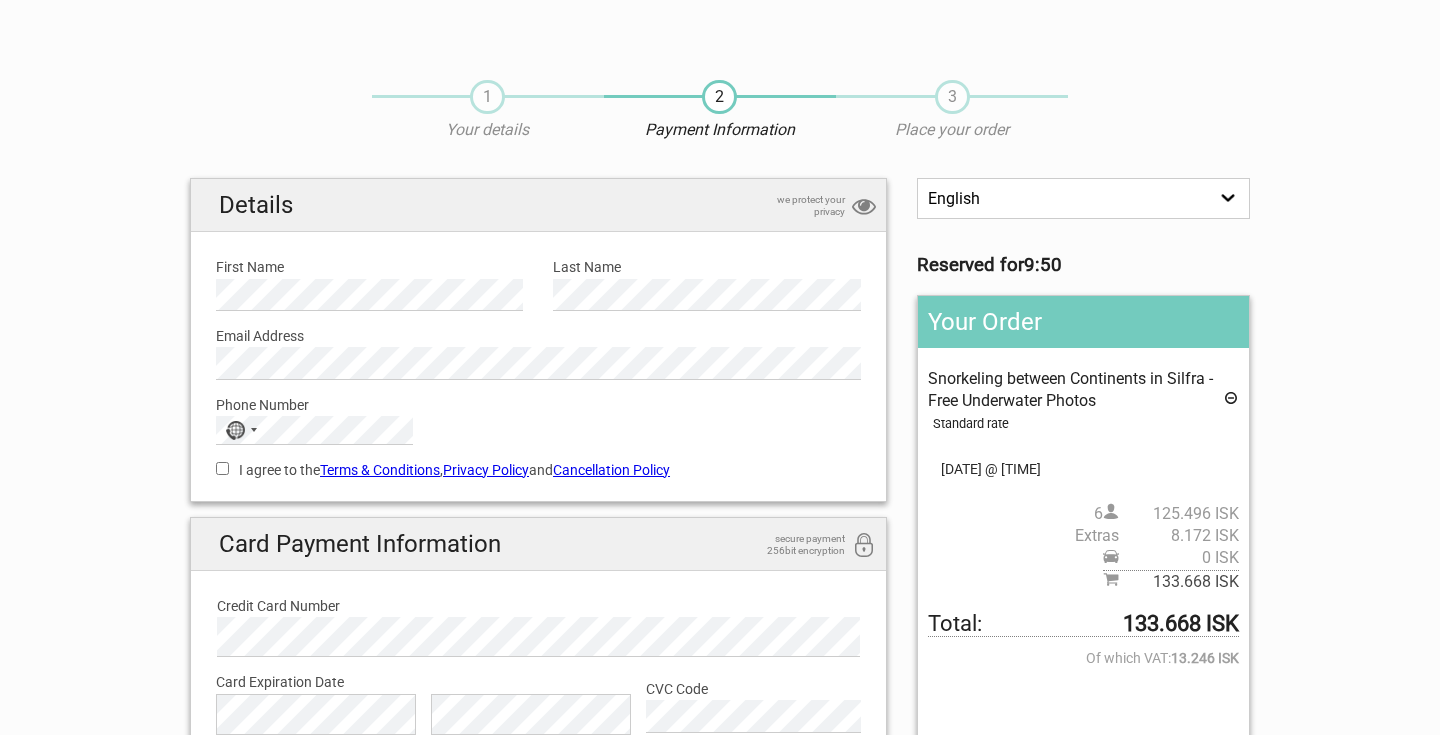 click on "I agree to the  Terms & Conditions ,  Privacy Policy  and  Cancellation Policy" at bounding box center (538, 470) 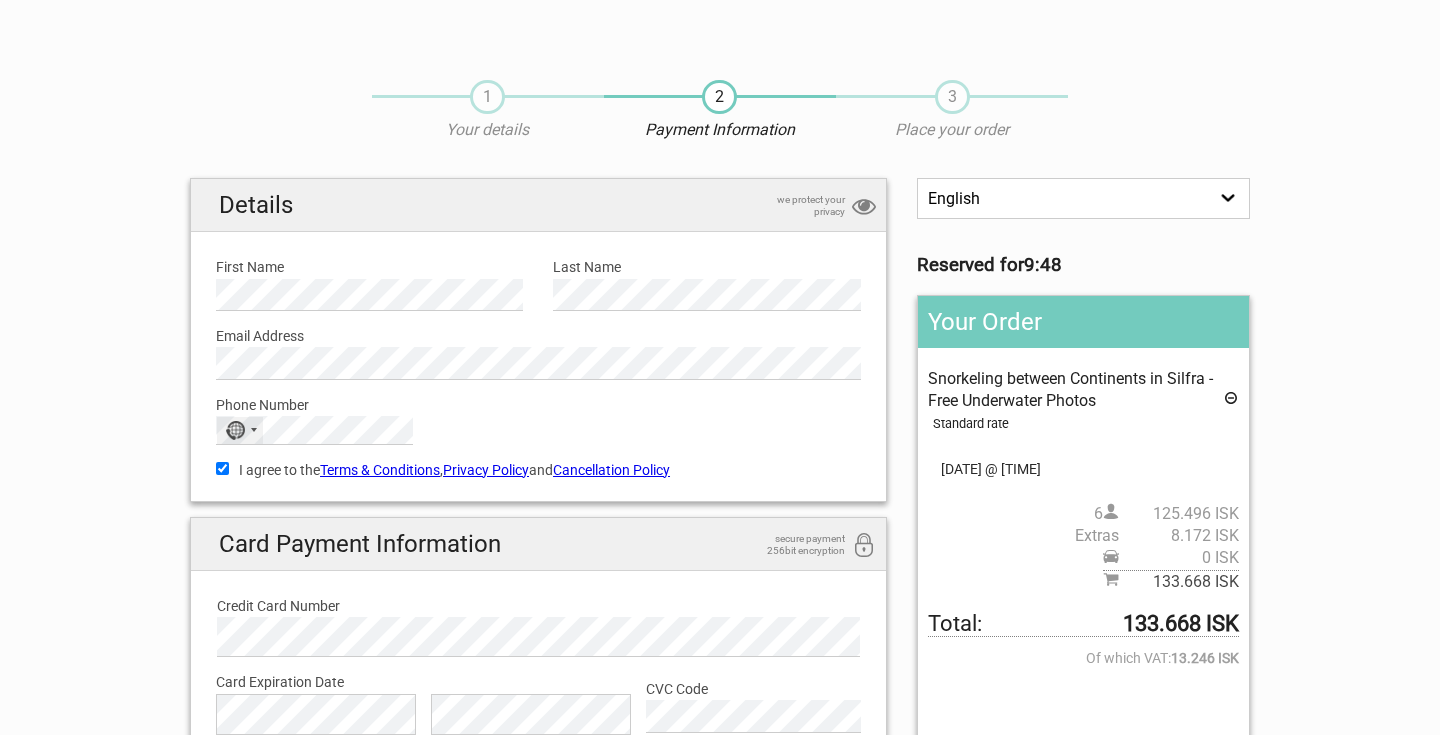 click on "No country selected" at bounding box center (235, 430) 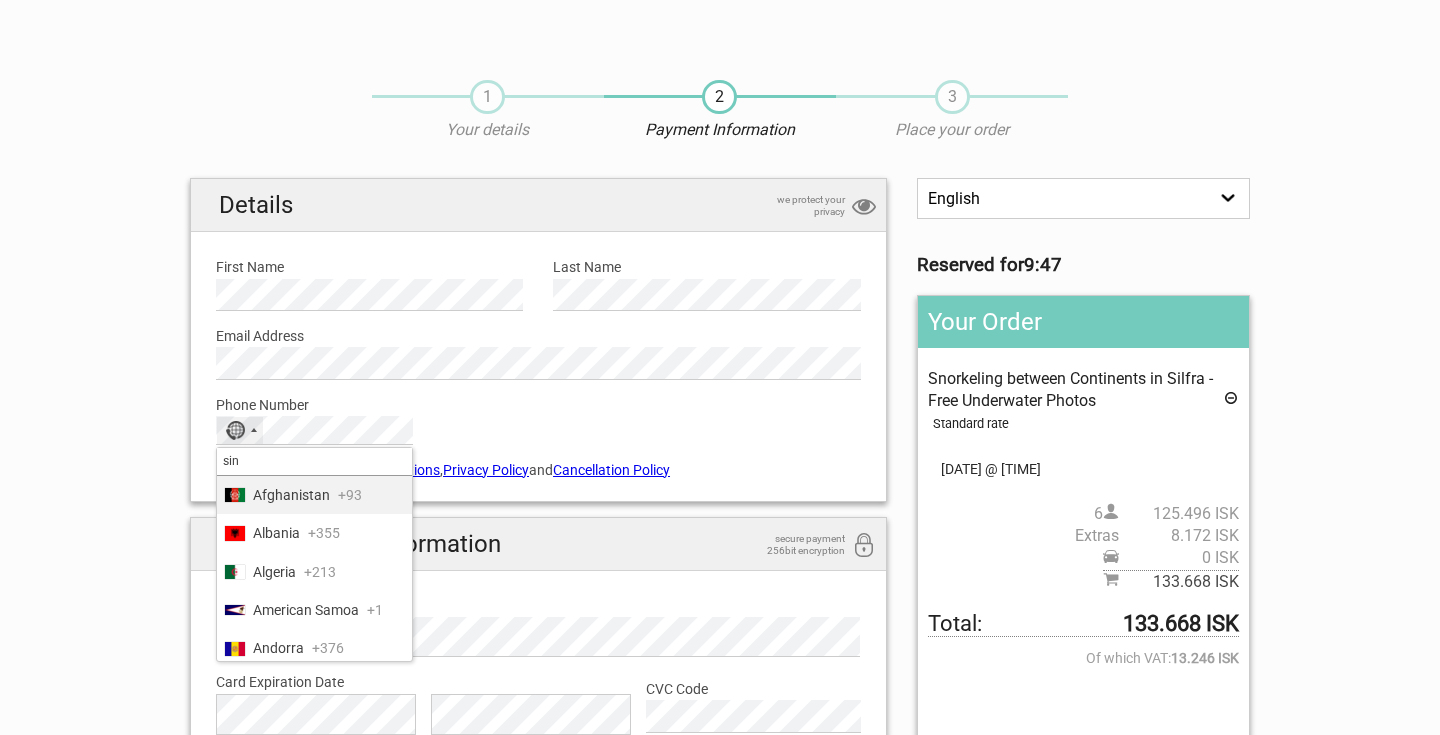 type on "sing" 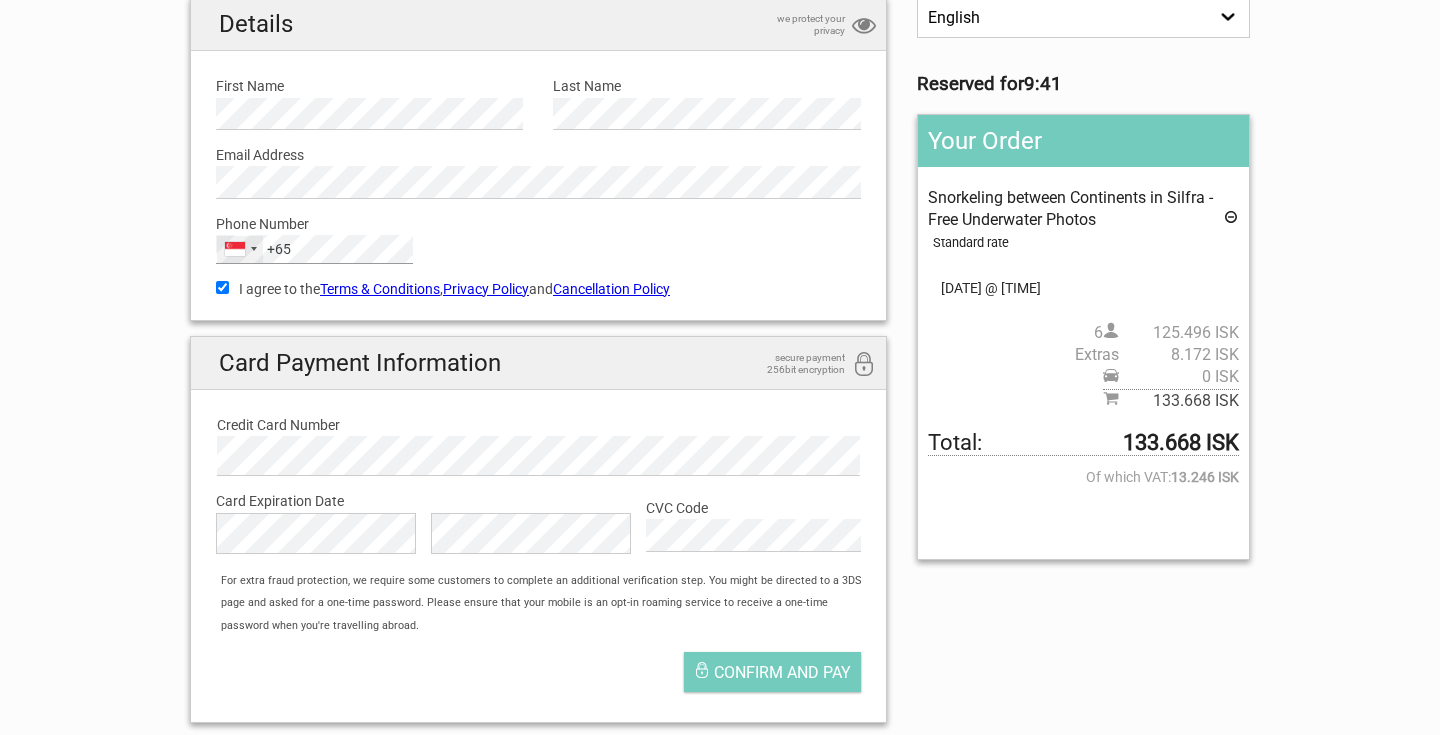scroll, scrollTop: 188, scrollLeft: 0, axis: vertical 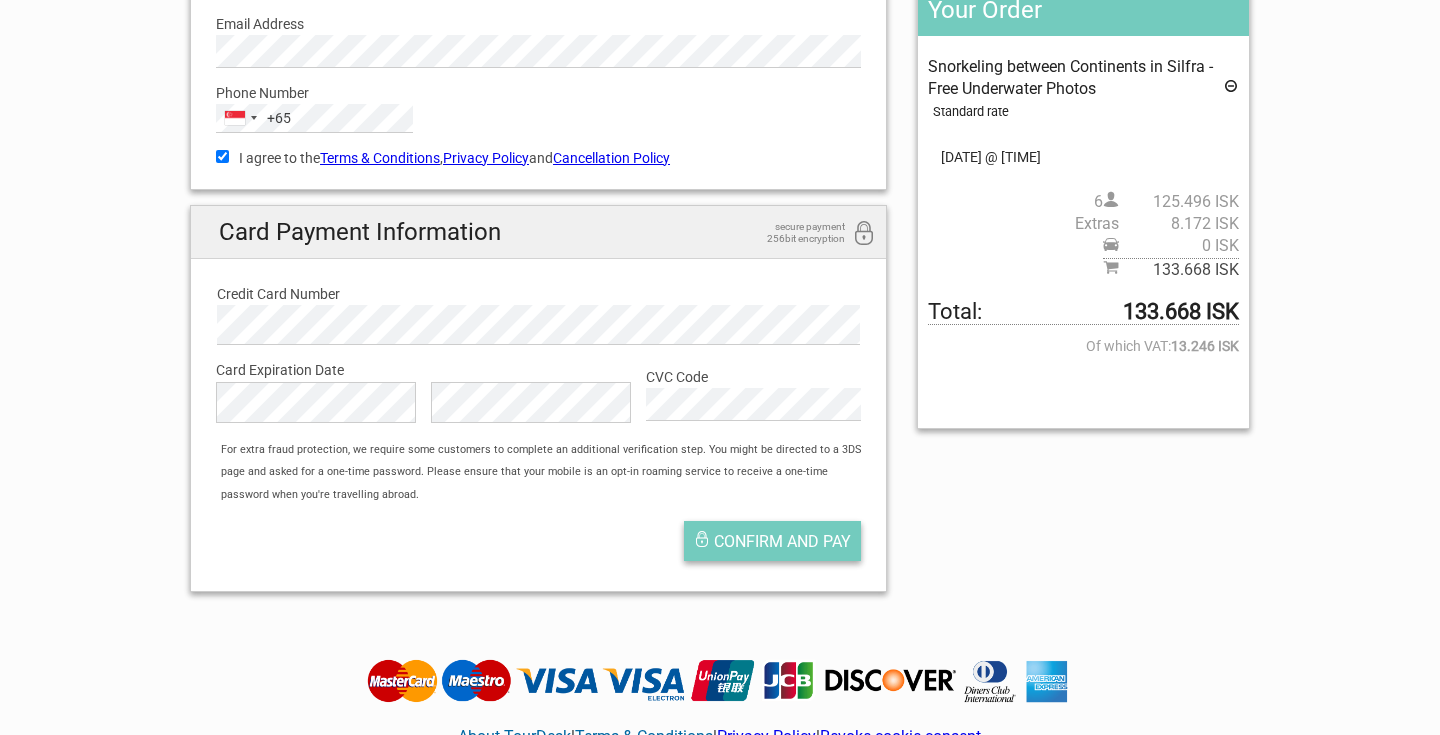 click on "Confirm and pay" at bounding box center (772, 541) 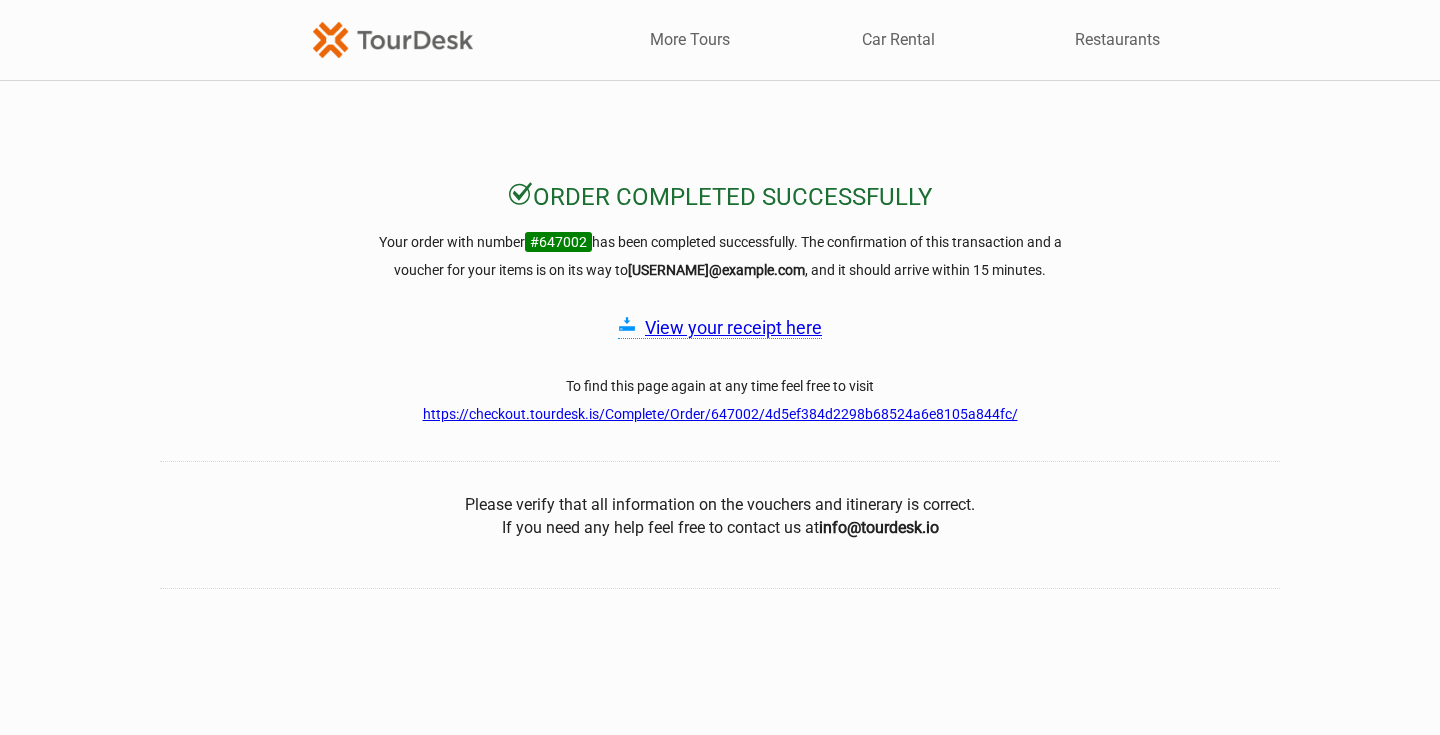 scroll, scrollTop: 0, scrollLeft: 0, axis: both 